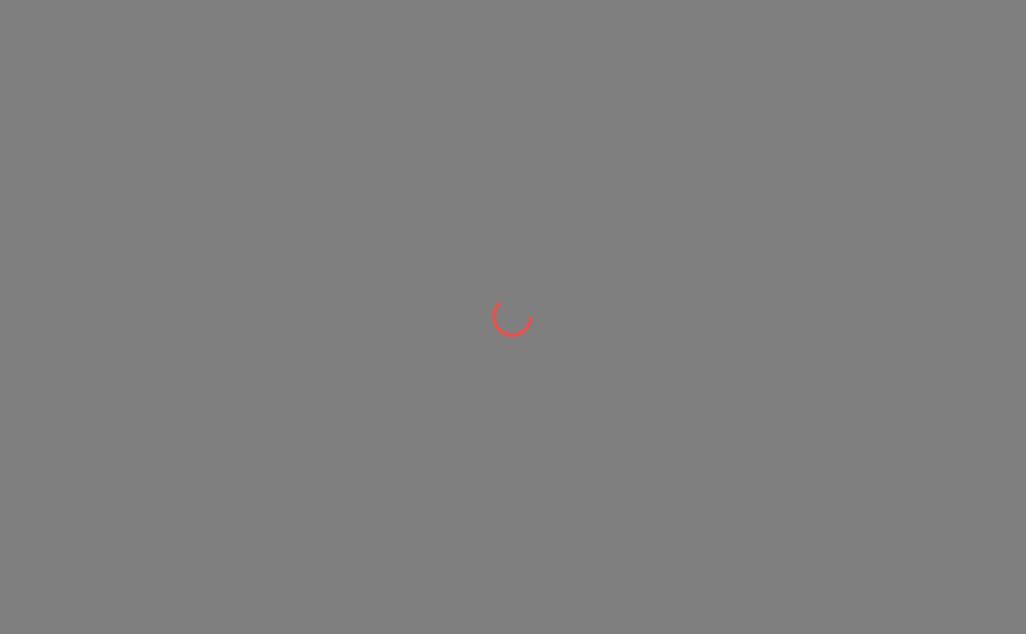 scroll, scrollTop: 0, scrollLeft: 0, axis: both 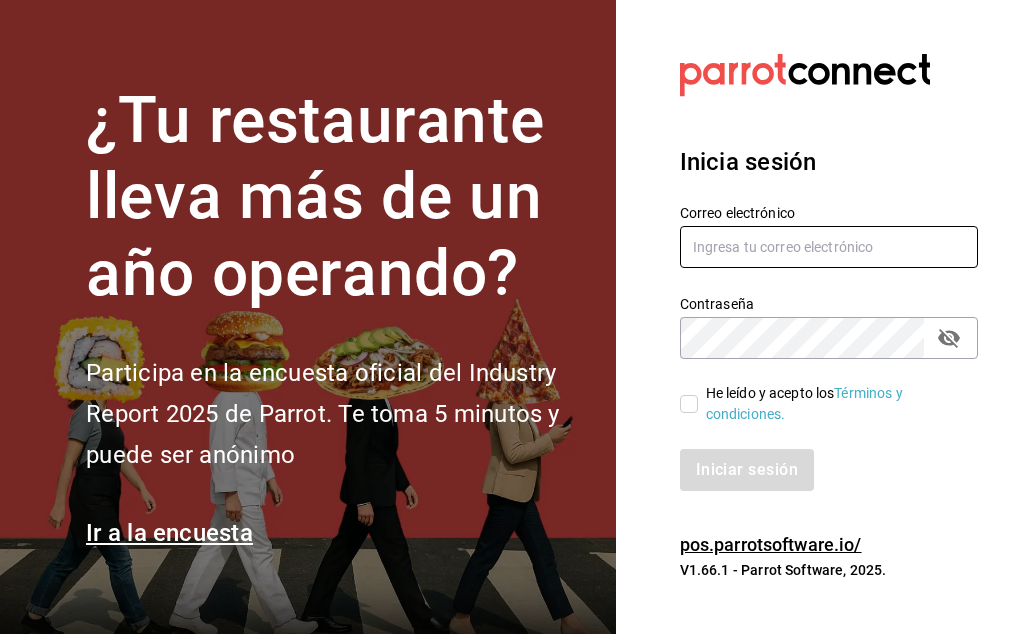 type on "[USERNAME]@example.com" 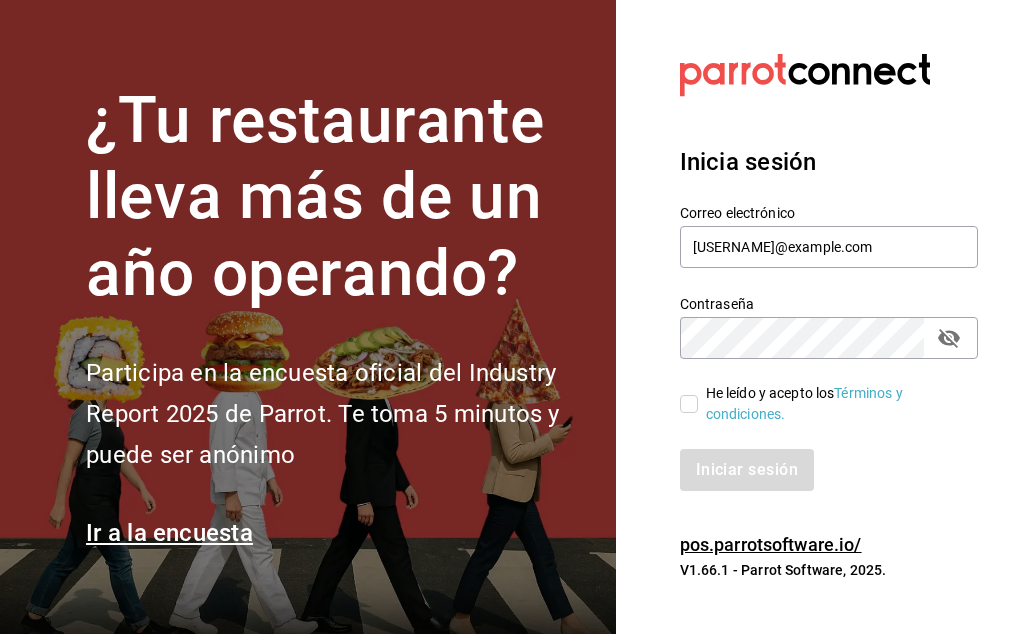 click on "He leído y acepto los  Términos y condiciones." at bounding box center [689, 404] 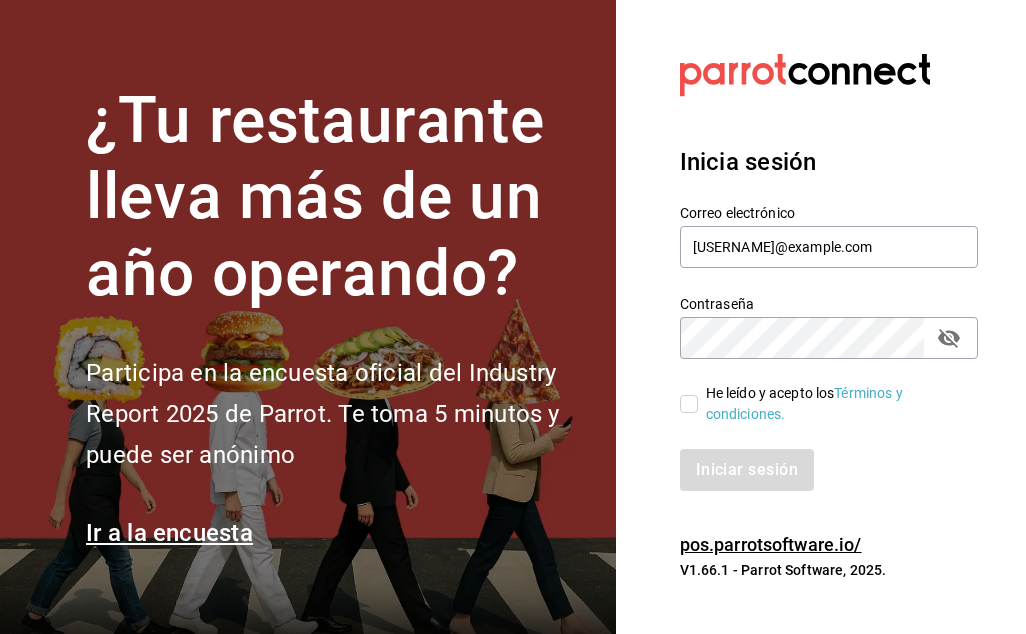 checkbox on "true" 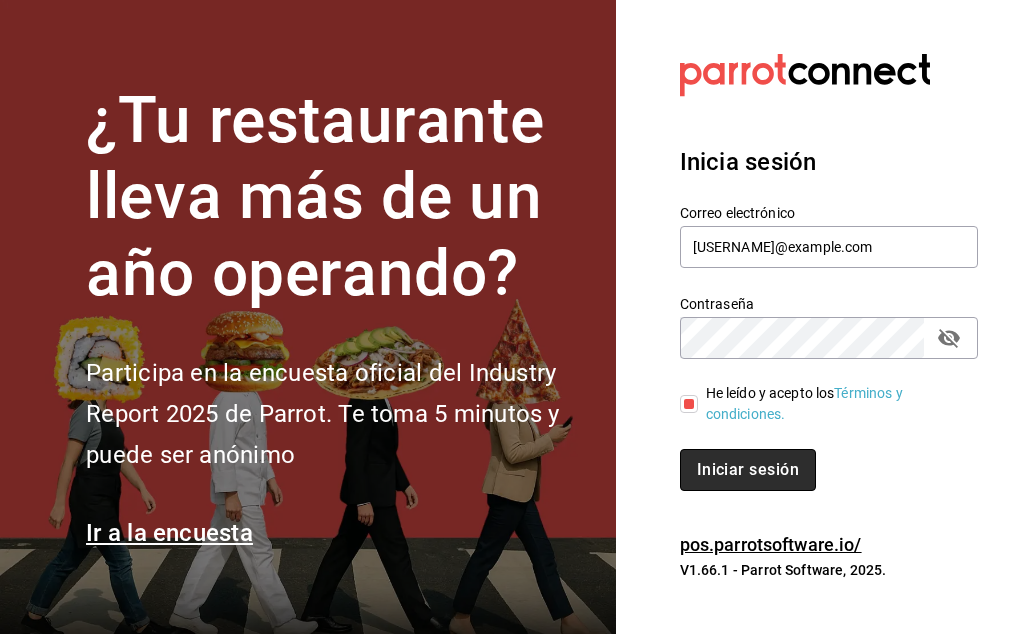 click on "Iniciar sesión" at bounding box center [748, 470] 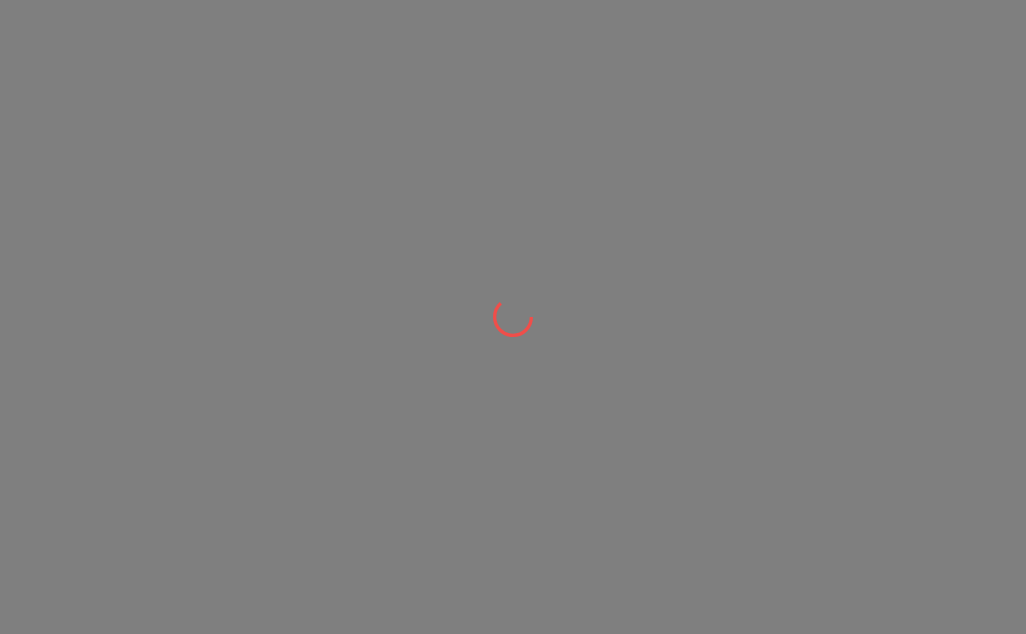 scroll, scrollTop: 0, scrollLeft: 0, axis: both 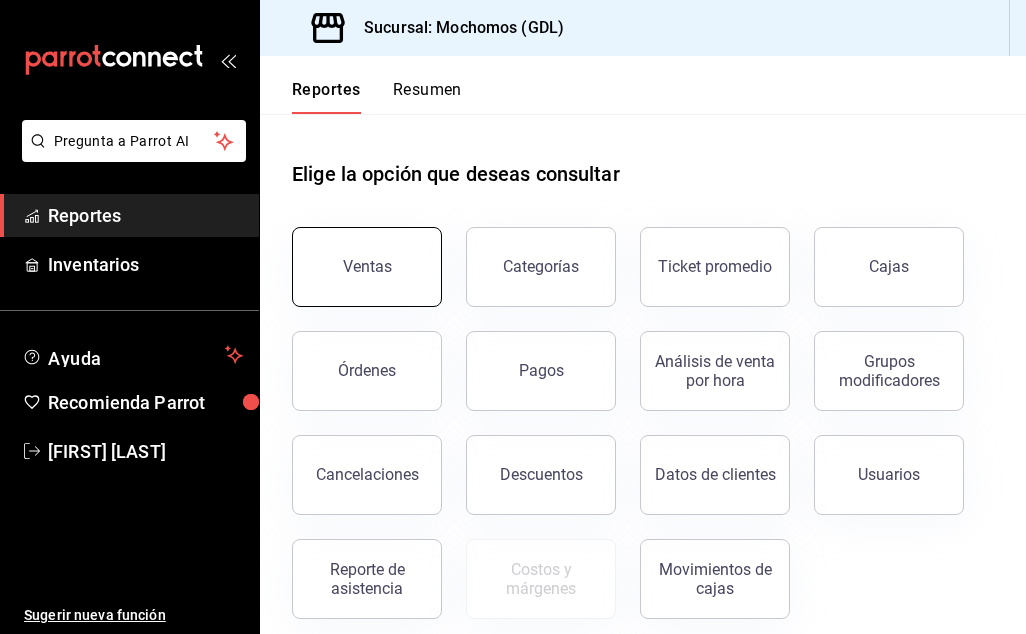 click on "Ventas" at bounding box center [367, 267] 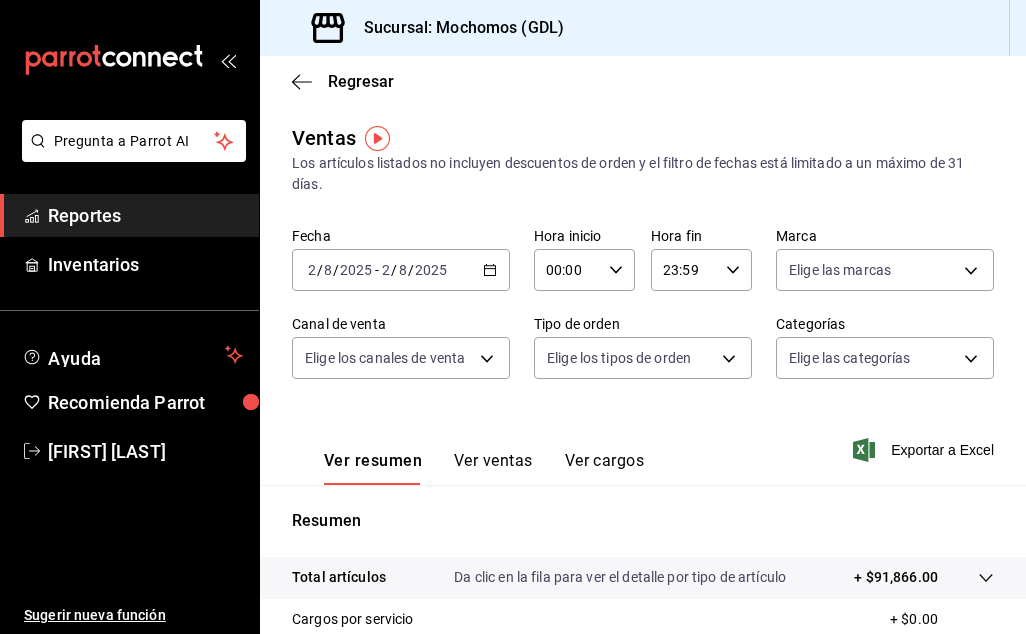 click 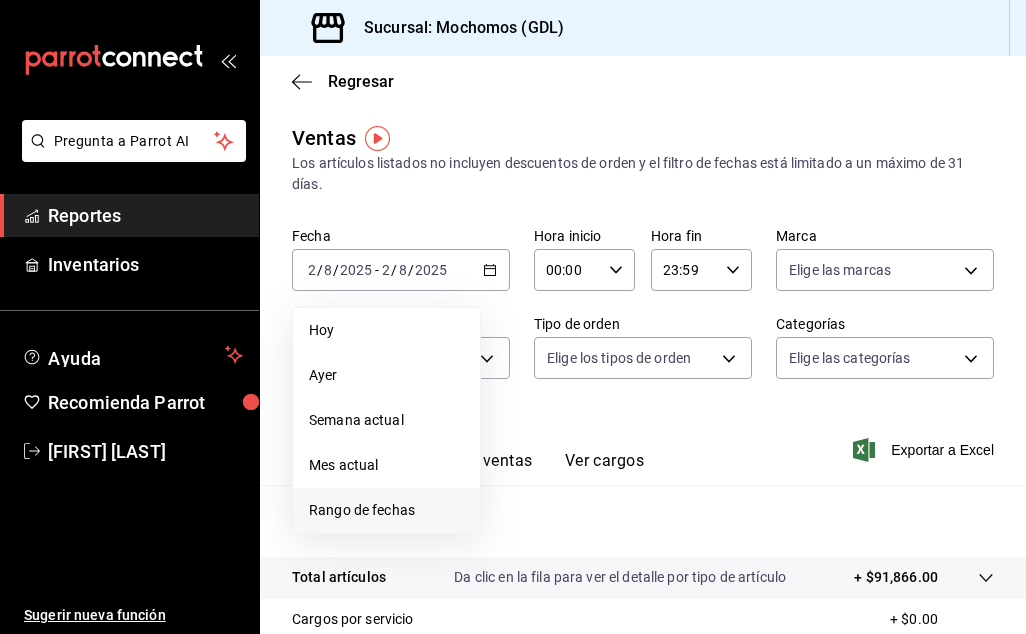 click on "Rango de fechas" at bounding box center [386, 510] 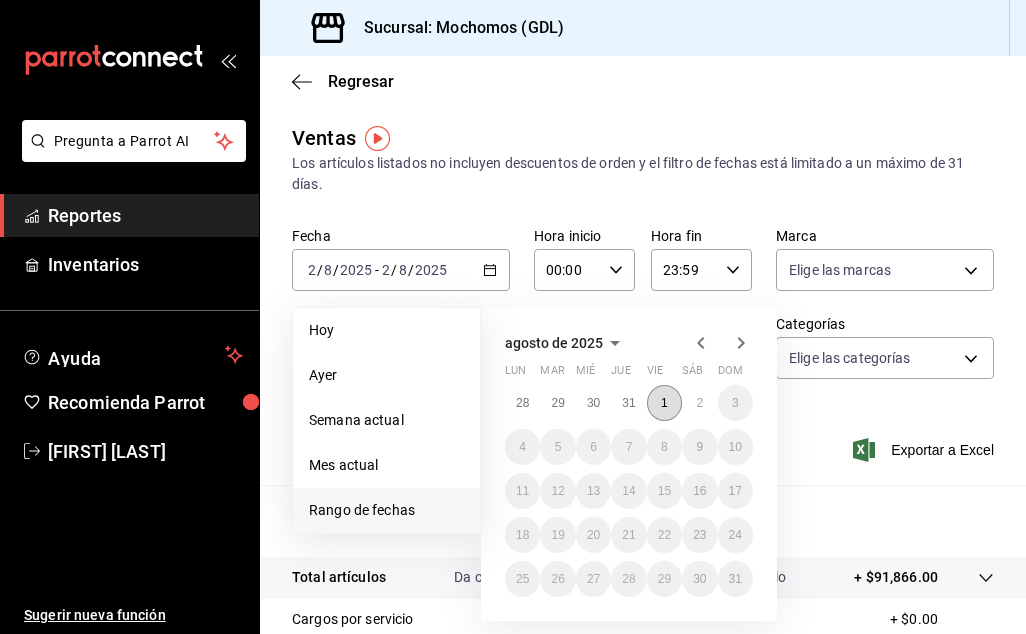 click on "1" at bounding box center [664, 403] 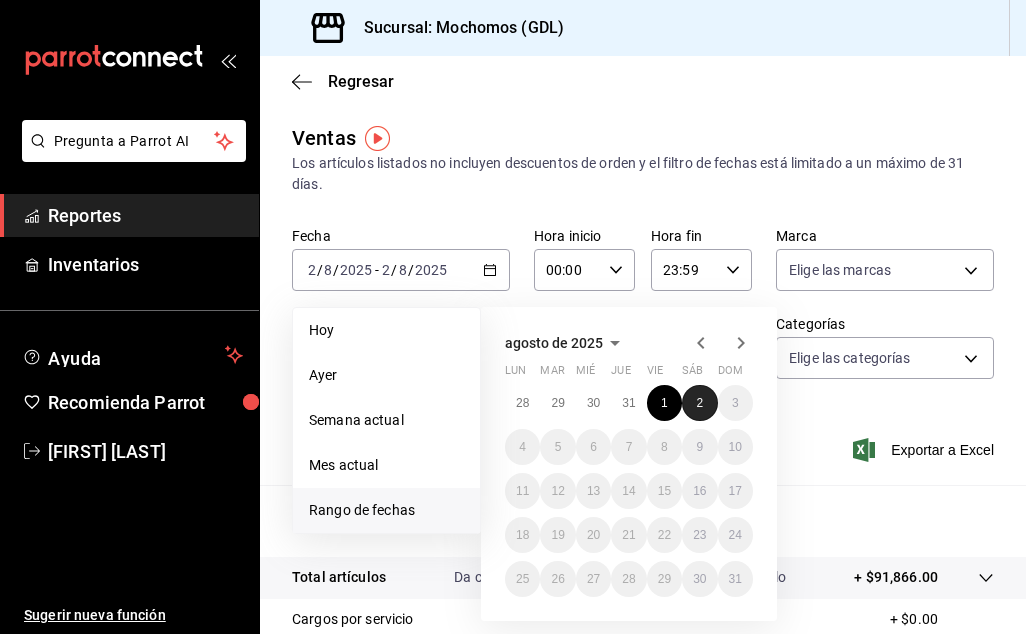 click on "2" at bounding box center [699, 403] 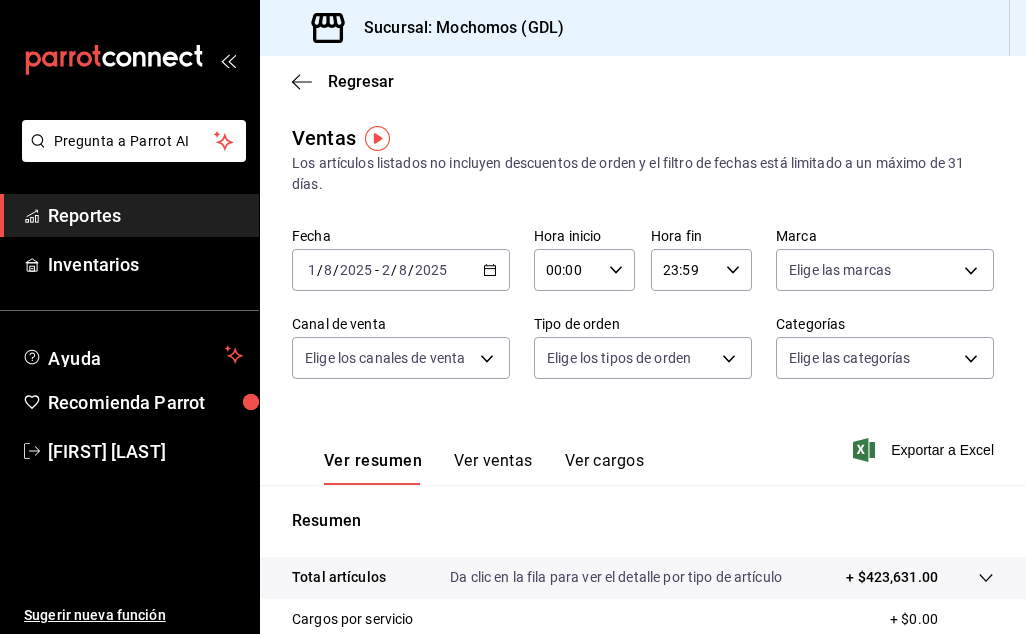 click 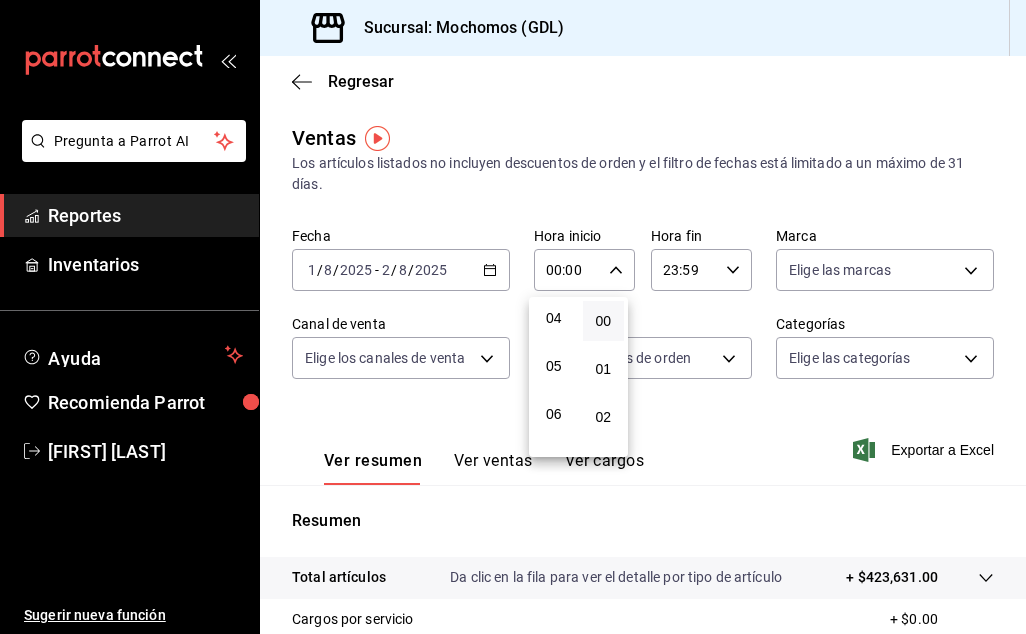 scroll, scrollTop: 198, scrollLeft: 0, axis: vertical 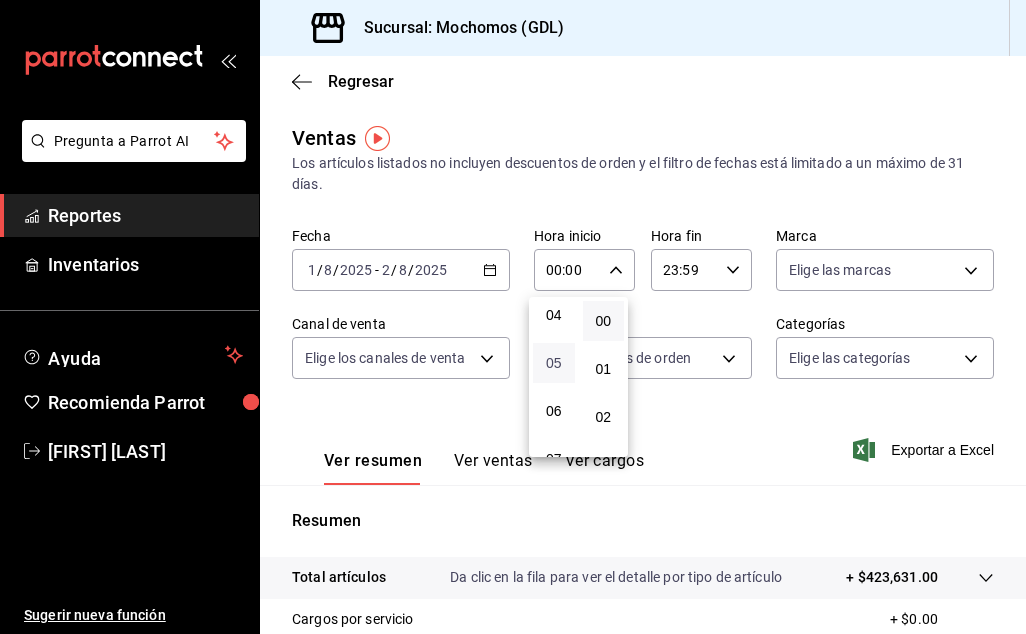 click on "05" at bounding box center [554, 363] 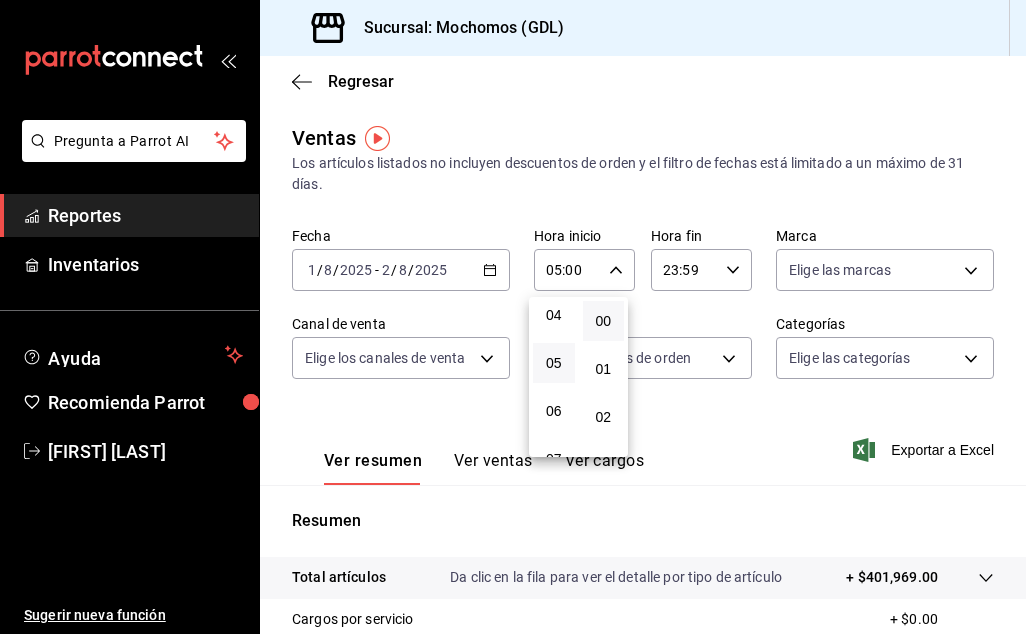 click at bounding box center [513, 317] 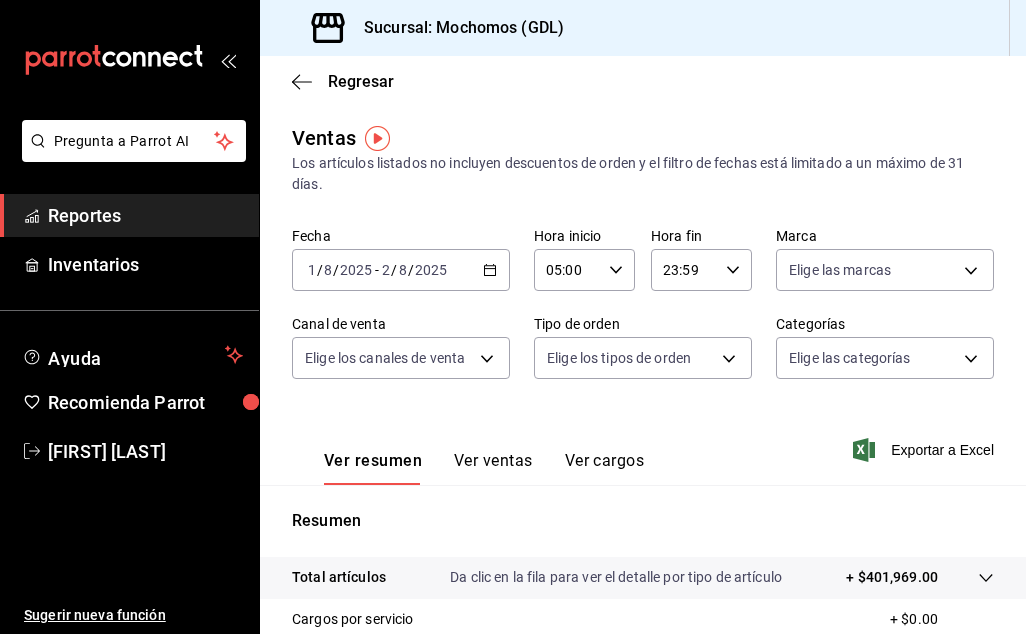 click 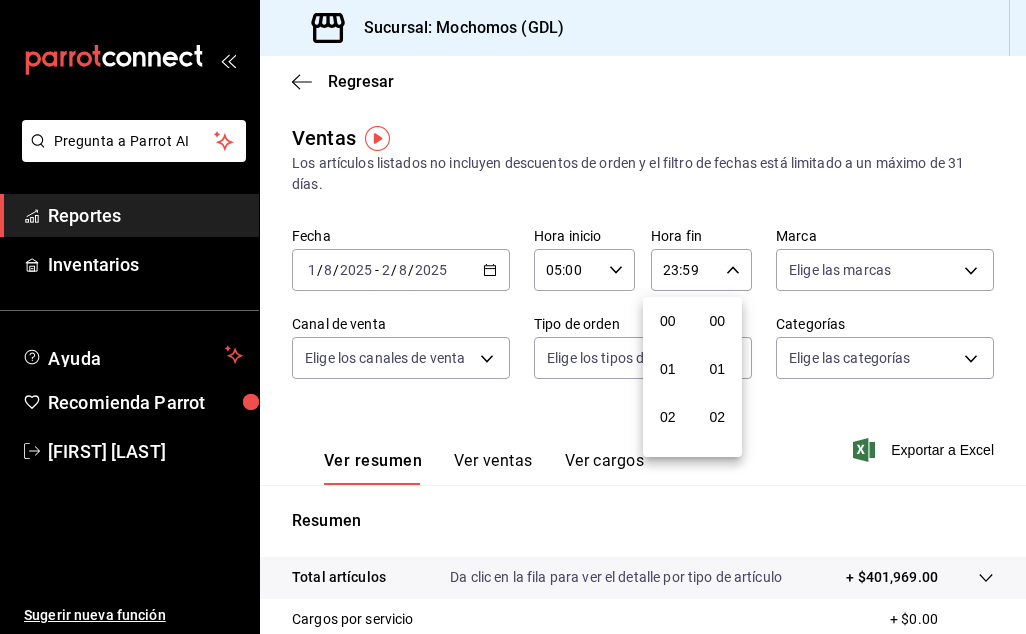scroll, scrollTop: 992, scrollLeft: 0, axis: vertical 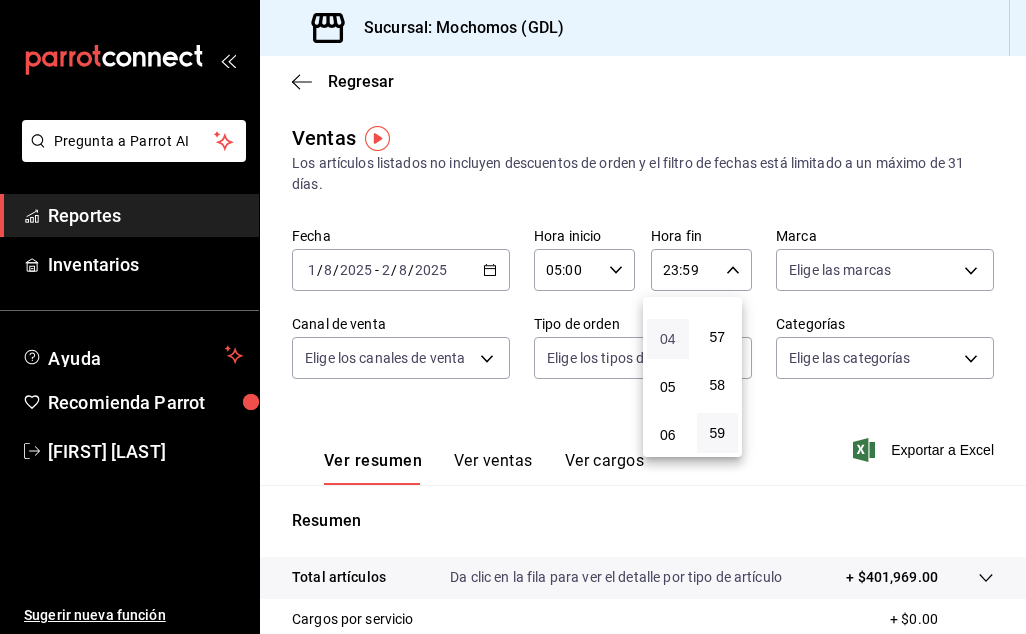 click on "04" at bounding box center (668, 339) 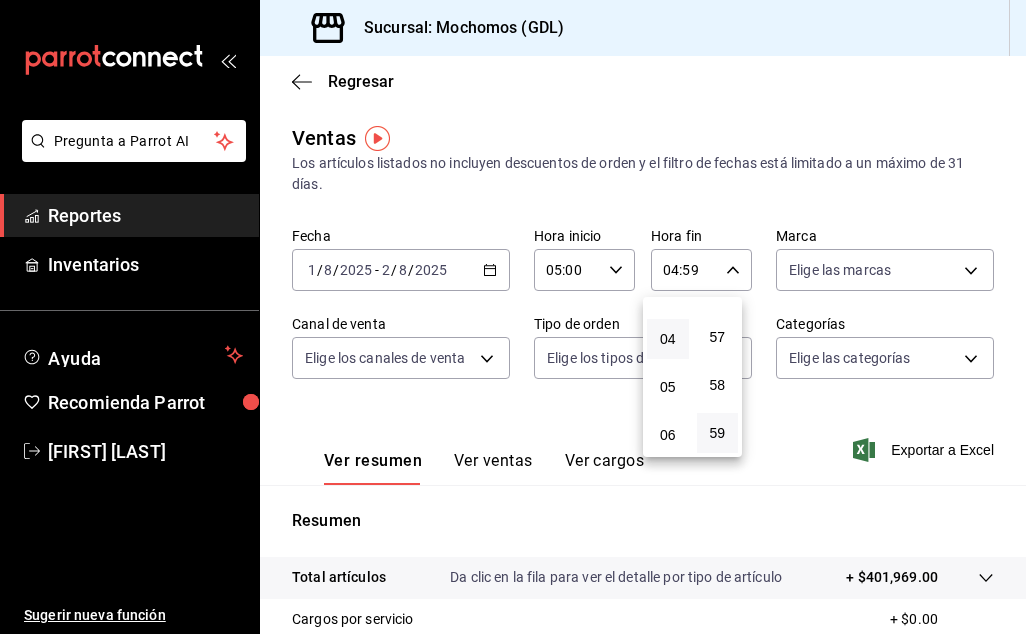 click at bounding box center [513, 317] 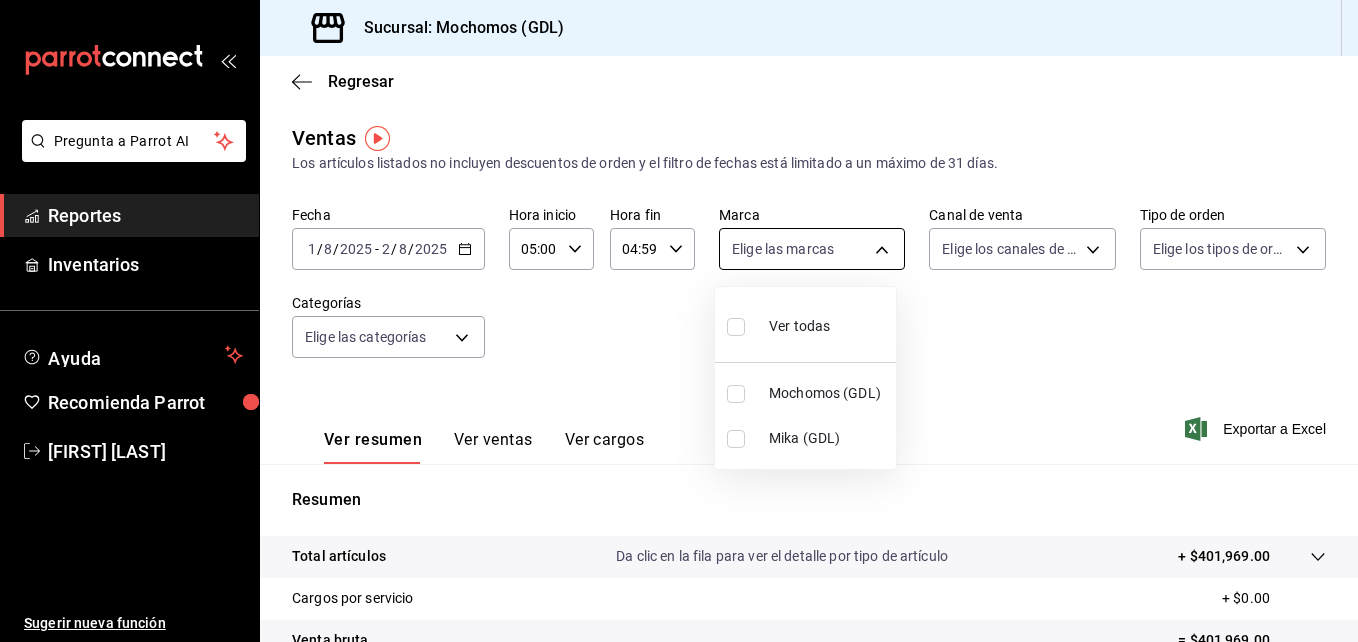 click on "Pregunta a Parrot AI Reportes   Inventarios   Ayuda Recomienda Parrot   [FIRST] [LAST]   Sugerir nueva función   Sucursal: [CITY] Regresar Ventas Los artículos listados no incluyen descuentos de orden y el filtro de fechas está limitado a un máximo de 31 días. Fecha 2025-08-01 1 / 8 / 2025 - 2025-08-02 2 / 8 / 2025 Hora inicio 05:00 Hora inicio Hora fin 04:59 Hora fin Marca Elige las marcas Canal de venta Elige los canales de venta Tipo de orden Elige los tipos de orden Categorías Elige las categorías Ver resumen Ver ventas Ver cargos Exportar a Excel Resumen Total artículos Da clic en la fila para ver el detalle por tipo de artículo + $401,969.00 Cargos por servicio + $0.00 Venta bruta = $401,969.00 Descuentos totales - $689.00 Certificados de regalo - $4,532.00 Venta total = $396,748.00 Impuestos - $54,723.86 Venta neta = $342,024.14 Pregunta a Parrot AI Reportes   Inventarios   Ayuda Recomienda Parrot   [FIRST] [LAST]   Sugerir nueva función   GANA 1 MES GRATIS EN TU SUSCRIPCIÓN AQUÍ" at bounding box center (679, 321) 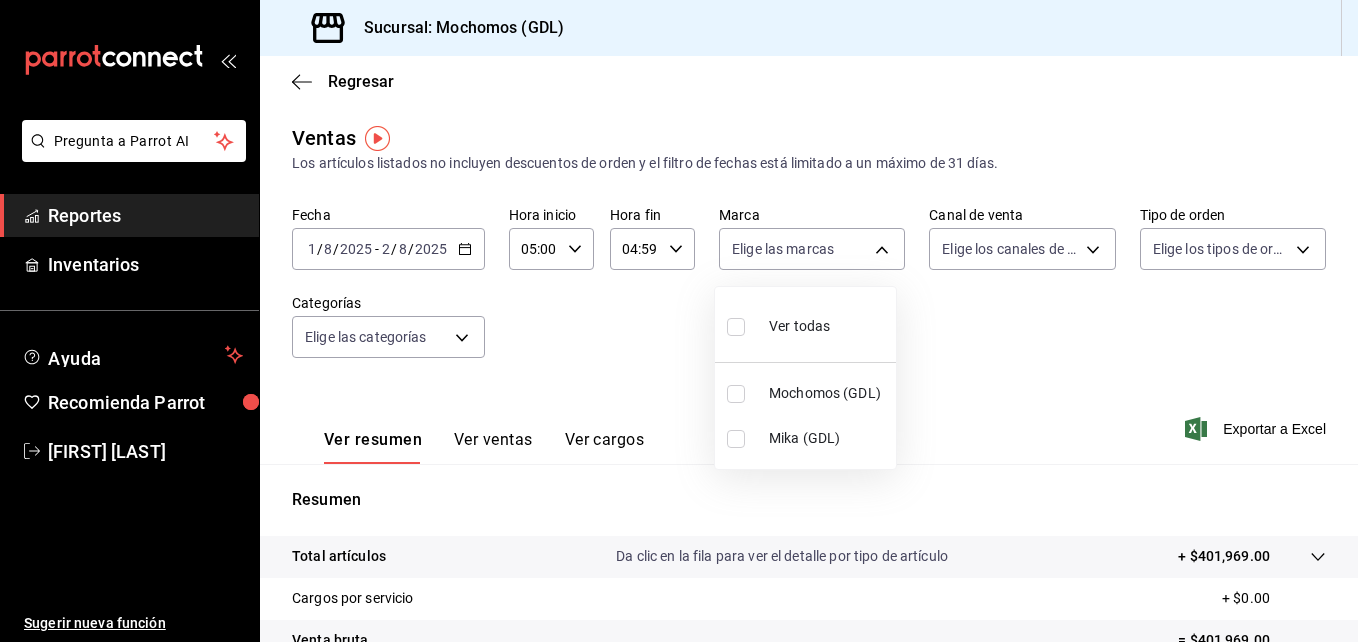 click at bounding box center (740, 394) 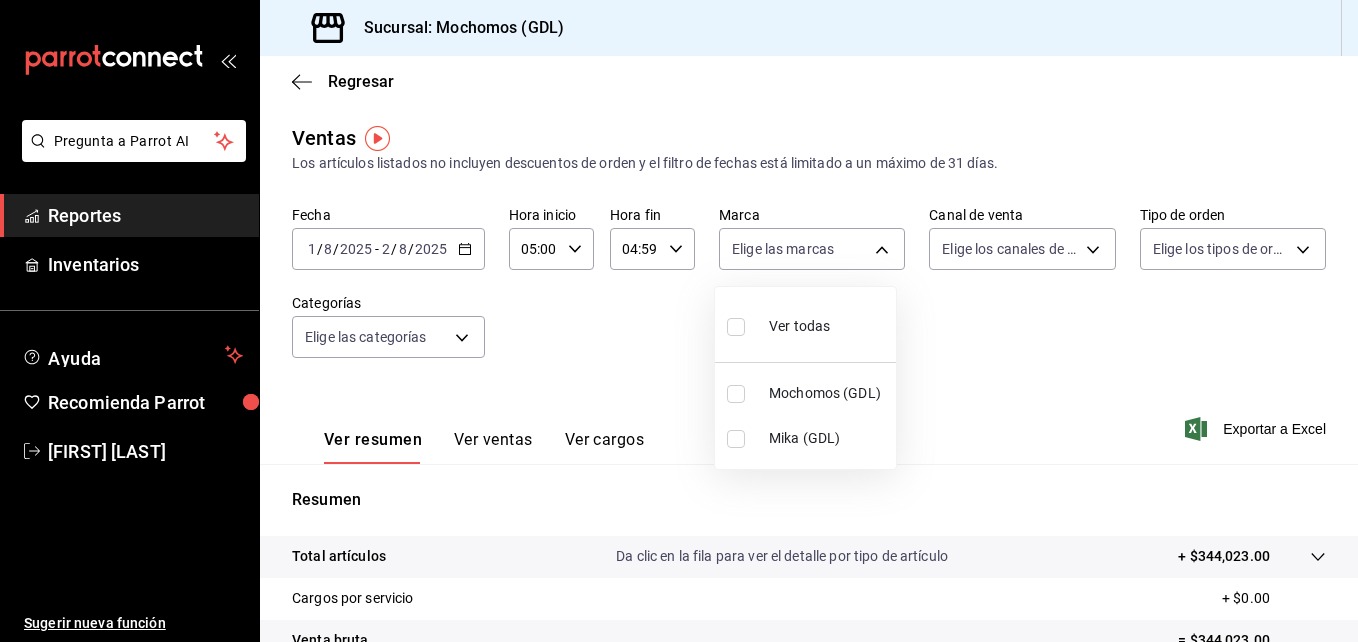 click at bounding box center (736, 394) 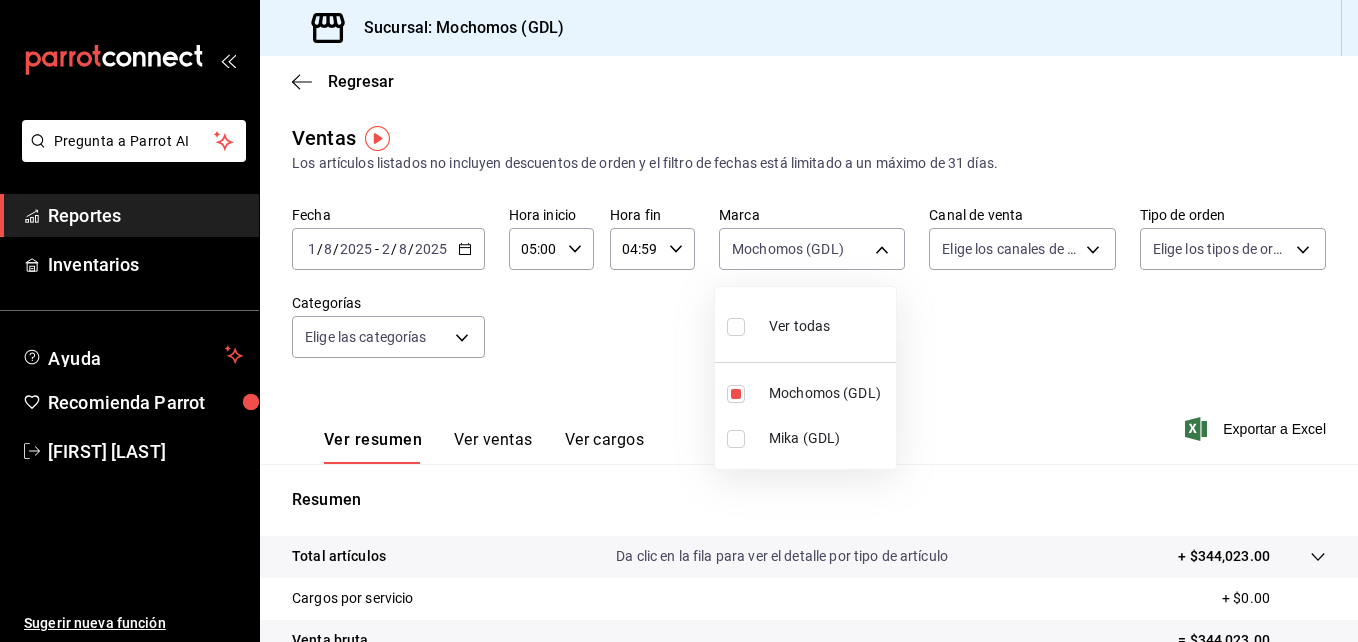 click at bounding box center [679, 321] 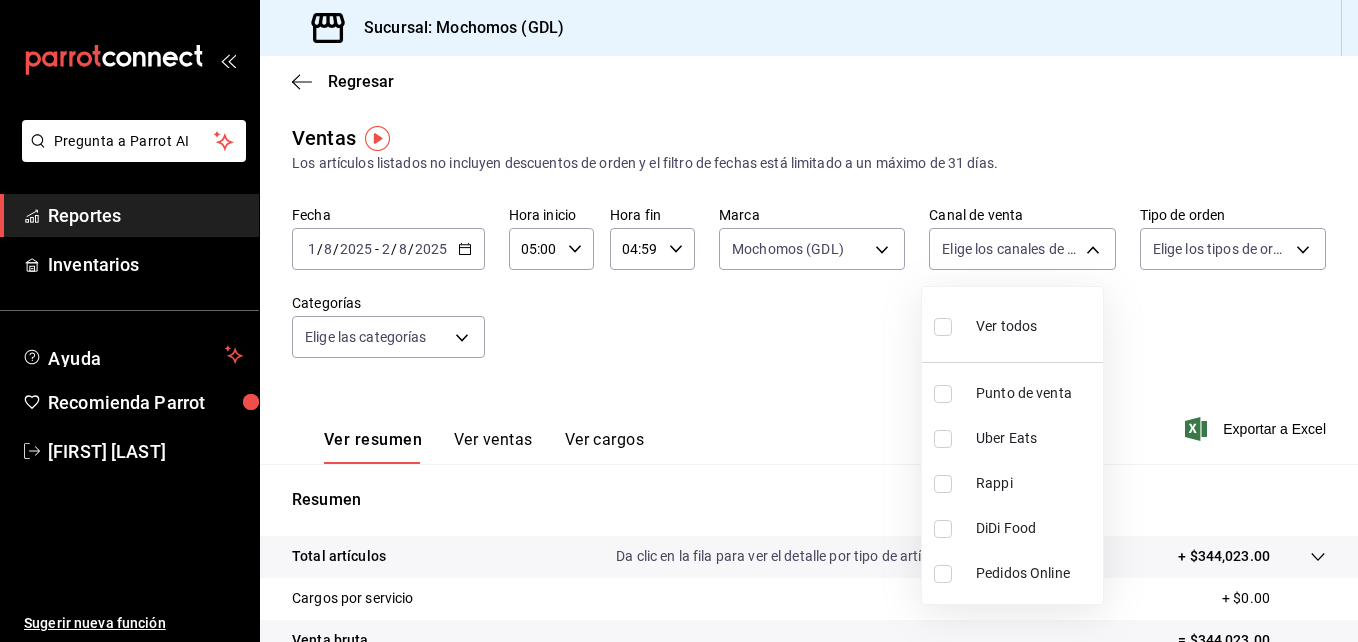 click on "Pregunta a Parrot AI Reportes   Inventarios   Ayuda Recomienda Parrot   [FIRST] [LAST]   Sugerir nueva función   Sucursal: [CITY] Regresar Ventas Los artículos listados no incluyen descuentos de orden y el filtro de fechas está limitado a un máximo de 31 días. Fecha 2025-08-01 1 / 8 / 2025 - 2025-08-02 2 / 8 / 2025 Hora inicio 05:00 Hora inicio Hora fin 04:59 Hora fin Marca [CITY] 36c25d4a-7cb0-456c-a434-e981d54830bc Canal de venta Elige los canales de venta Tipo de orden Elige los tipos de orden Categorías Elige las categorías Ver resumen Ver ventas Ver cargos Exportar a Excel Resumen Total artículos Da clic en la fila para ver el detalle por tipo de artículo + $344,023.00 Cargos por servicio + $0.00 Venta bruta = $344,023.00 Descuentos totales - $689.00 Certificados de regalo - $3,000.00 Venta total = $340,334.00 Impuestos - $46,942.62 Venta neta = $293,391.38 Pregunta a Parrot AI Reportes   Inventarios   Ayuda Recomienda Parrot   [FIRST] [LAST]   Sugerir nueva función   Ir a video" at bounding box center (679, 321) 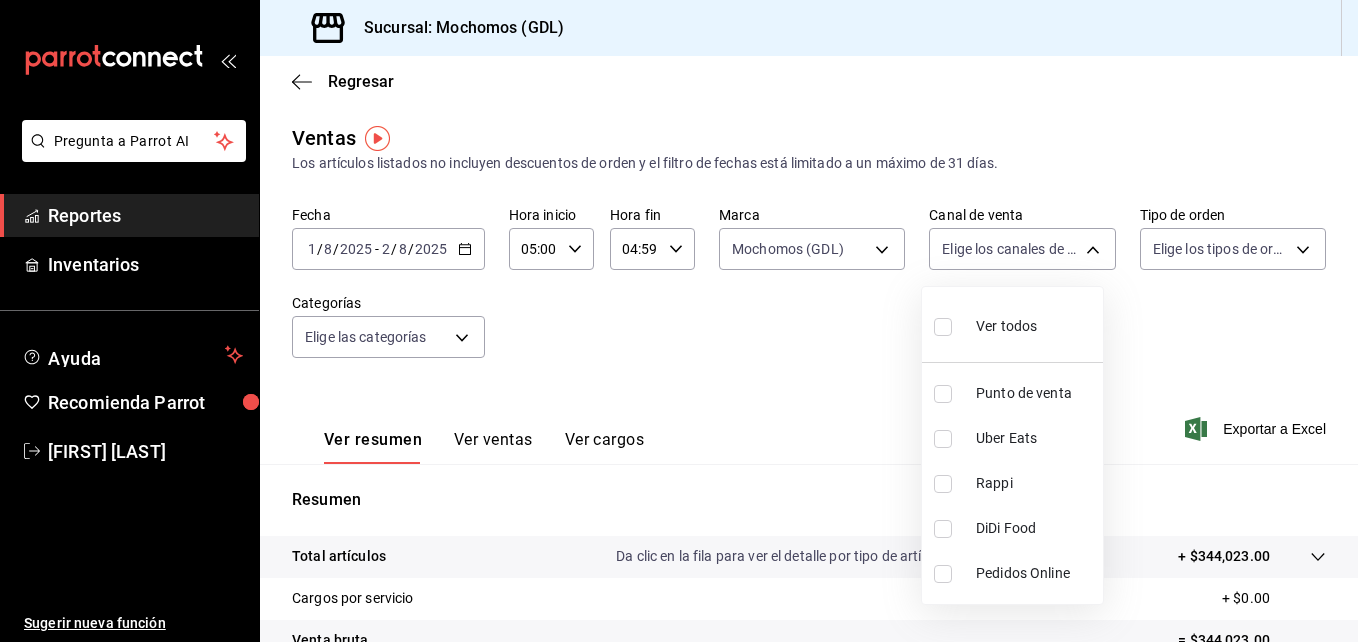 click at bounding box center (943, 327) 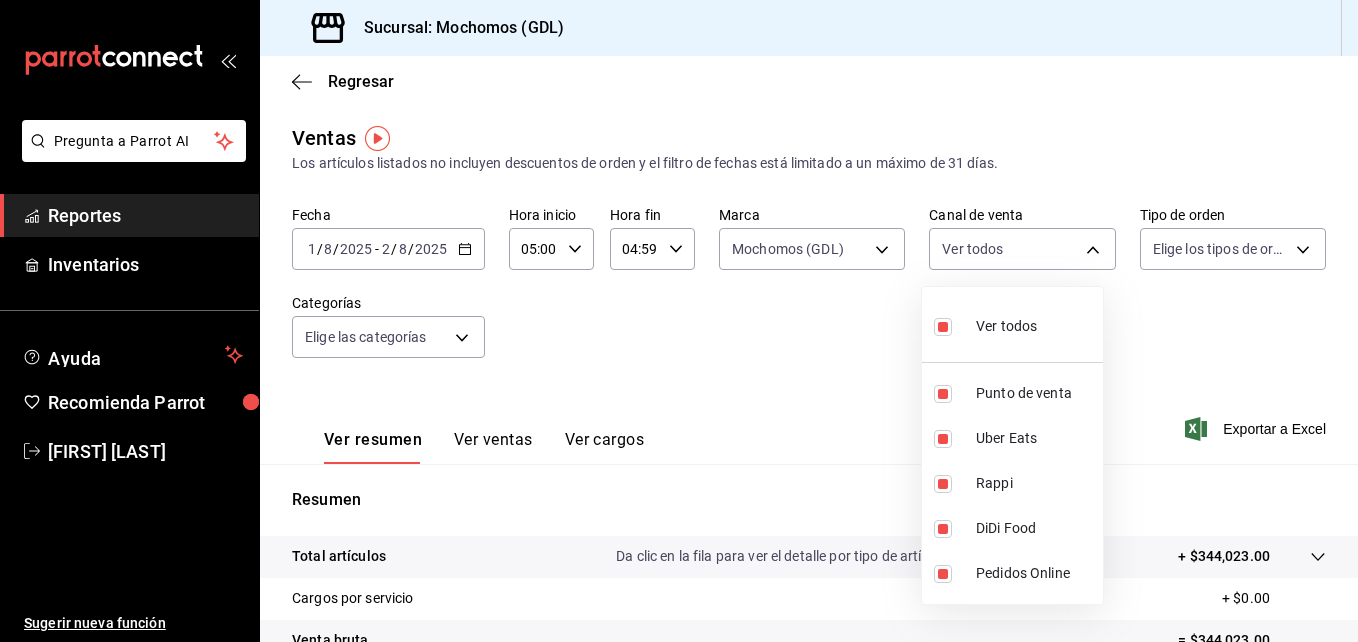click at bounding box center [679, 321] 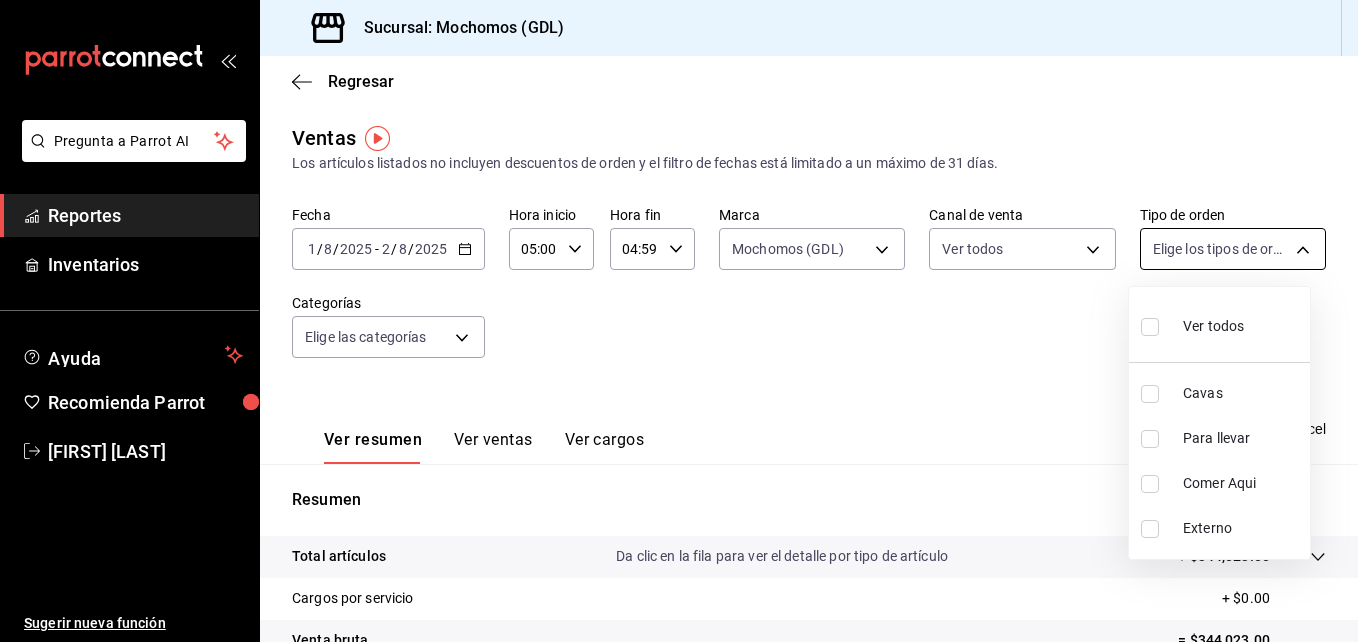 click on "Pregunta a Parrot AI Reportes   Inventarios   Ayuda Recomienda Parrot   [FIRST] [LAST]   Sugerir nueva función   Sucursal: Mochomos (GDL) Regresar Ventas Los artículos listados no incluyen descuentos de orden y el filtro de fechas está limitado a un máximo de 31 días. Fecha 2025-08-01 1 / 8 / 2025 - 2025-08-02 2 / 8 / 2025 Hora inicio 05:00 Hora inicio Hora fin 04:59 Hora fin Marca Mochomos (GDL) 36c25d4a-7cb0-456c-a434-e981d54830bc Canal de venta Ver todos PARROT,UBER_EATS,RAPPI,DIDI_FOOD,ONLINE Tipo de orden Elige los tipos de orden Categorías Elige las categorías Ver resumen Ver ventas Ver cargos Exportar a Excel Resumen Total artículos Da clic en la fila para ver el detalle por tipo de artículo + $344,023.00 Cargos por servicio + $0.00 Venta bruta = $344,023.00 Descuentos totales - $689.00 Certificados de regalo - $3,000.00 Venta total = $340,334.00 Impuestos - $46,942.62 Venta neta = $293,391.38 Pregunta a Parrot AI Reportes   Inventarios   Ayuda Recomienda Parrot   [FIRST] [LAST]     Ir a video" at bounding box center (679, 321) 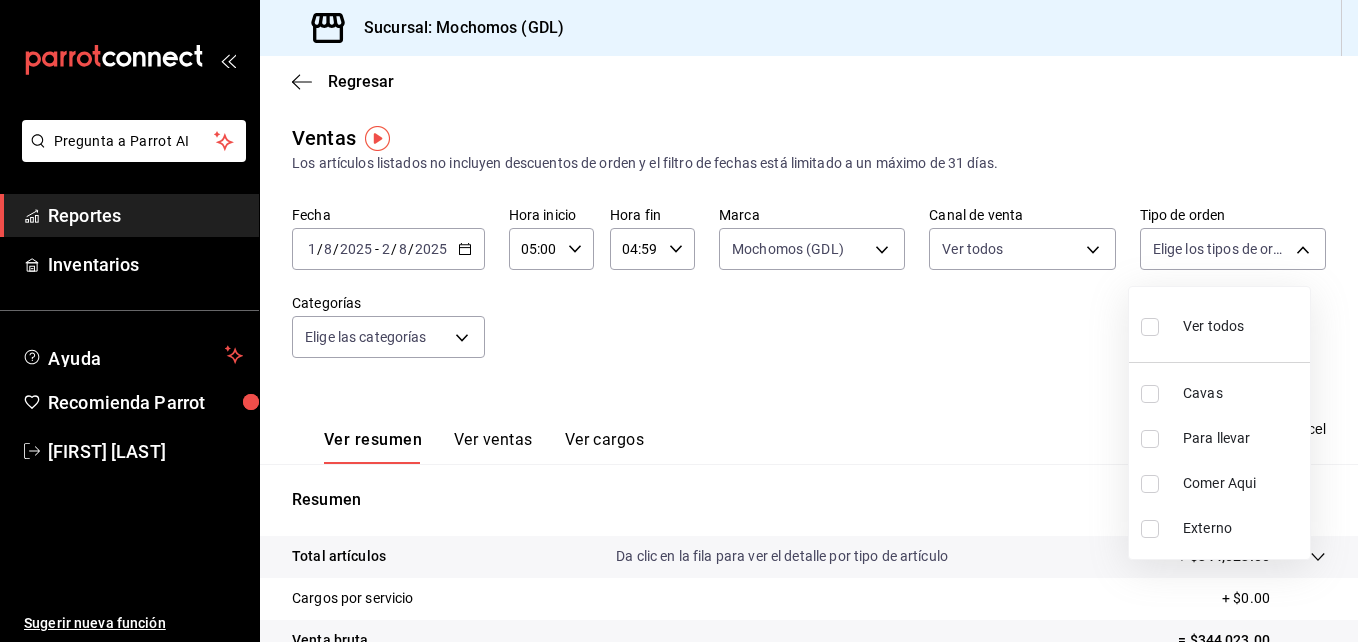 click at bounding box center (1150, 327) 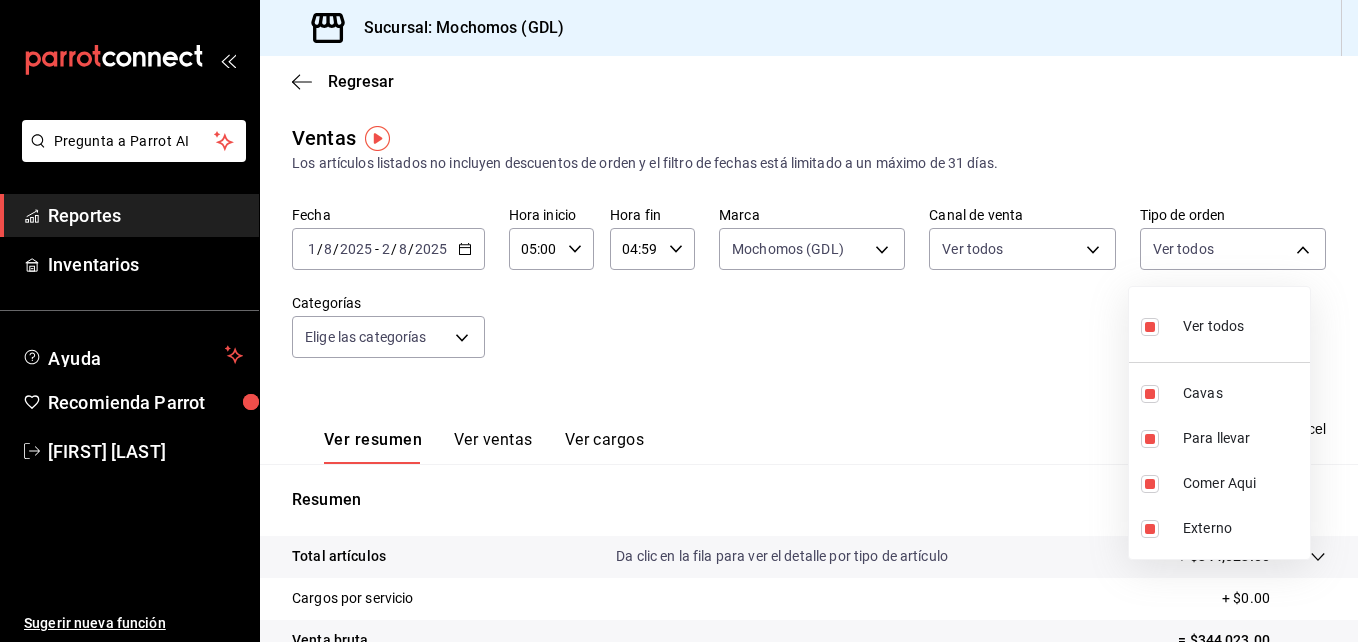 click at bounding box center [679, 321] 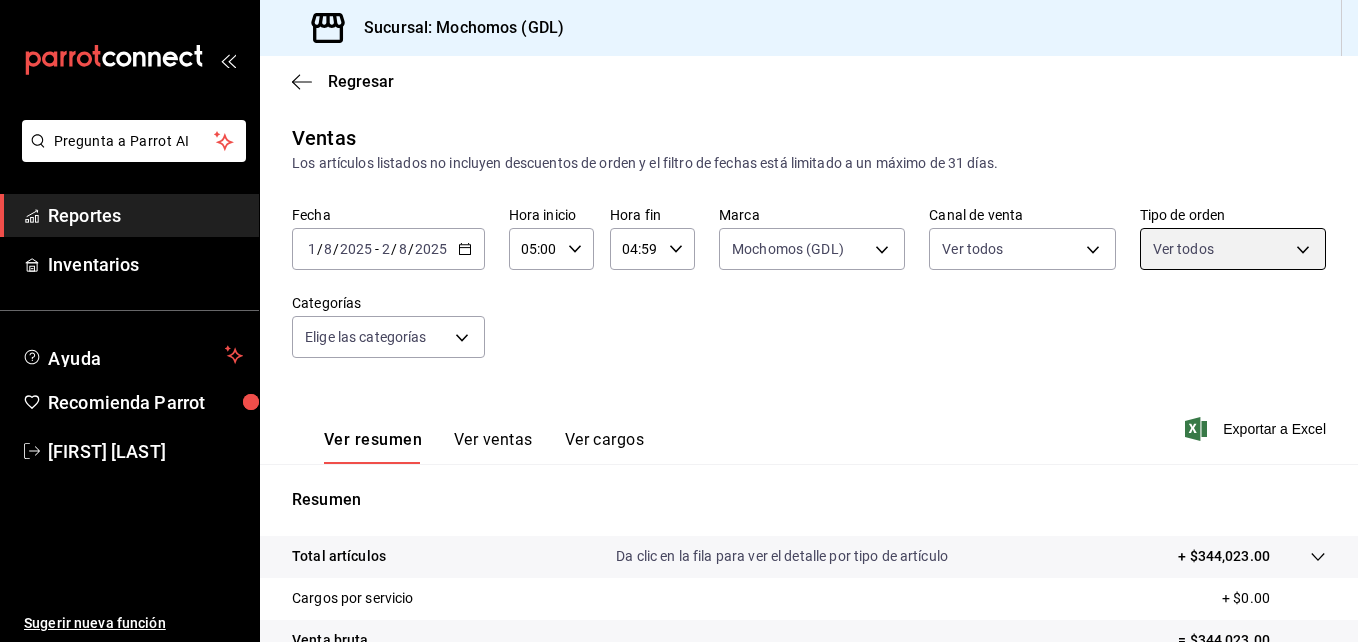 scroll, scrollTop: 316, scrollLeft: 0, axis: vertical 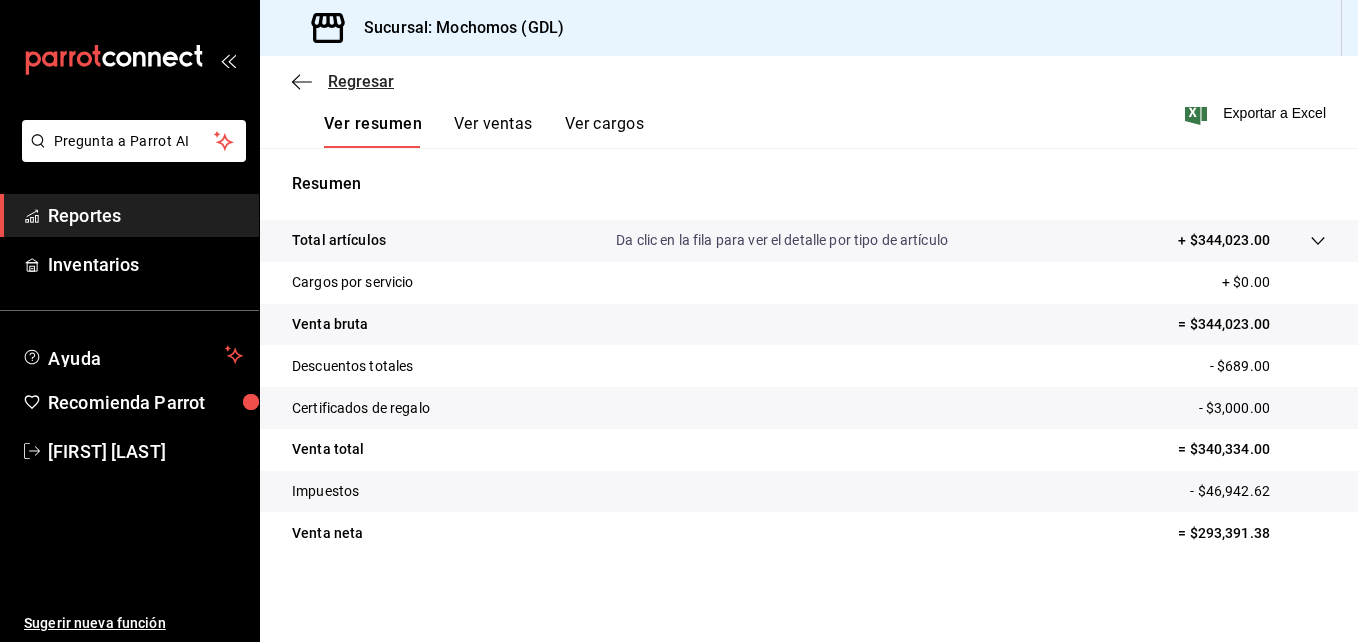 click 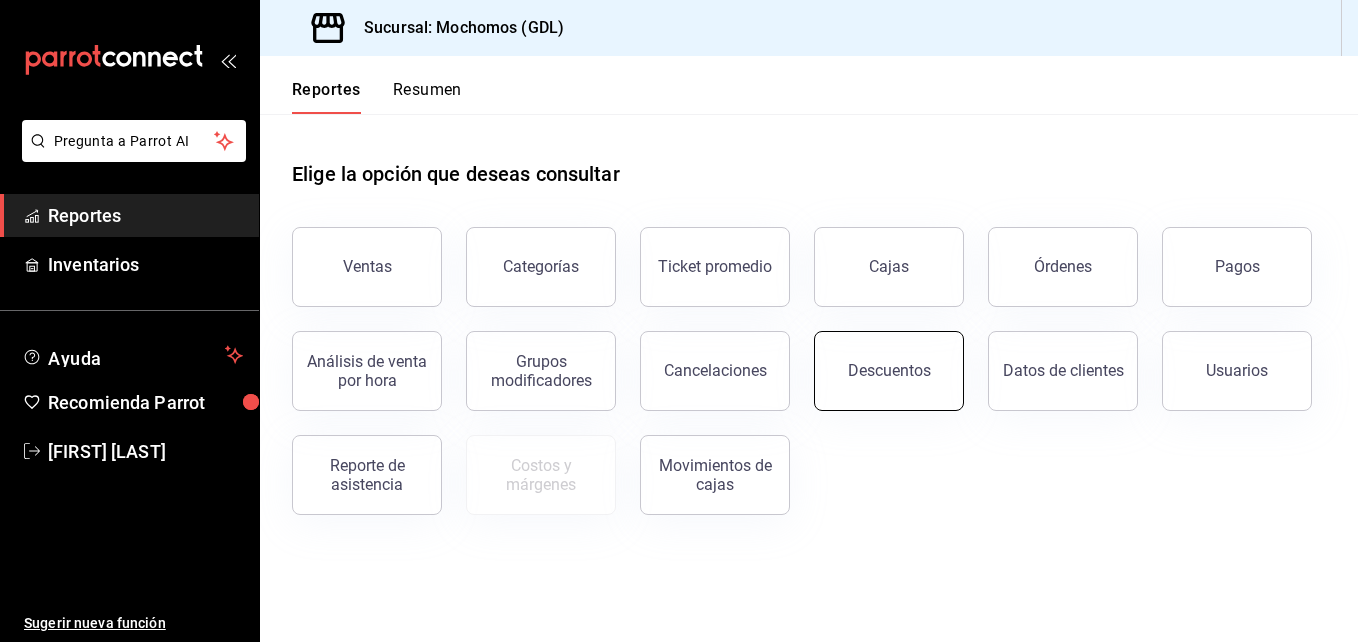 click on "Descuentos" at bounding box center [889, 371] 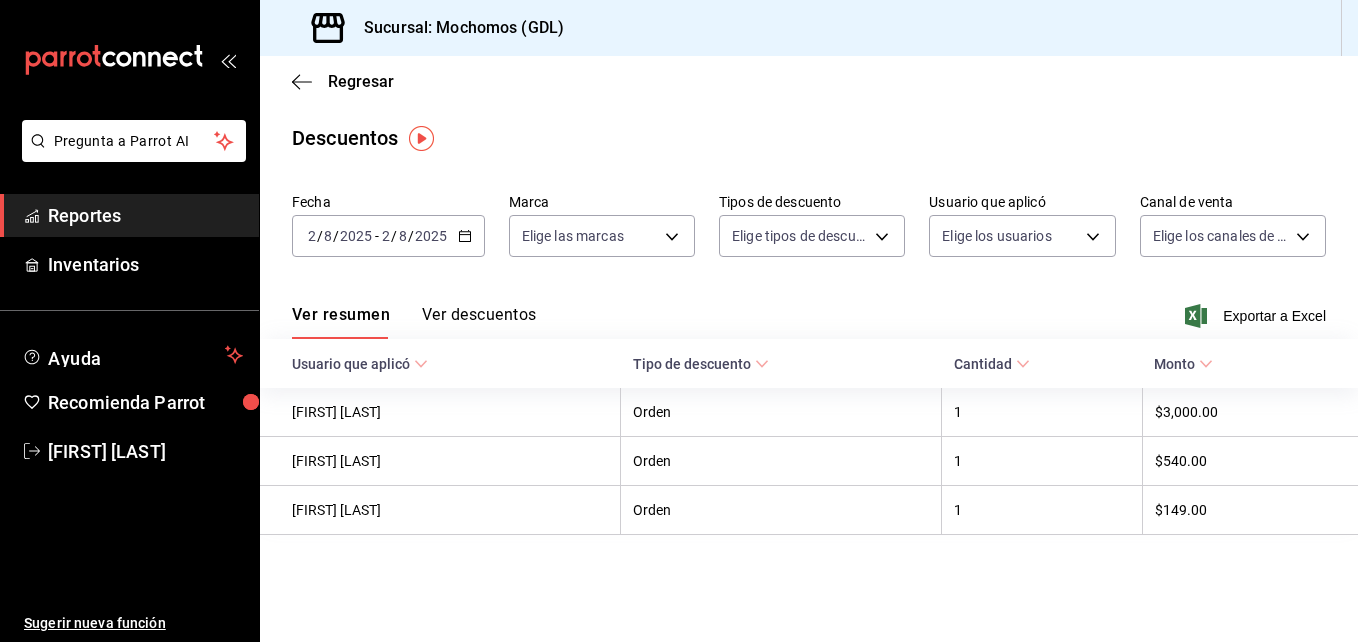 click 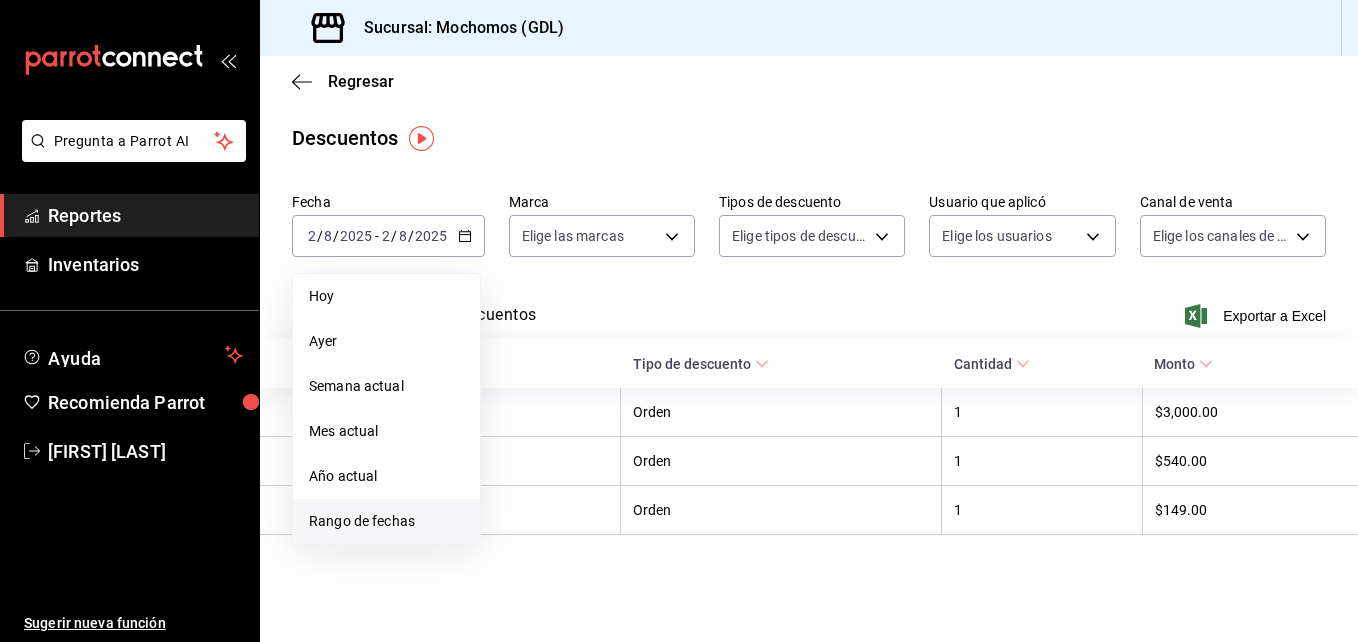 click on "Rango de fechas" at bounding box center [386, 521] 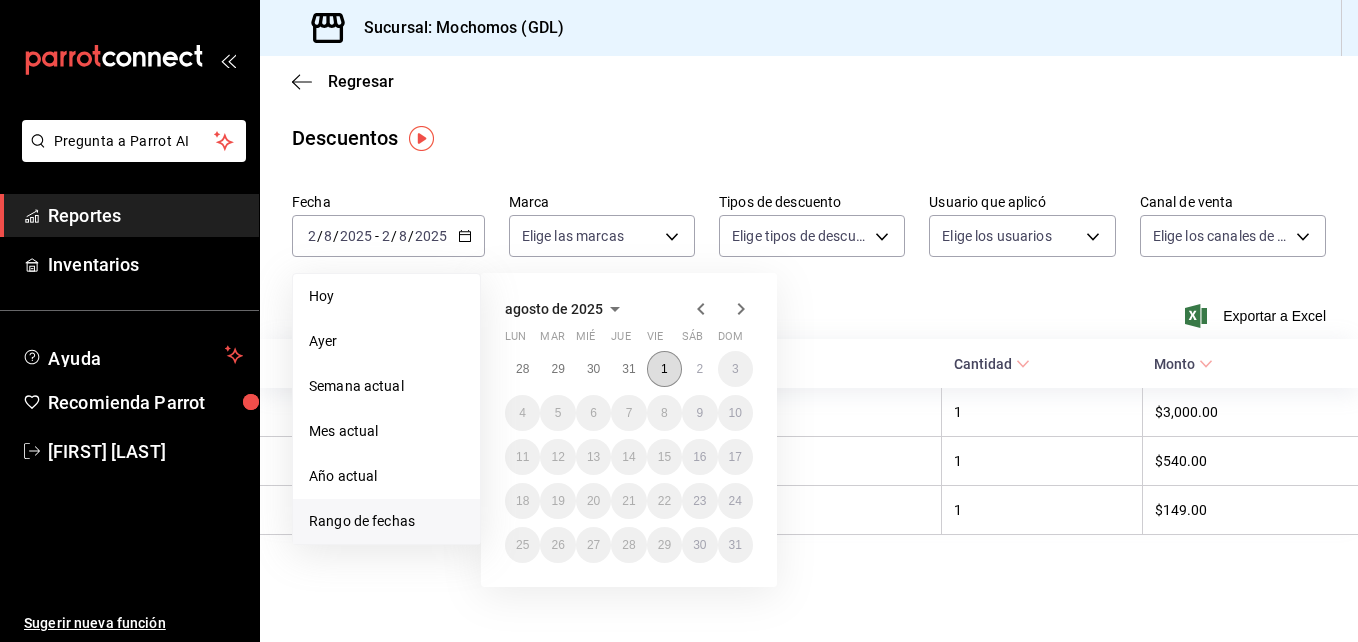 click on "1" at bounding box center (664, 369) 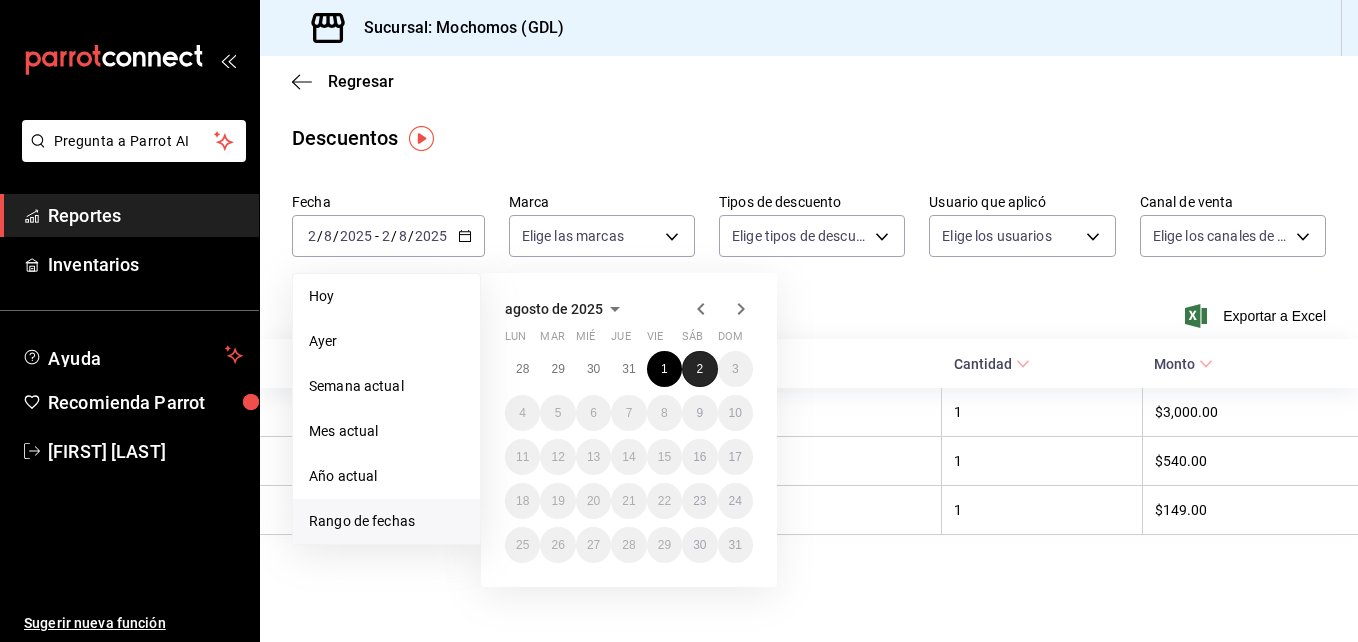 click on "2" at bounding box center (699, 369) 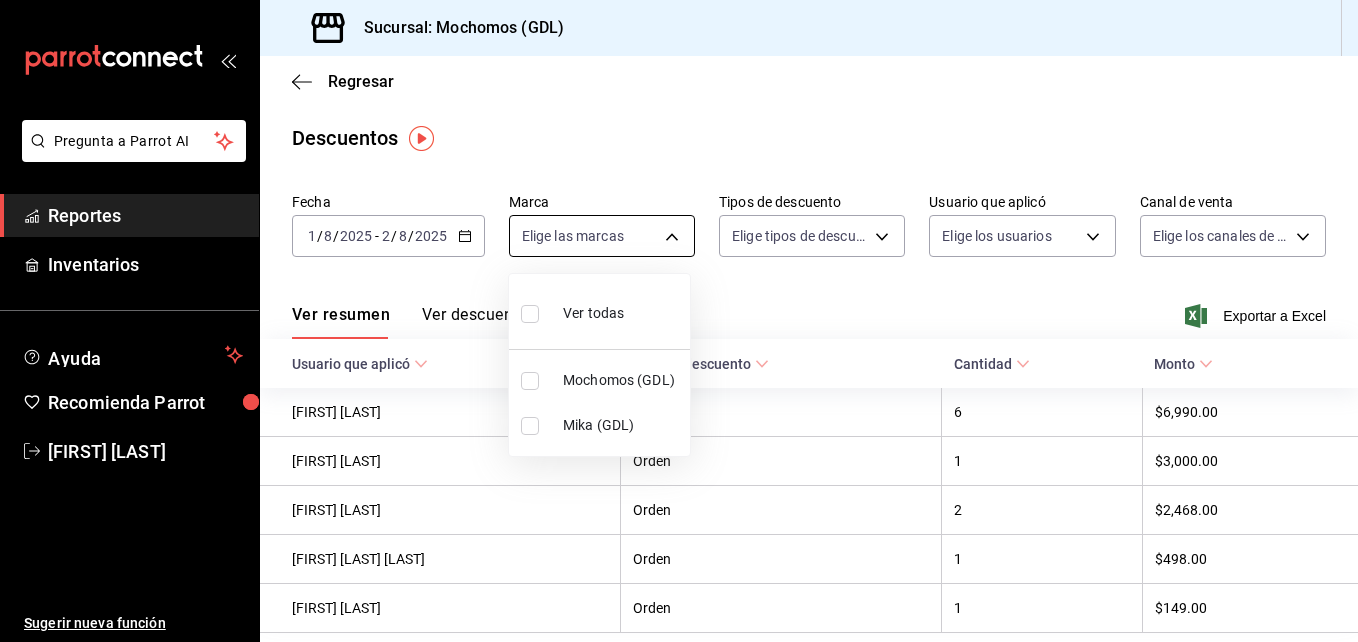 click on "Pregunta a Parrot AI Reportes   Inventarios   Ayuda Recomienda Parrot   [FIRST] [LAST]   Sugerir nueva función   Sucursal: [CITY] Regresar Descuentos Fecha 2025-08-01 1 / 8 / 2025 - 2025-08-02 2 / 8 / 2025 Marca Elige las marcas Tipos de descuento Elige tipos de descuento Usuario que aplicó Elige los usuarios Canal de venta Elige los canales de venta Ver resumen Ver descuentos Exportar a Excel Usuario que aplicó Tipo de descuento Cantidad Monto [FIRST] [LAST] Orden 6 $6,990.00 [FIRST] [LAST] Orden 1 $3,000.00 [FIRST] [LAST] Orden 2 $2,468.00 [FIRST] [MIDDLE] [LAST] Orden 1 $498.00 [FIRST] [LAST] Orden 1 $149.00 Pregunta a Parrot AI Reportes   Inventarios   Ayuda Recomienda Parrot   [FIRST] [LAST]   Sugerir nueva función   GANA 1 MES GRATIS EN TU SUSCRIPCIÓN AQUÍ Ver video tutorial Ir a video Visitar centro de ayuda (81) 2046 6363 soporte@parrotsoftware.io Visitar centro de ayuda (81) 2046 6363 soporte@parrotsoftware.io Ver todas [CITY] [CITY] Mika ([CITY])" at bounding box center [679, 321] 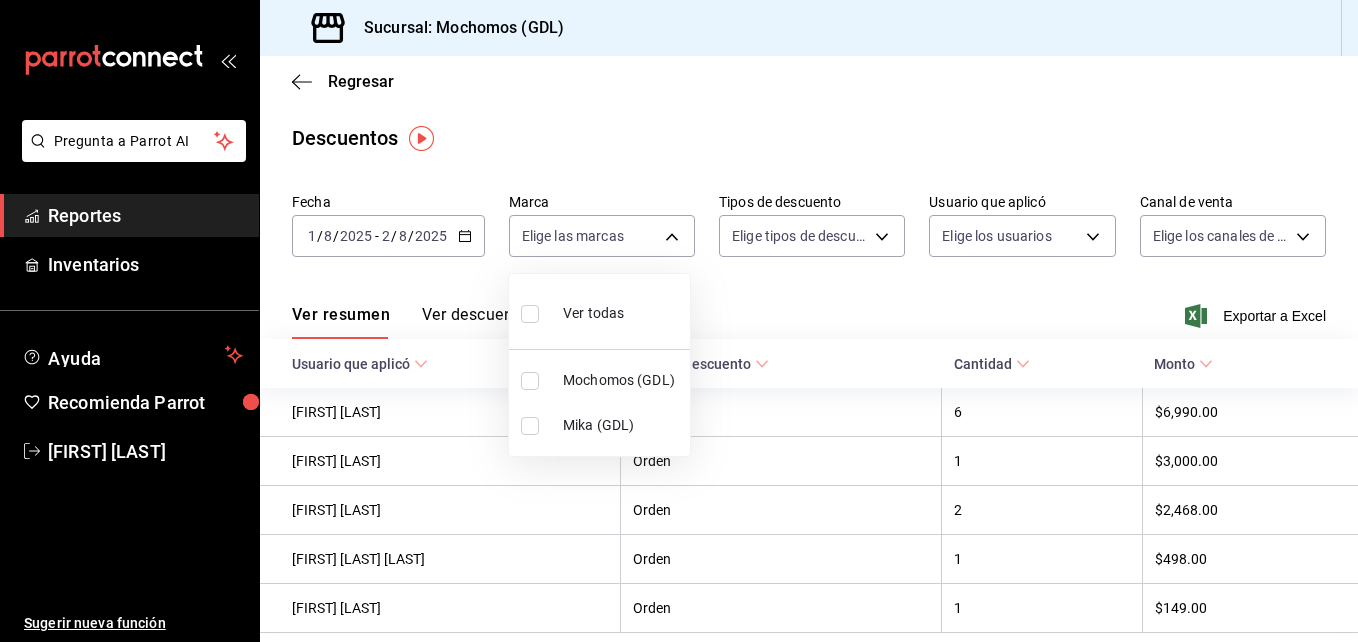 click at bounding box center (530, 381) 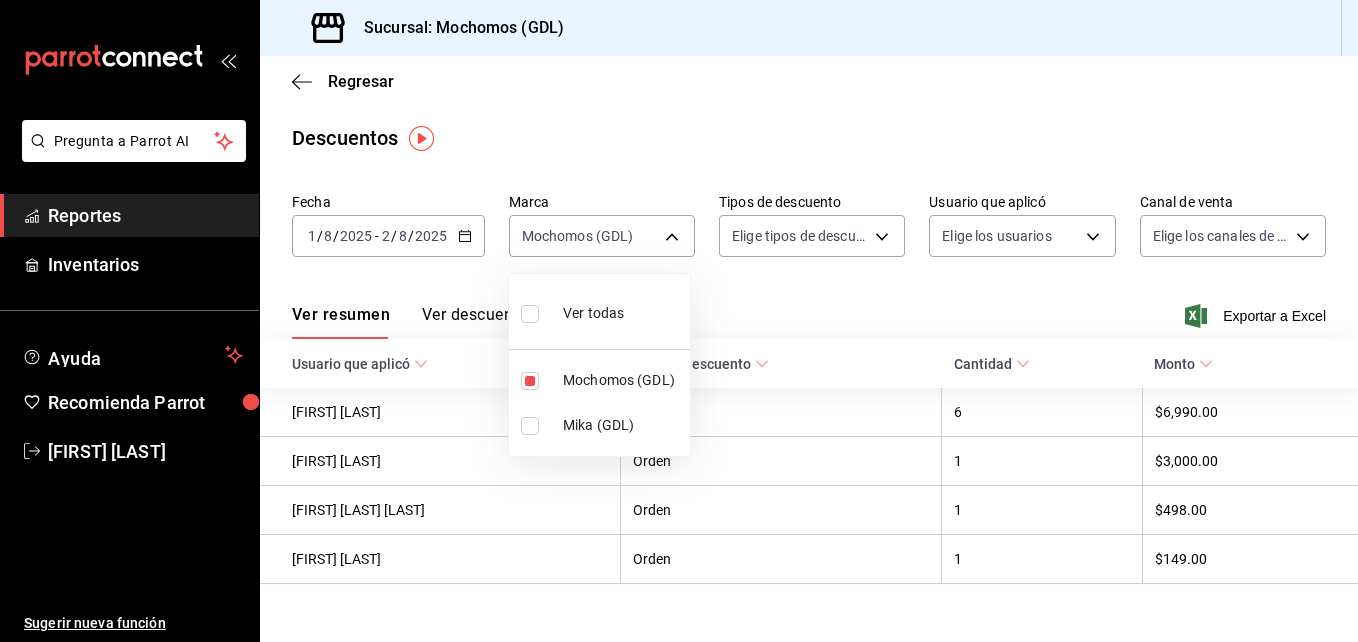 click at bounding box center (679, 321) 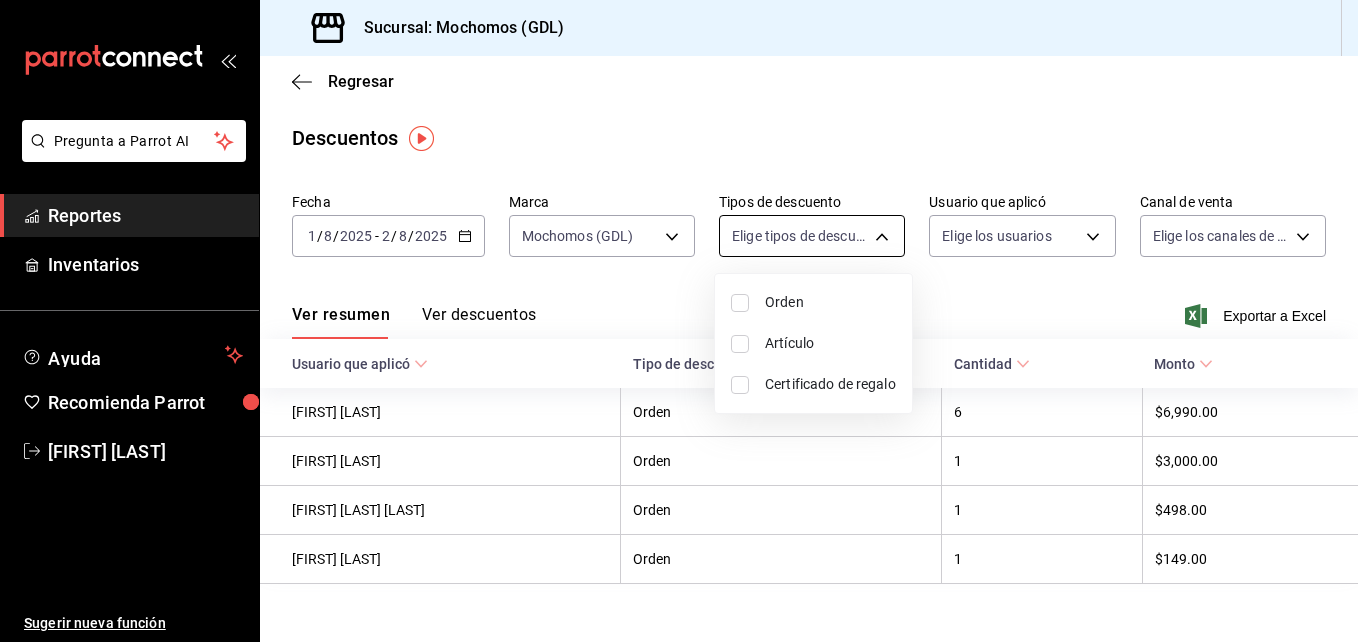 click on "Pregunta a Parrot AI Reportes   Inventarios   Ayuda Recomienda Parrot   [FIRST] [LAST]   Sugerir nueva función   Sucursal: Mochomos (GDL) Regresar Descuentos Fecha 2025-08-01 1 / 8 / 2025 - 2025-08-02 2 / 8 / 2025 Marca Mochomos (GDL) 36c25d4a-7cb0-456c-a434-e981d54830bc Tipos de descuento Elige tipos de descuento Usuario que aplicó Elige los usuarios Canal de venta Elige los canales de venta Ver resumen Ver descuentos Exportar a Excel Usuario que aplicó Tipo de descuento Cantidad Monto [FIRST] [LAST] Orden 6 $6,990.00 [FIRST] [LAST] Orden 1 $3,000.00 [FIRST] [LAST] Orden 1 $498.00 [FIRST] [LAST] Orden 1 $149.00 Pregunta a Parrot AI Reportes   Inventarios   Ayuda Recomienda Parrot   [FIRST] [LAST]   Sugerir nueva función   GANA 1 MES GRATIS EN TU SUSCRIPCIÓN AQUÍ Ver video tutorial Ir a video Visitar centro de ayuda (81) 2046 6363 soporte@parrotsoftware.io Visitar centro de ayuda (81) 2046 6363 soporte@parrotsoftware.io Orden Artículo Certificado de regalo" at bounding box center (679, 321) 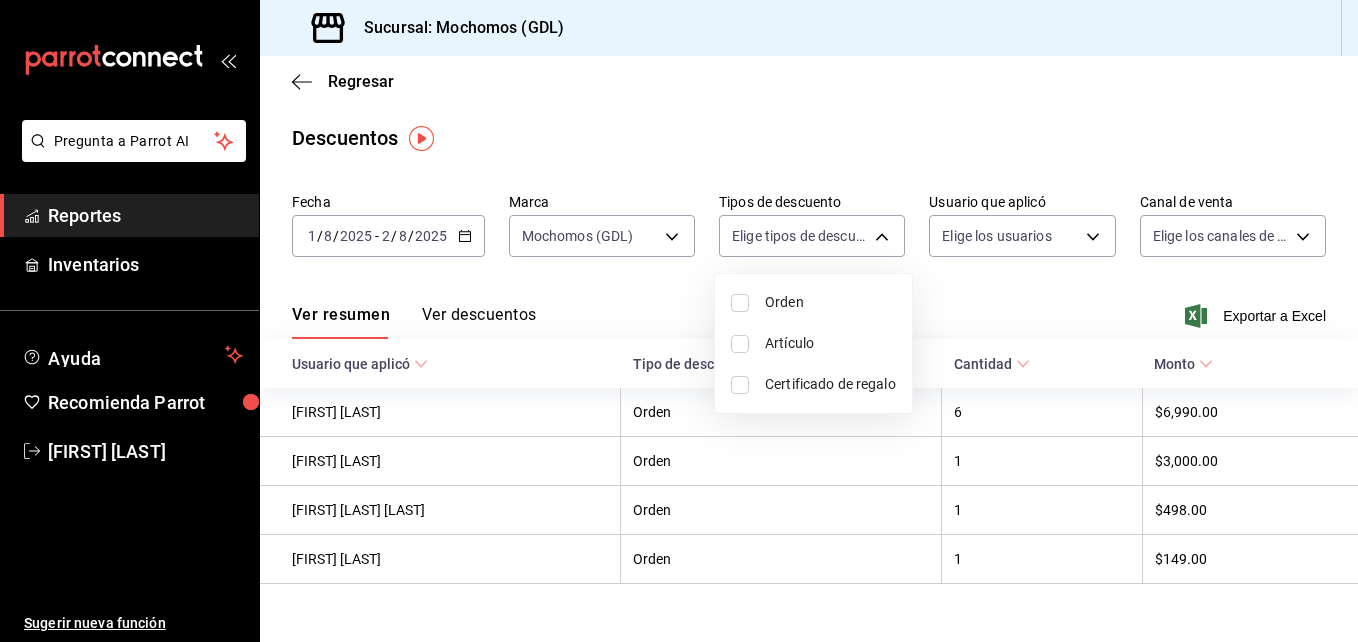 click at bounding box center (740, 303) 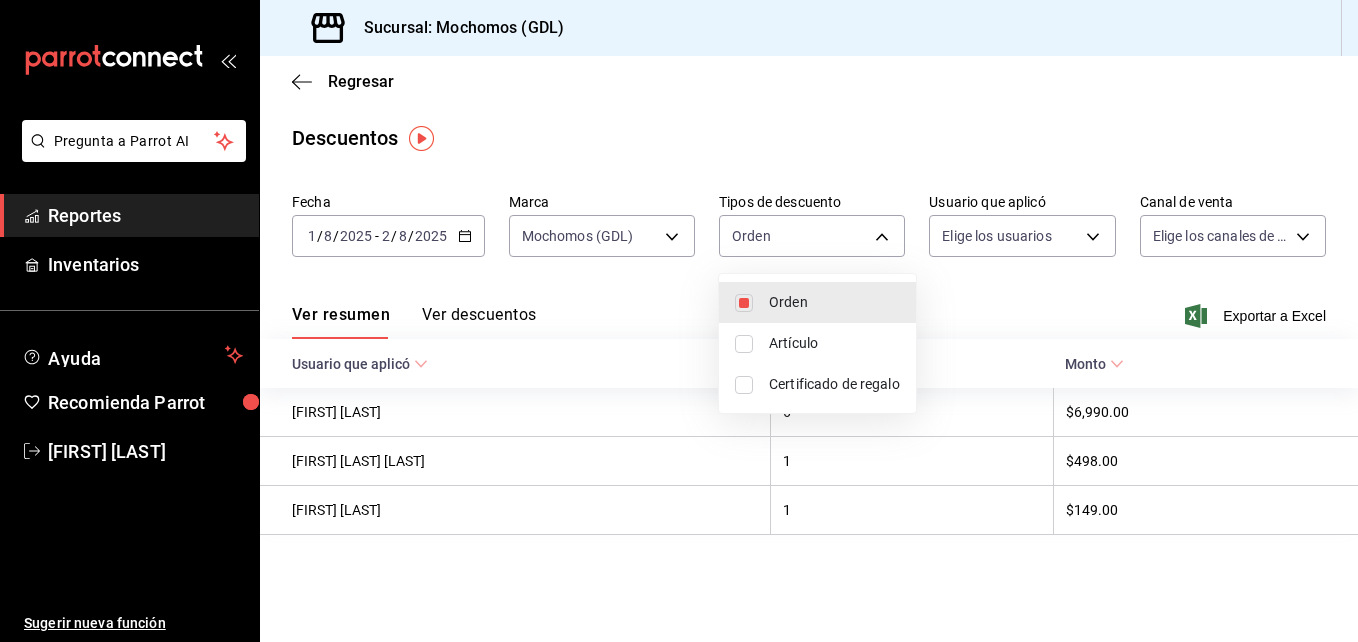click at bounding box center (744, 344) 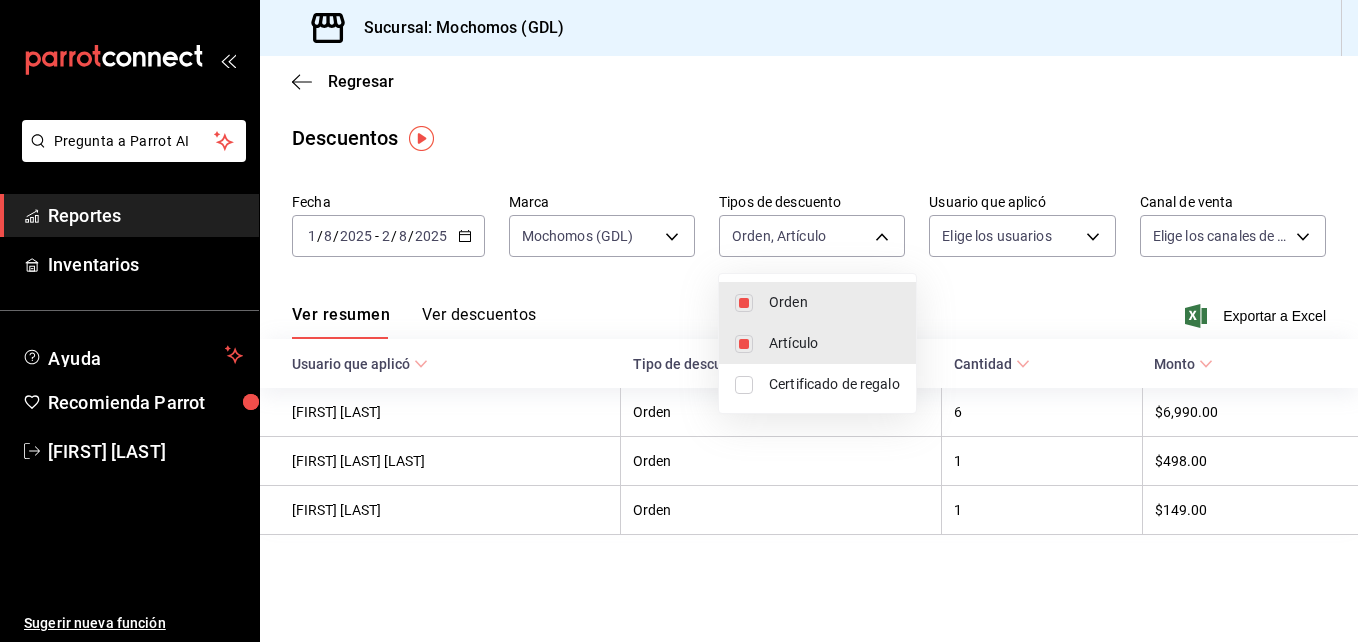 click at bounding box center (744, 385) 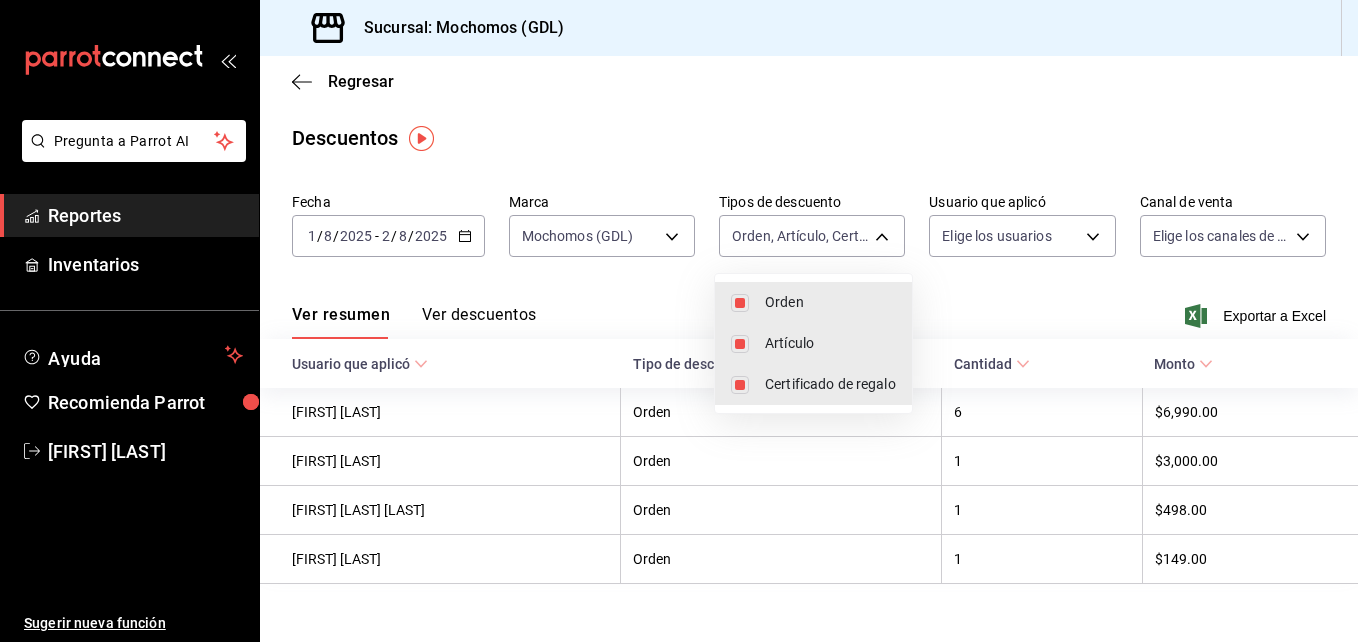 click at bounding box center [679, 321] 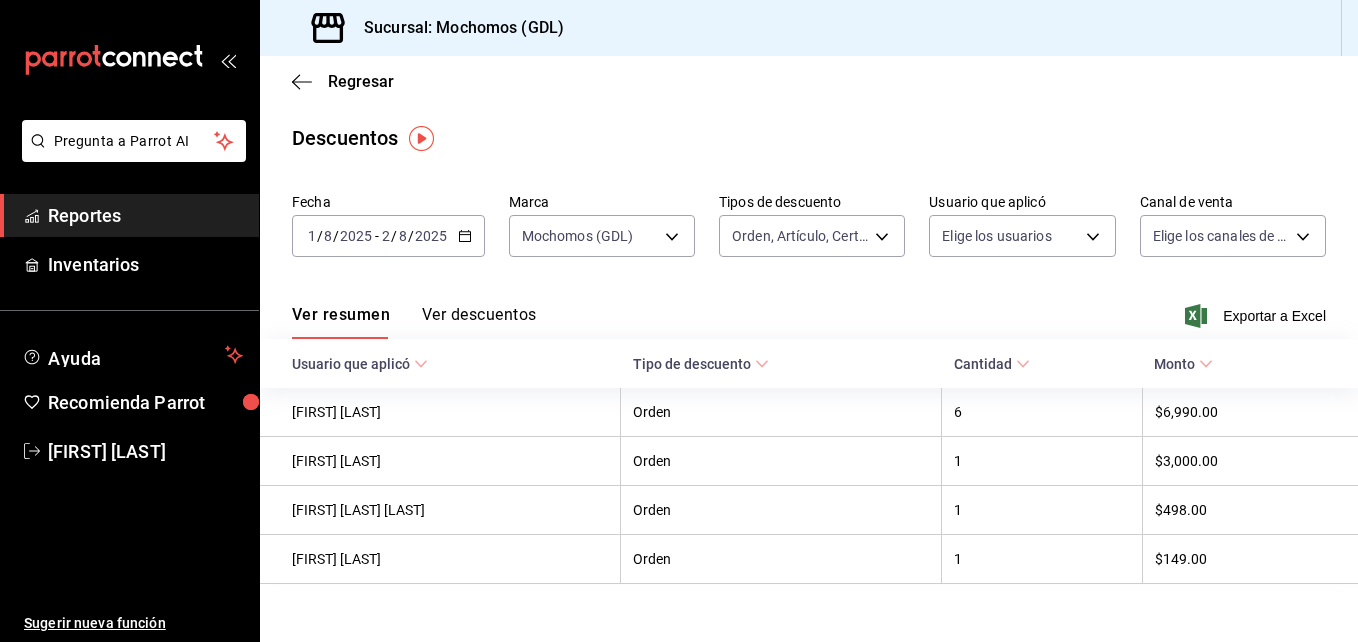 click on "Pregunta a Parrot AI Reportes   Inventarios   Ayuda Recomienda Parrot   [FIRST] [LAST]   Sugerir nueva función   Sucursal: Mochomos (GDL) Regresar Descuentos Fecha 2025-08-01 1 / 8 / 2025 - 2025-08-02 2 / 8 / 2025 Marca Mochomos (GDL) 36c25d4a-7cb0-456c-a434-e981d54830bc Tipos de descuento Orden, Artículo, Certificado de regalo ORDER,ORDER_ITEM,CARD_REWARD Usuario que aplicó Elige los usuarios Canal de venta Elige los canales de venta Ver resumen Ver descuentos Exportar a Excel Usuario que aplicó Tipo de descuento Cantidad Monto [FIRST] [LAST] Orden 6 $6,990.00 [FIRST] [LAST] Orden 1 $3,000.00 [FIRST] [LAST] Orden 1 $498.00 [FIRST] [LAST] Orden 1 $149.00 Pregunta a Parrot AI Reportes   Inventarios   Ayuda Recomienda Parrot   [FIRST] [LAST]   Sugerir nueva función   GANA 1 MES GRATIS EN TU SUSCRIPCIÓN AQUÍ Ver video tutorial Ir a video Orden Artículo Certificado de regalo Visitar centro de ayuda (81) 2046 6363 soporte@parrotsoftware.io Visitar centro de ayuda (81) 2046 6363 soporte@parrotsoftware.io" at bounding box center [679, 321] 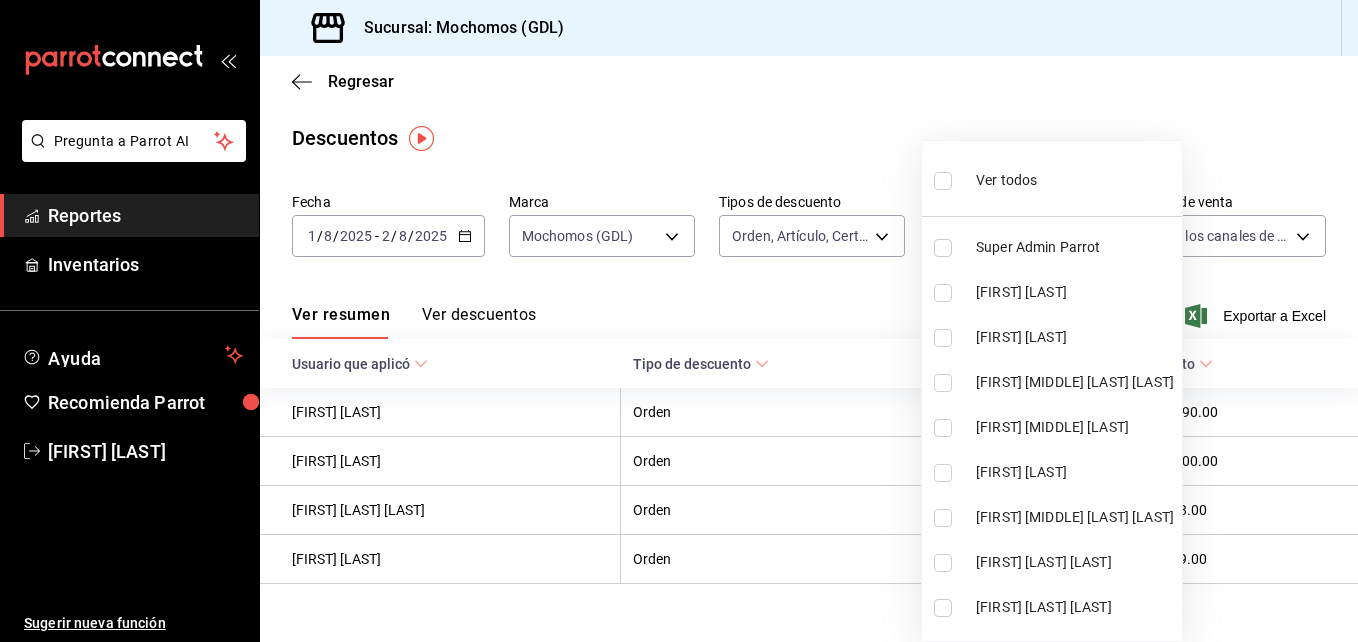 click at bounding box center [943, 181] 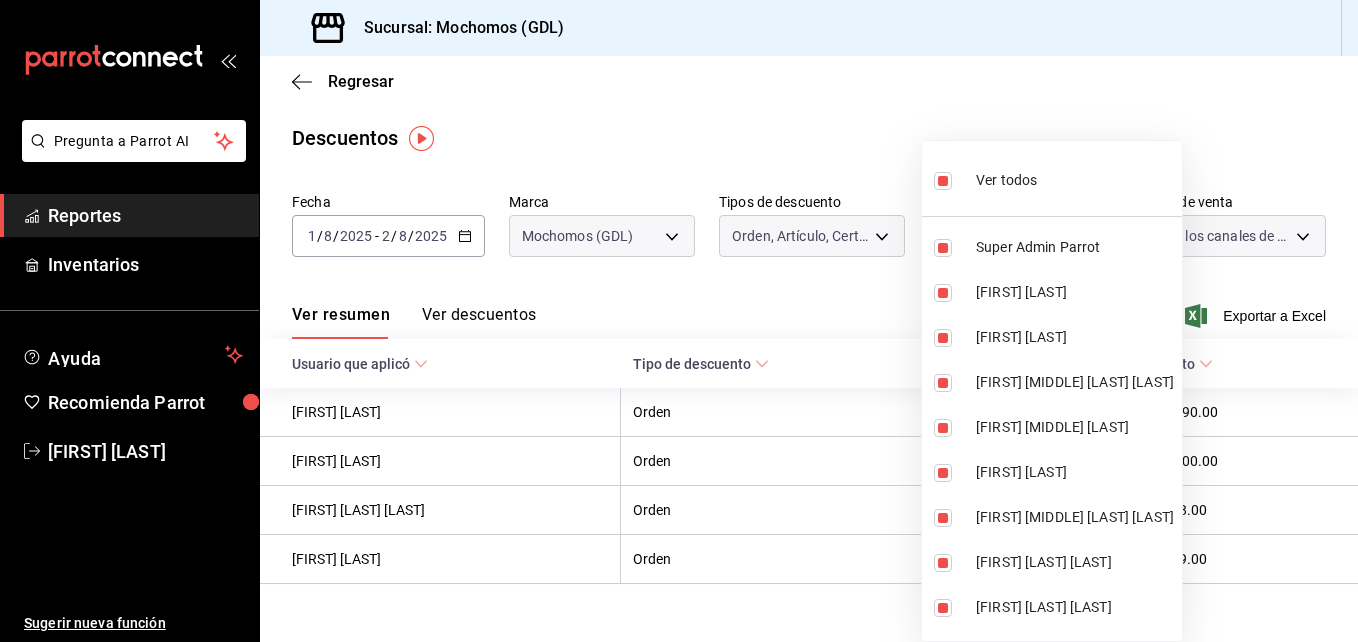 click at bounding box center (679, 321) 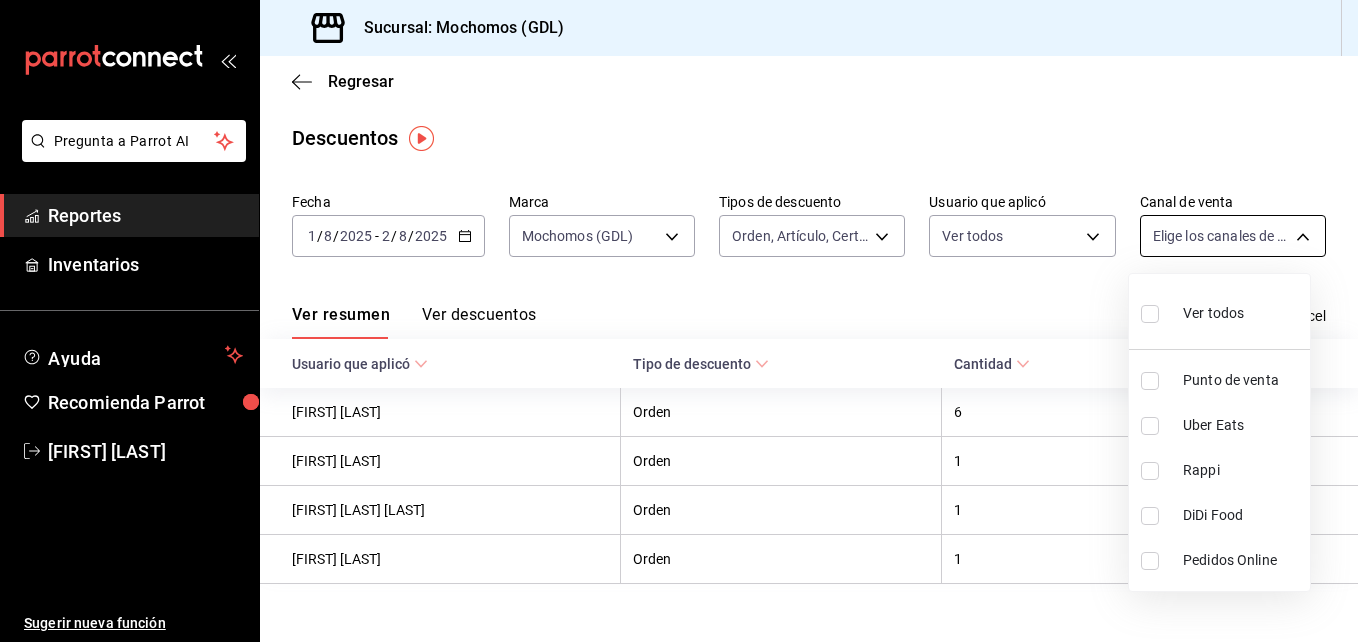 click on "Pregunta a Parrot AI Reportes   Inventarios   Ayuda Recomienda Parrot   [FIRST] [LAST]   Sugerir nueva función   Sucursal: [CITY] Regresar Descuentos Fecha 2025-08-01 1 / 8 / 2025 - 2025-08-02 2 / 8 / 2025 Marca [CITY] 36c25d4a-7cb0-456c-a434-e981d54830bc Tipos de descuento Orden, Artículo, Certificado de regalo ORDER,ORDER_ITEM,CARD_REWARD Usuario que aplicó Ver todos Canal de venta Elige los canales de venta Ver resumen Ver descuentos Exportar a Excel Usuario que aplicó Tipo de descuento Cantidad Monto [FIRST] [LAST] Orden 6 $6,990.00 [FIRST] [LAST] Orden 1 $3,000.00 [FIRST] [MIDDLE] [LAST] Orden 1 $498.00 [FIRST] [LAST] Orden 1 $149.00 Pregunta a Parrot AI Reportes   Inventarios   Ayuda Recomienda Parrot   [FIRST] [LAST]   Sugerir nueva función   GANA 1 MES GRATIS EN TU SUSCRIPCIÓN AQUÍ Ver video tutorial Ir a video Visitar centro de ayuda (81) 2046 6363 soporte@parrotsoftware.io Visitar centro de ayuda (81) 2046 6363 soporte@parrotsoftware.io Ver todos Punto de venta Uber Eats Rappi" at bounding box center (679, 321) 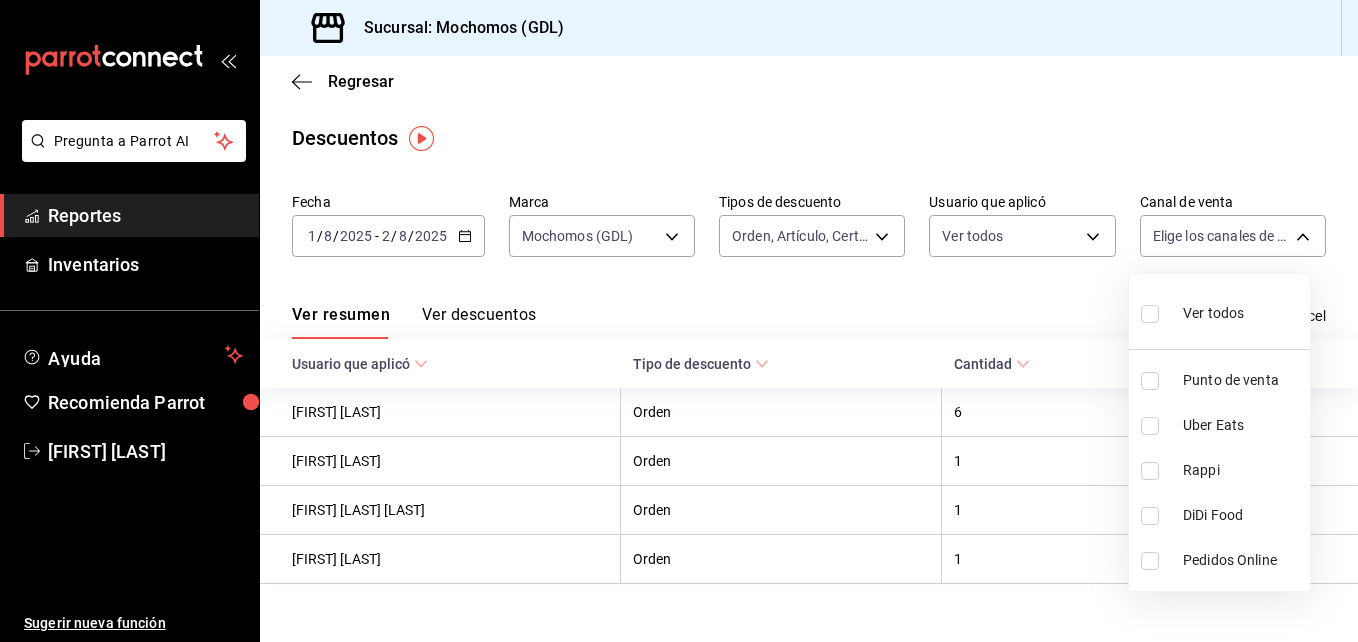 click at bounding box center (1150, 314) 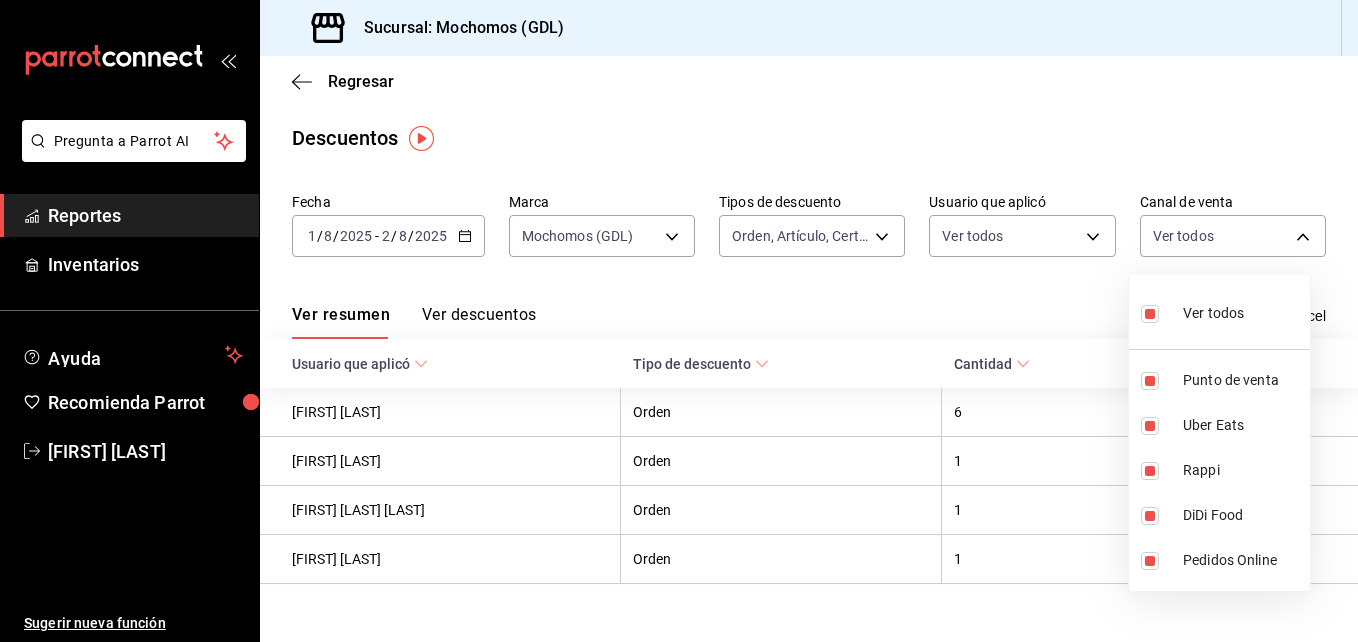 click at bounding box center [679, 321] 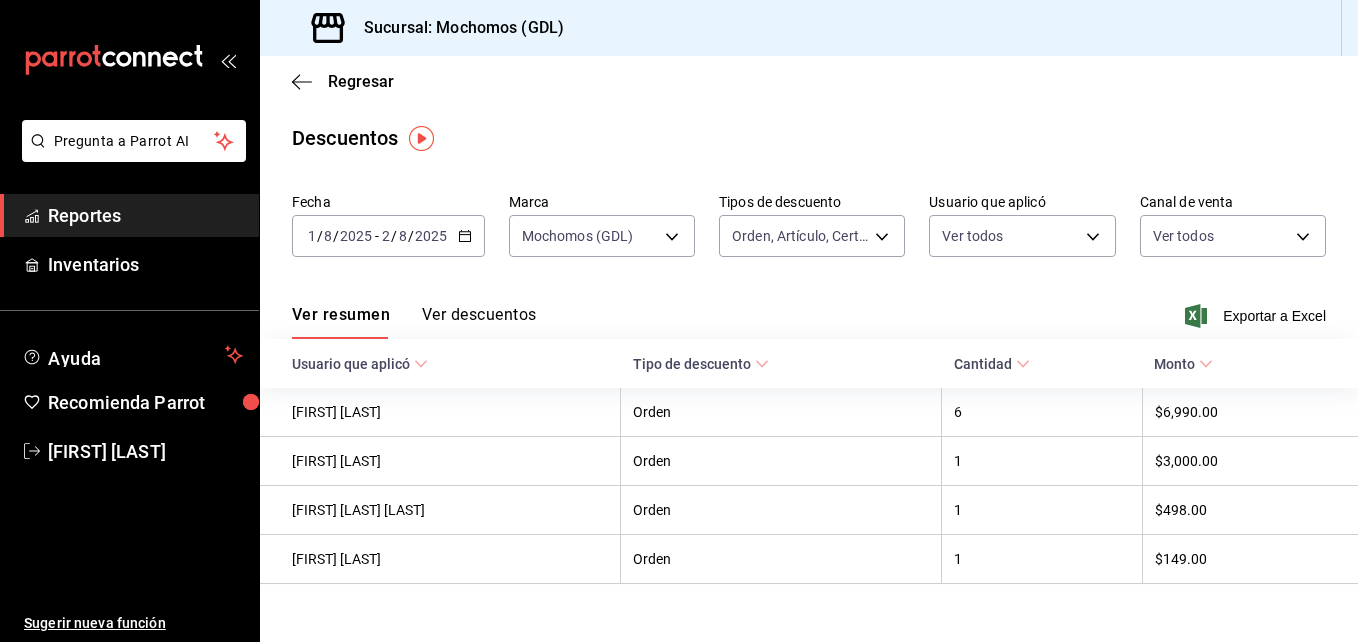 click on "Ver descuentos" at bounding box center [479, 322] 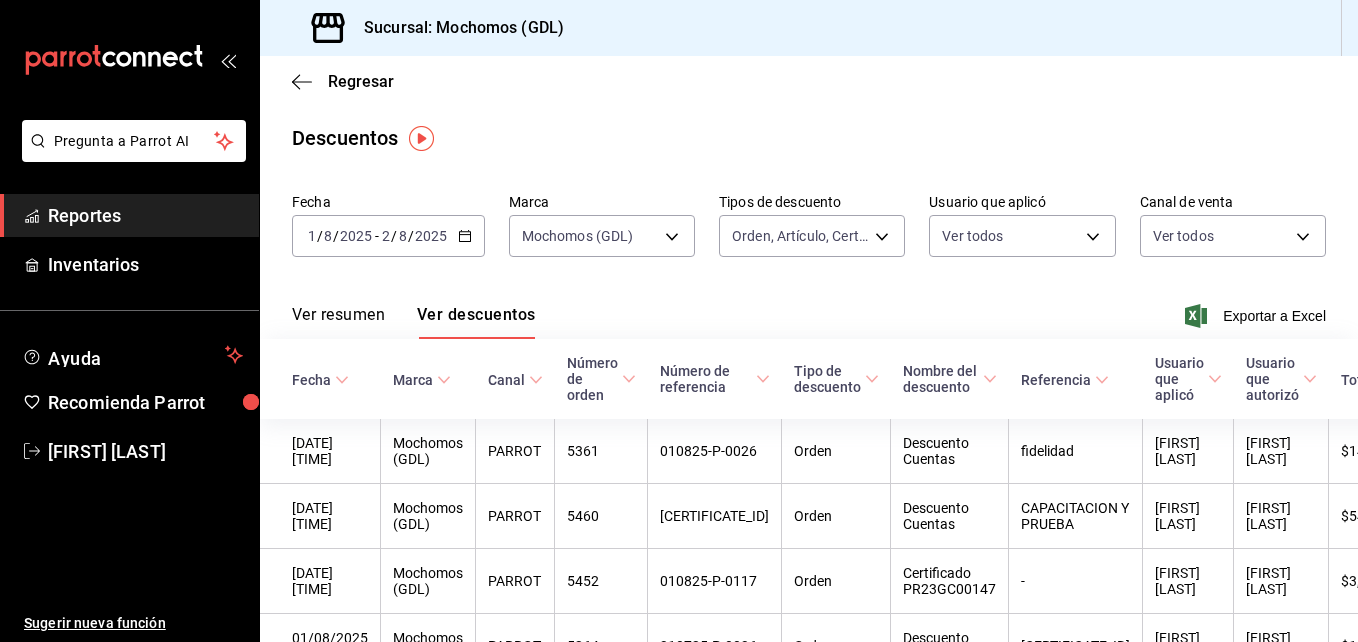 click on "Ver descuentos" at bounding box center [476, 322] 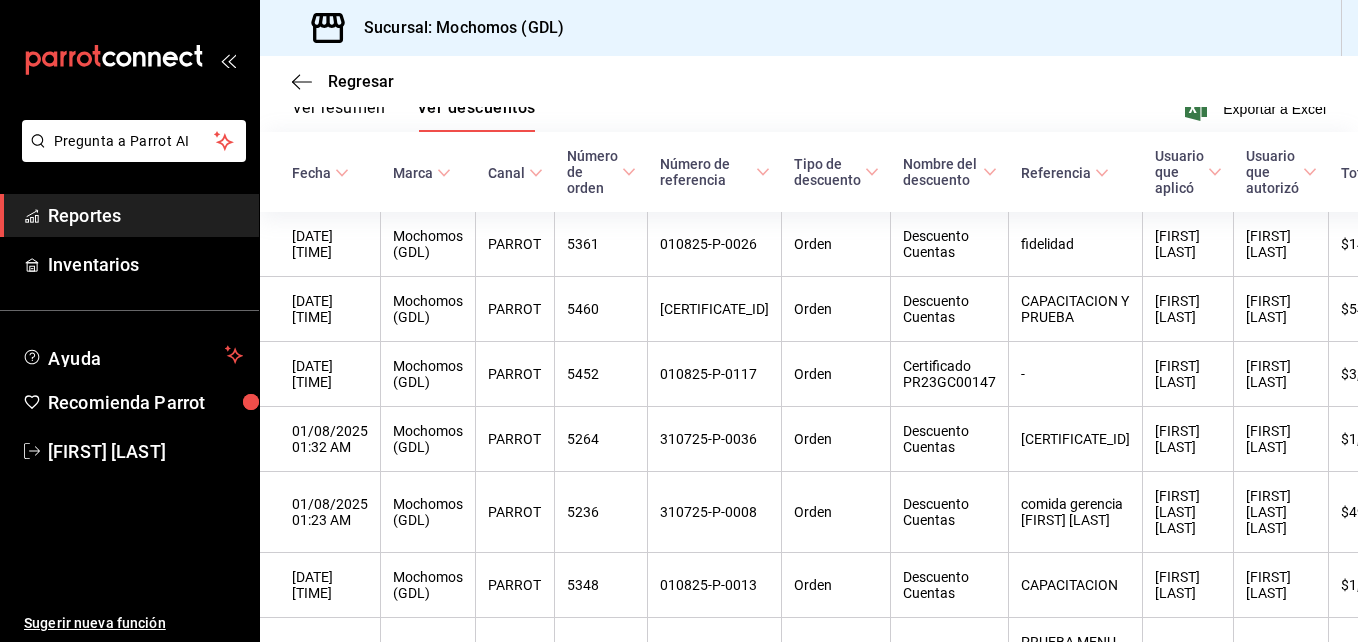 scroll, scrollTop: 205, scrollLeft: 0, axis: vertical 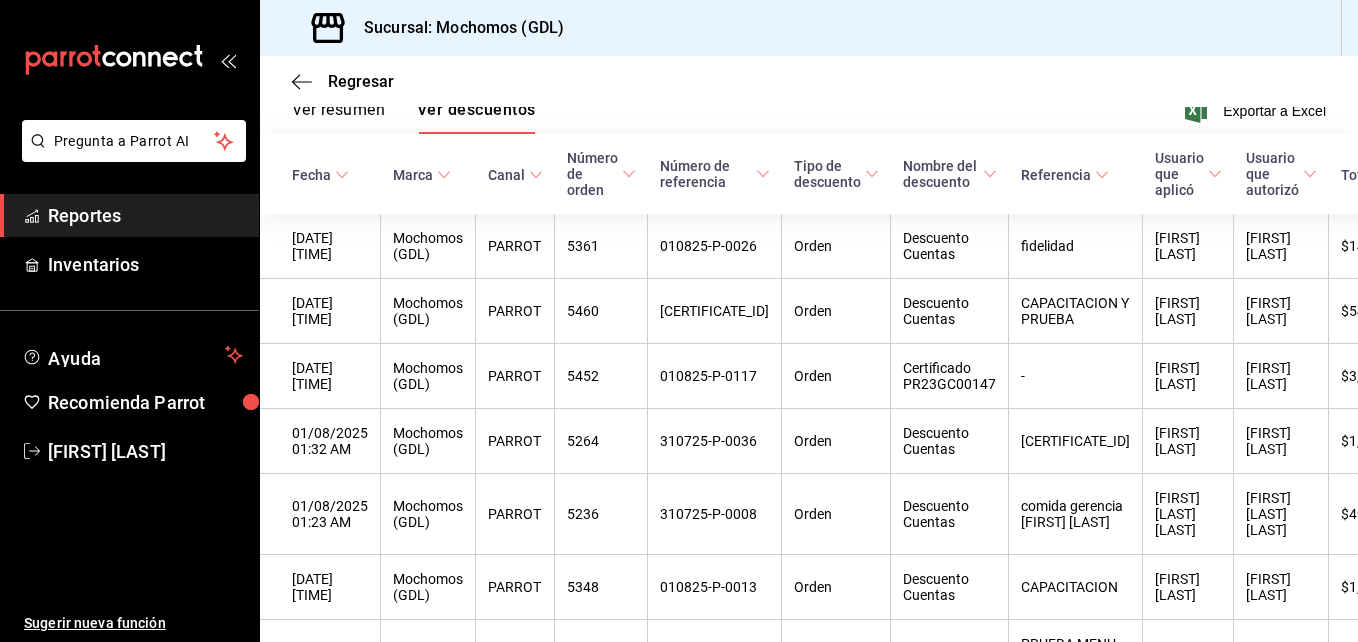 click on "Regresar" at bounding box center (809, 81) 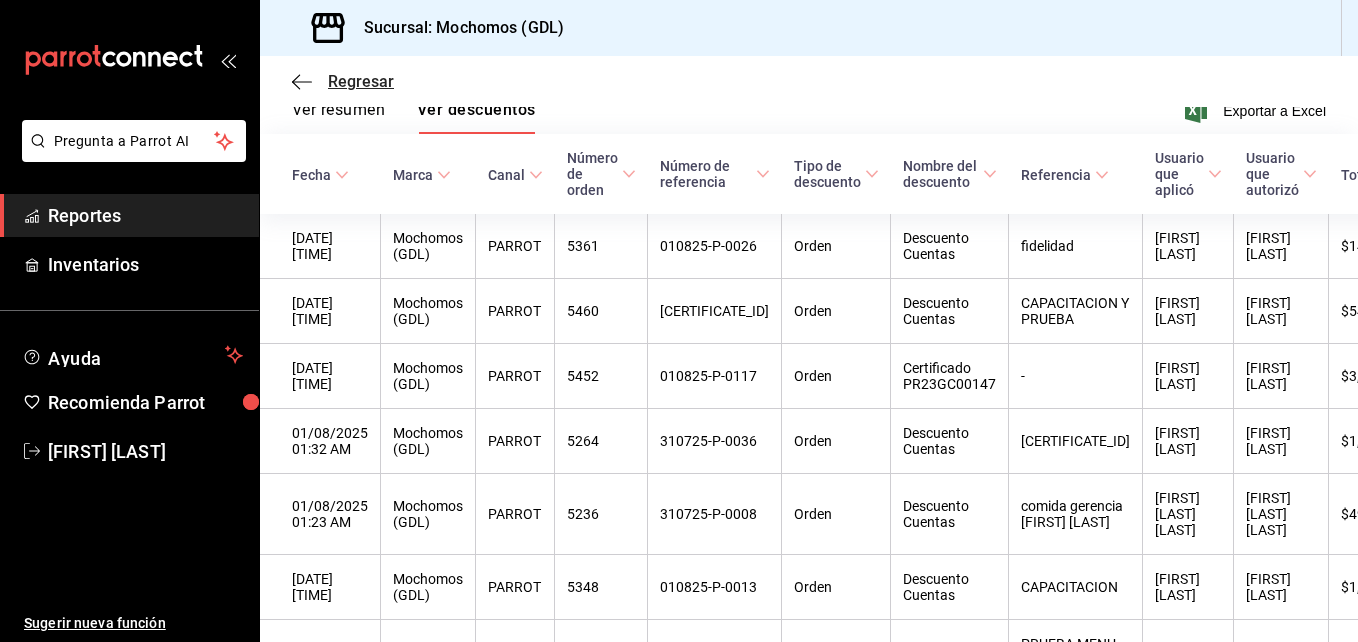 click 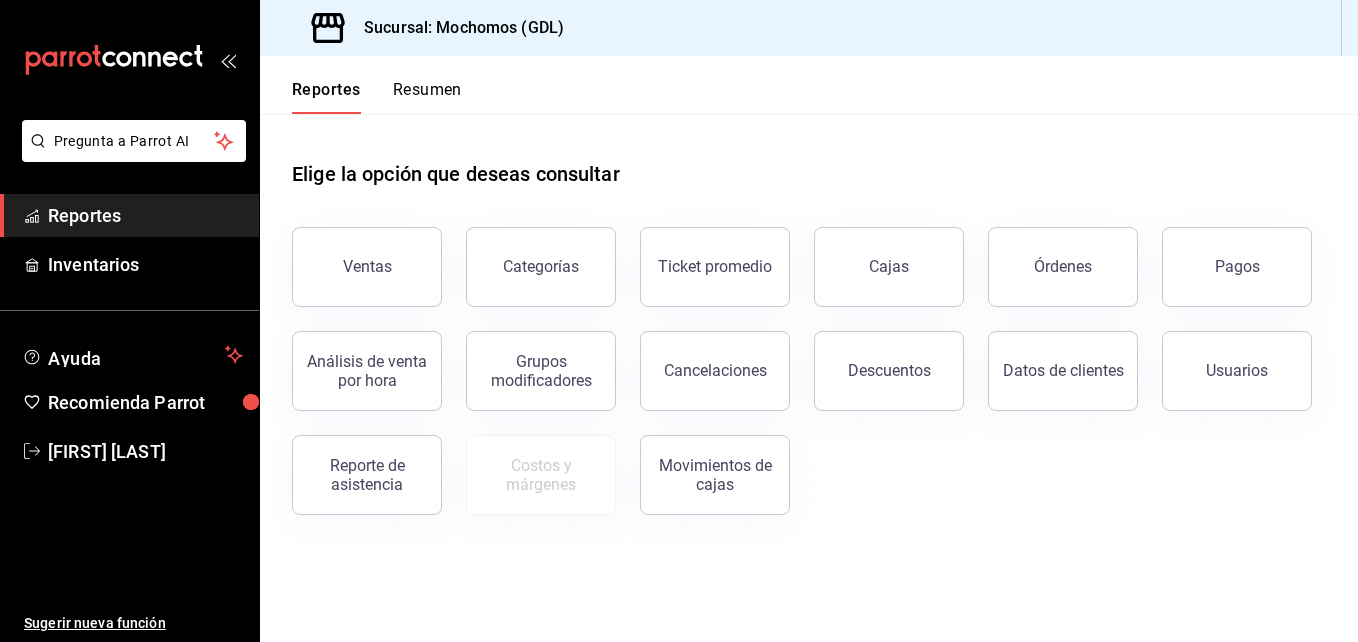 click on "Resumen" at bounding box center [427, 97] 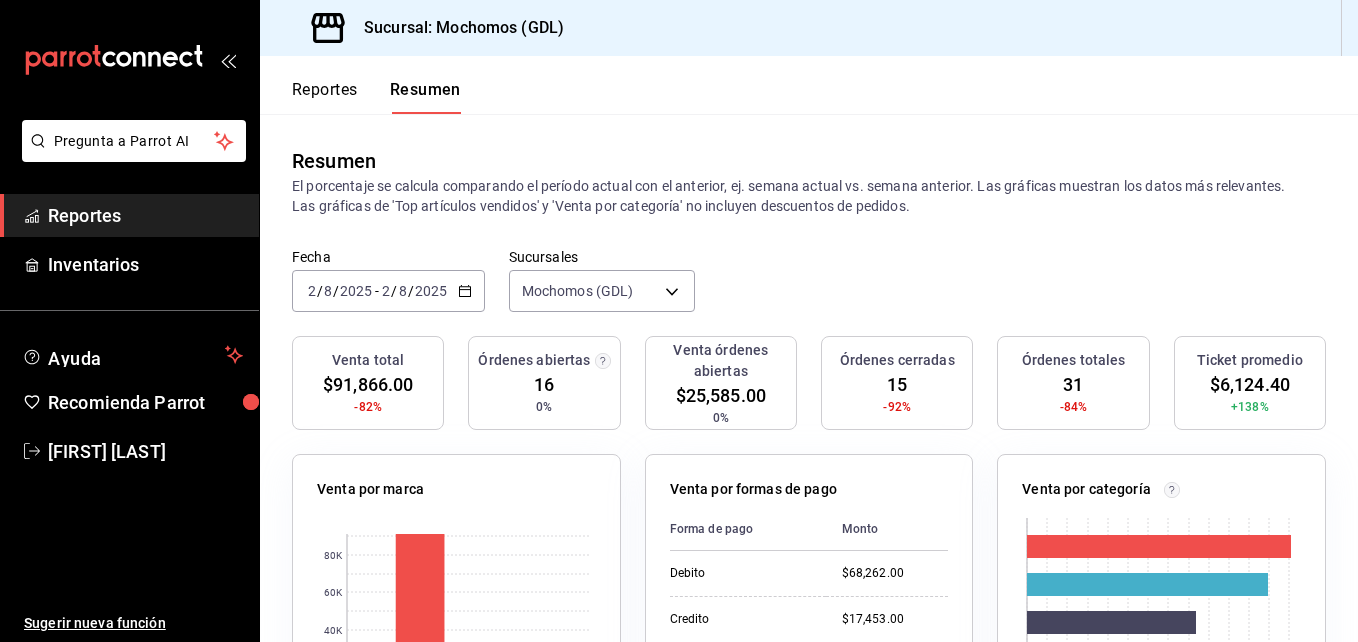 click on "Reportes" at bounding box center [325, 97] 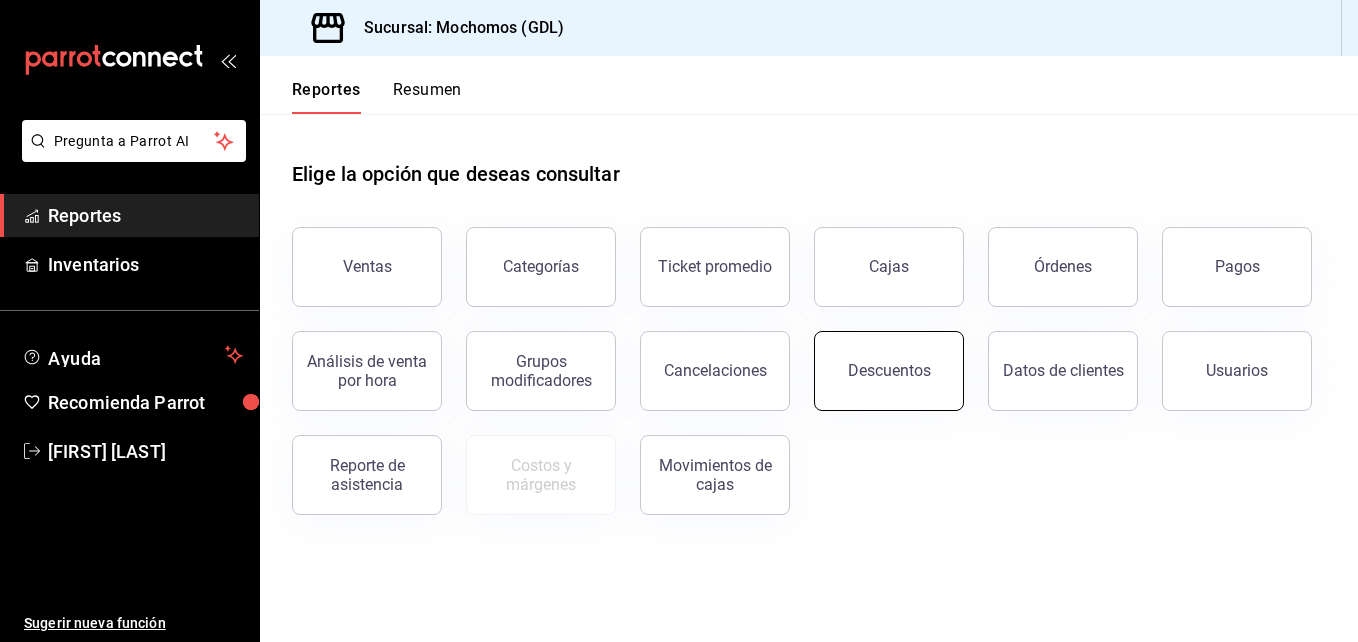 click on "Descuentos" at bounding box center [889, 371] 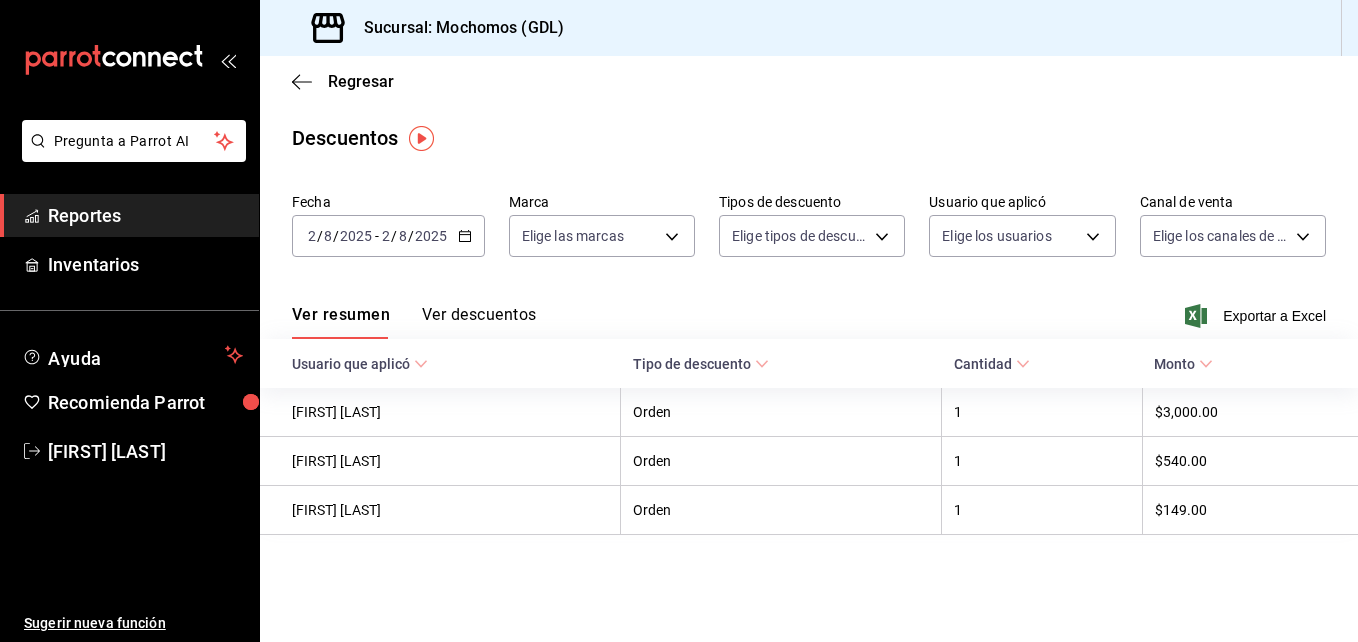 click 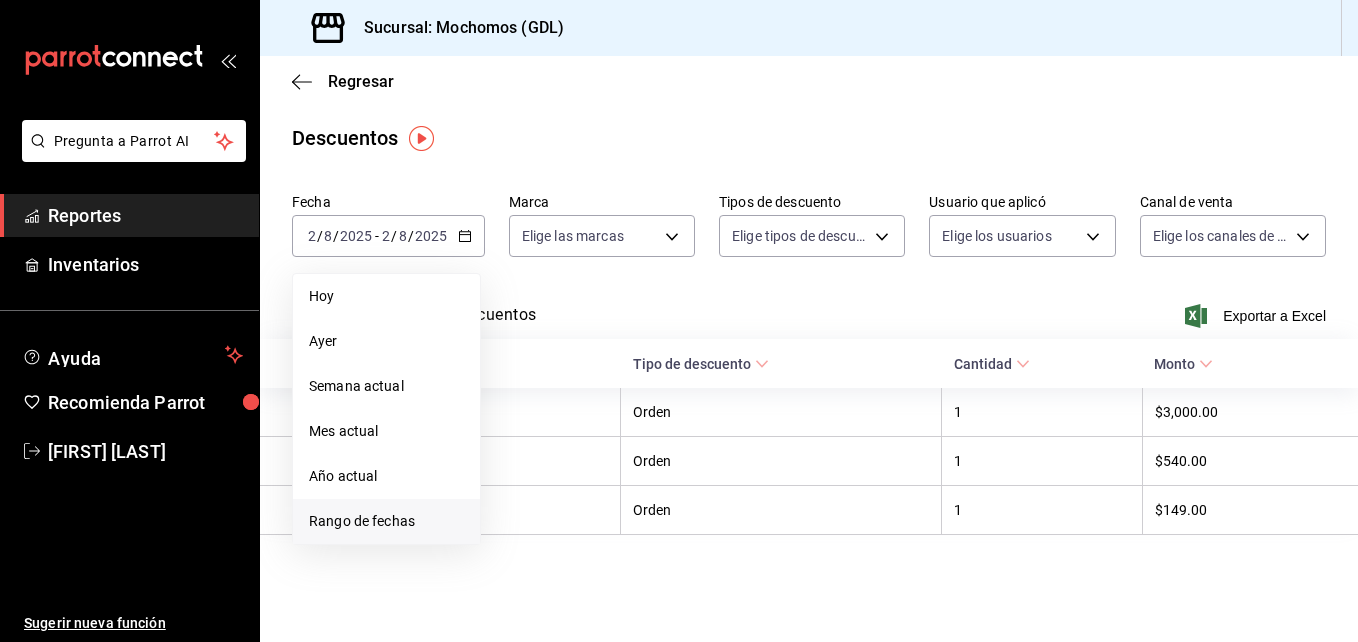 click on "Rango de fechas" at bounding box center [386, 521] 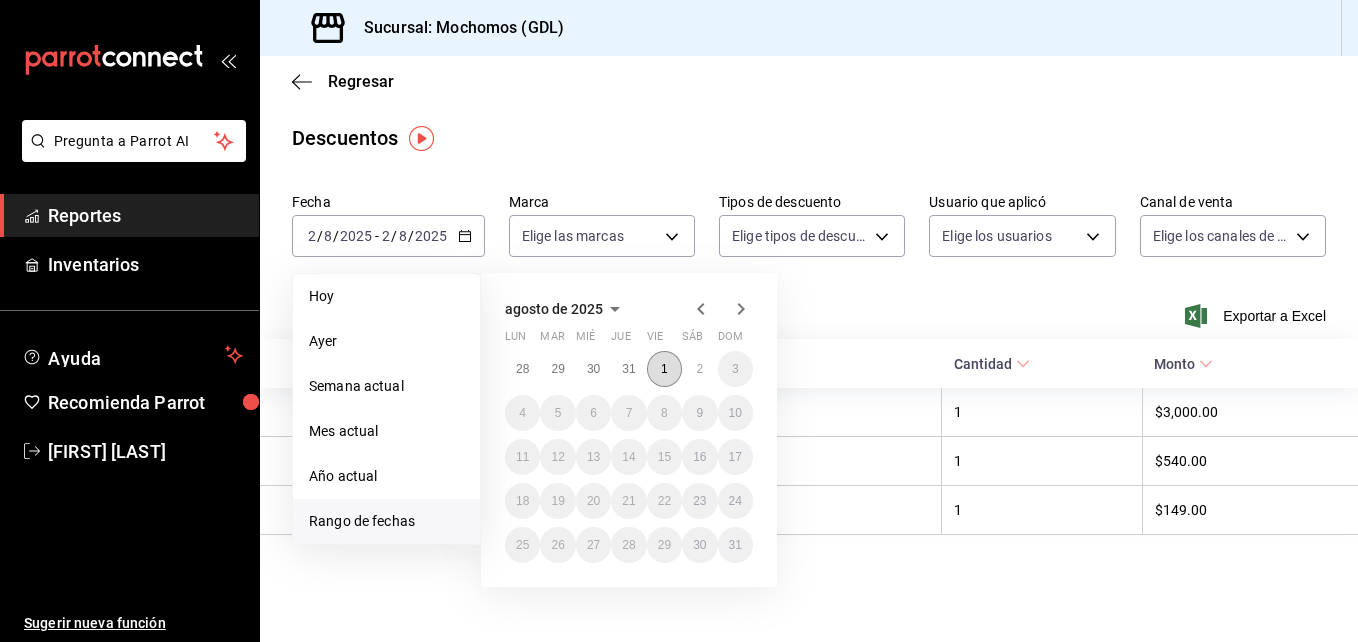 click on "1" at bounding box center [664, 369] 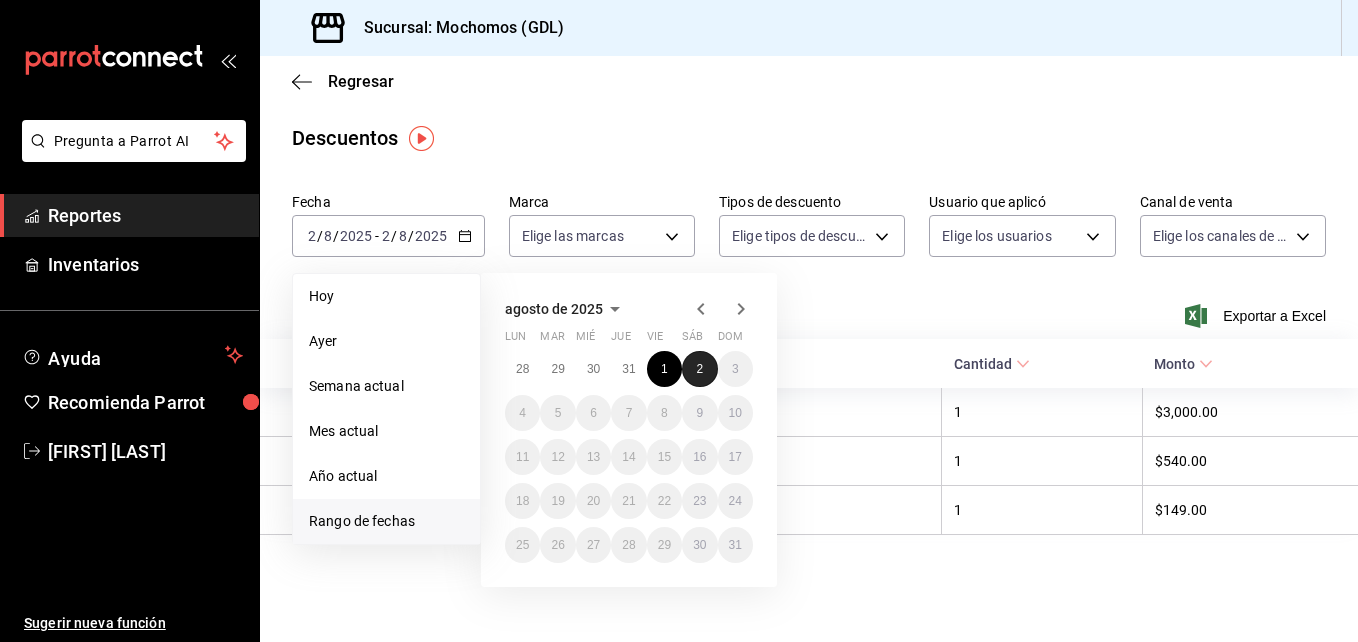 click on "2" at bounding box center [699, 369] 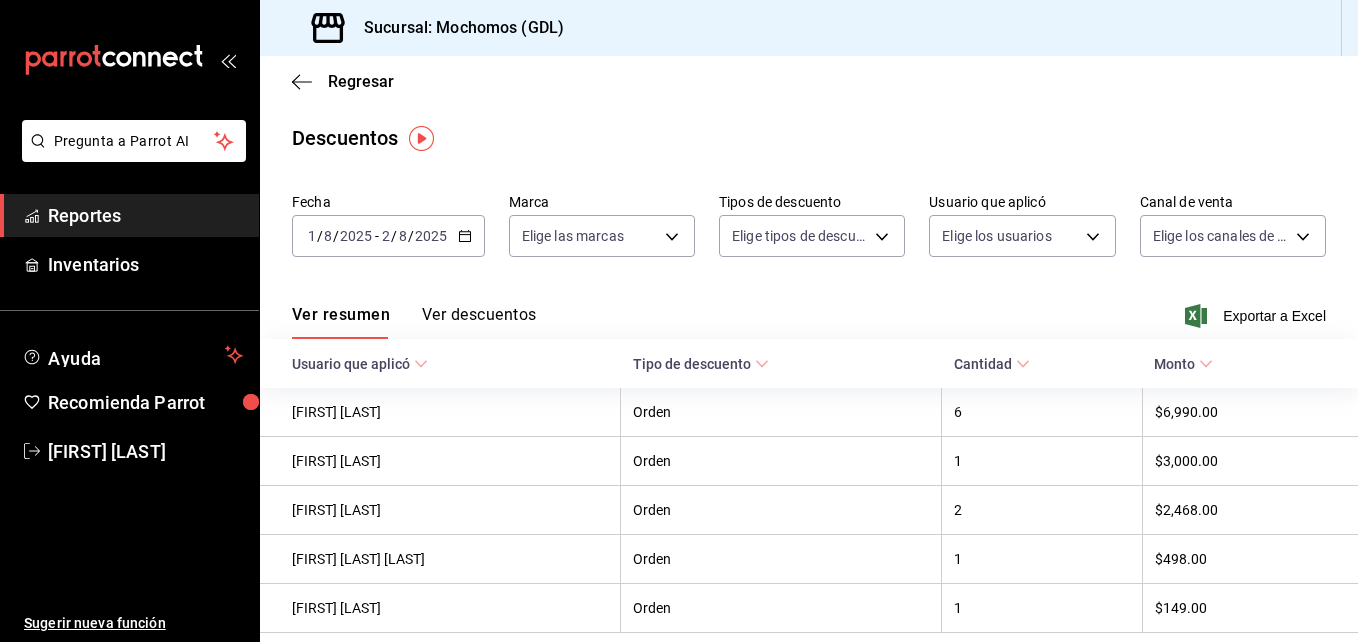 click on "Ver descuentos" at bounding box center (479, 322) 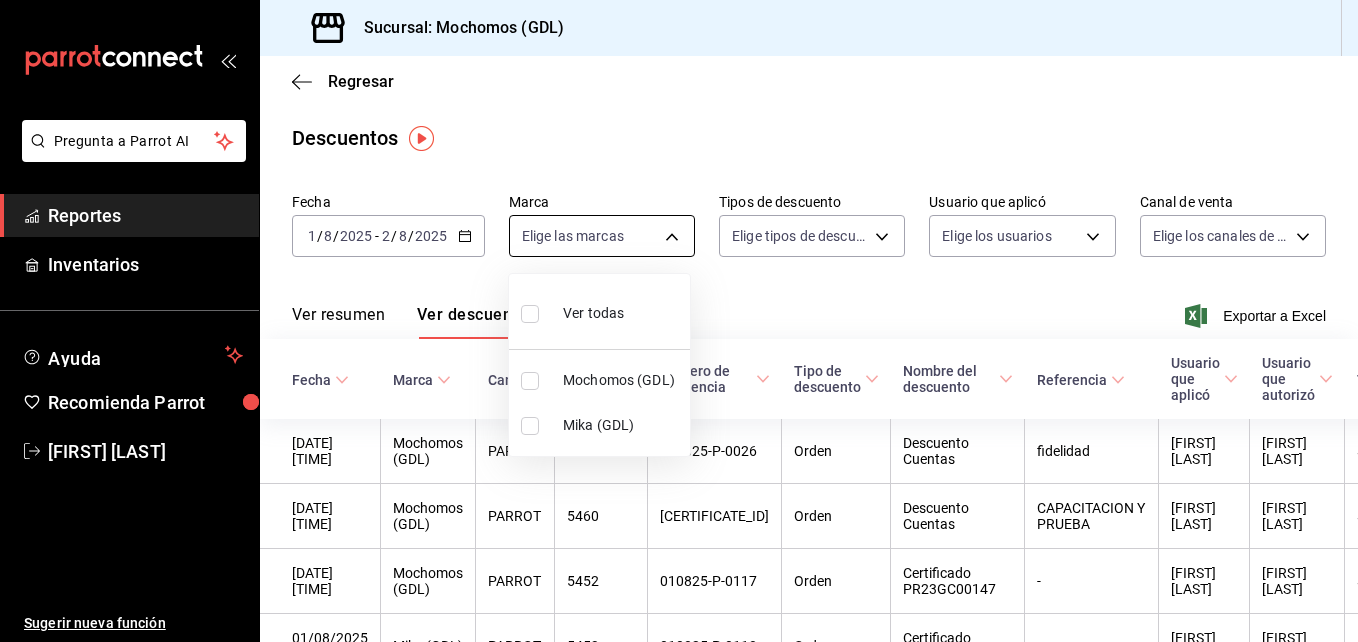 click on "Pregunta a Parrot AI Reportes   Inventarios   Ayuda Recomienda Parrot   [FIRST] [LAST]   Sugerir nueva función   Sucursal: Mochomos ([CITY]) Regresar Descuentos Fecha 2025-08-01 1 / 8 / 2025 - 2025-08-02 2 / 8 / 2025 Marca Elige las marcas Tipos de descuento Elige tipos de descuento Usuario que aplicó Elige los usuarios Canal de venta Elige los canales de venta Ver resumen Ver descuentos Exportar a Excel Fecha Marca Canal Número de orden Número de referencia Tipo de descuento Nombre del descuento Referencia Usuario que aplicó Usuario que autorizó Total 02/08/2025 01:51 AM Mochomos ([CITY]) PARROT 5361 010825-P-0026 Orden Descuento Cuentas fidelidad [FIRST] [LAST] [FIRST] [LAST] $149.00 02/08/2025 01:14 AM Mochomos ([CITY]) PARROT 5460 010825-P-0125 Orden Descuento Cuentas CAPACITACION Y PRUEBA [FIRST] [LAST] [FIRST] [LAST] $540.00 02/08/2025 12:13 AM Mochomos ([CITY]) PARROT 5452 010825-P-0117 Orden Certificado PR23GC00147 - [FIRST] [LAST] [FIRST] [LAST] $3,000.00 01/08/2025 11:14 PM Mika ([CITY]) PARROT 5453 010825-P-0118 - -" at bounding box center (679, 321) 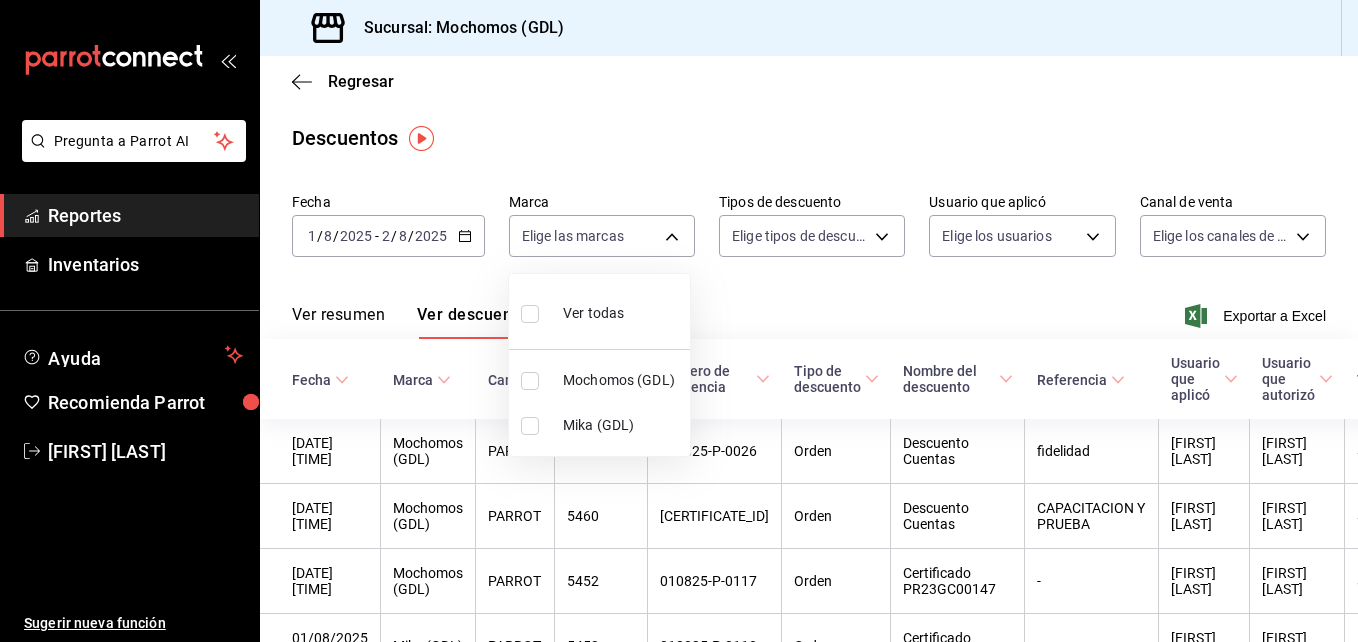 click at bounding box center (530, 381) 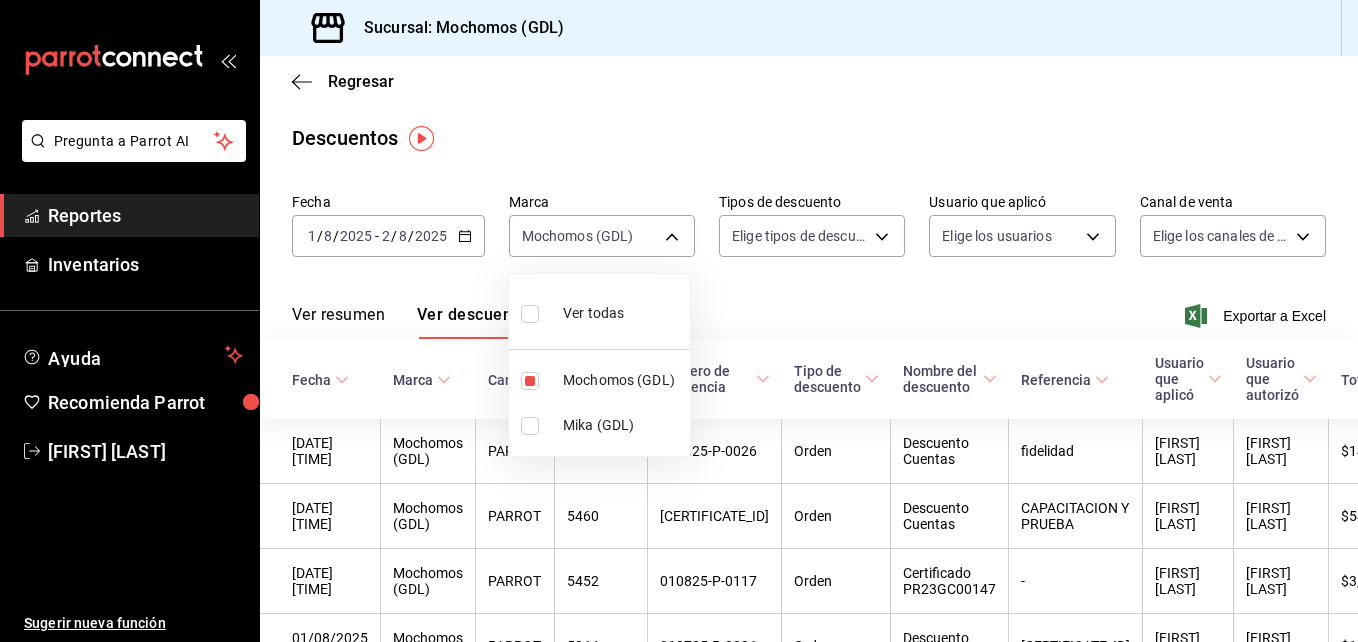 click at bounding box center [679, 321] 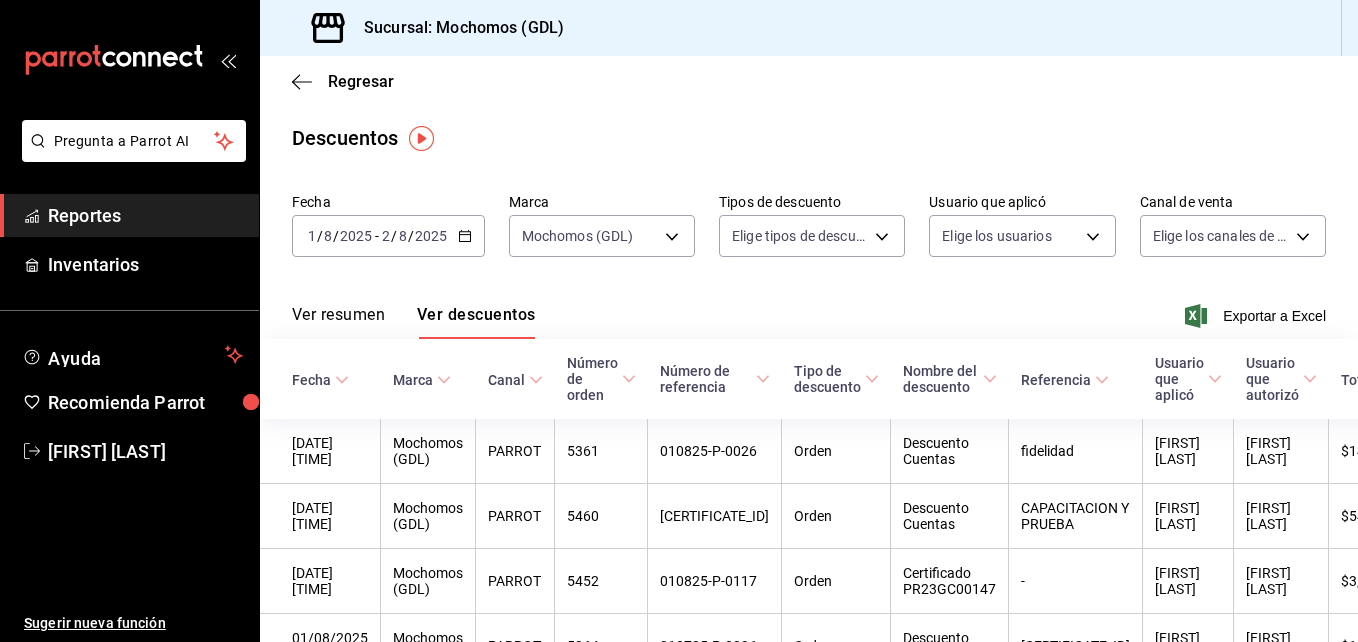 click on "Ver todas Mochomos (GDL) Mika (GDL)" at bounding box center (679, 321) 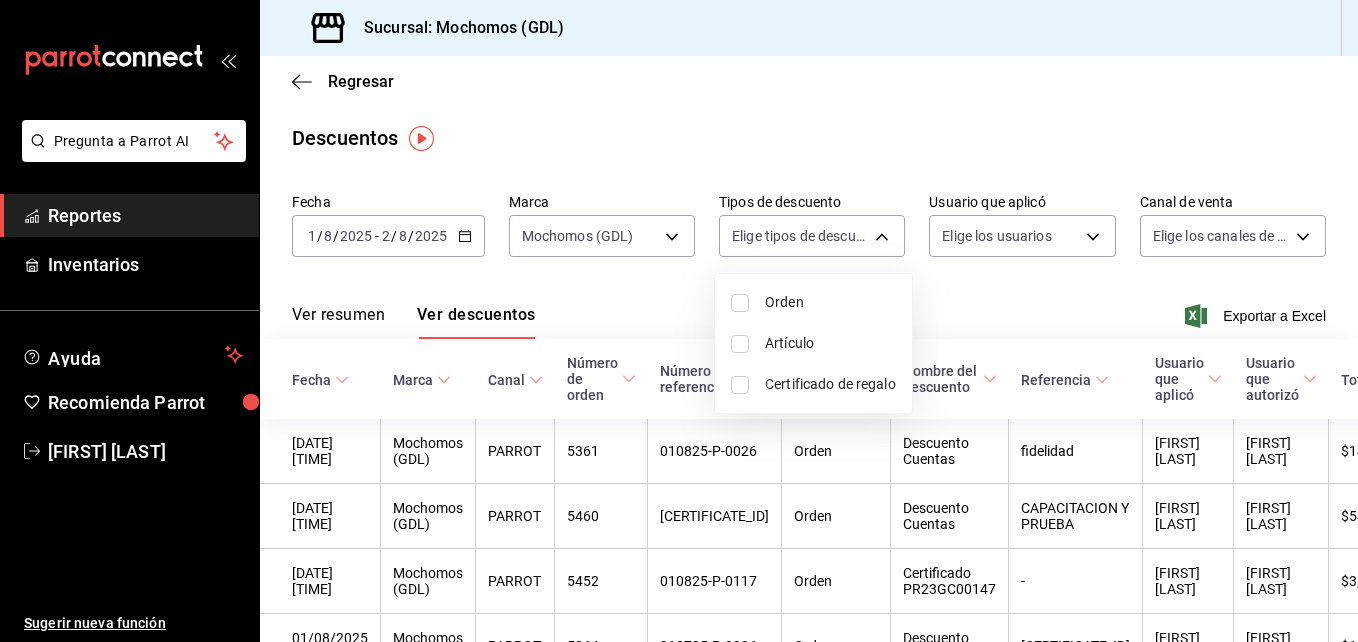 click on "Pregunta a Parrot AI Reportes   Inventarios   Ayuda Recomienda Parrot   [FIRST] [LAST]   Sugerir nueva función   Sucursal: Mochomos ([CITY]) Regresar Descuentos Fecha 2025-08-01 1 / 8 / 2025 - 2025-08-02 2 / 8 / 2025 Marca Mochomos ([CITY]) 36c25d4a-7cb0-456c-a434-e981d54830bc Tipos de descuento Elige tipos de descuento Usuario que aplicó Elige los usuarios Canal de venta Elige los canales de venta Ver resumen Ver descuentos Exportar a Excel Fecha Marca Canal Número de orden Número de referencia Tipo de descuento Nombre del descuento Referencia Usuario que aplicó Usuario que autorizó Total 02/08/2025 01:51 AM Mochomos ([CITY]) PARROT 5361 010825-P-0026 Orden Descuento Cuentas fidelidad [FIRST] [LAST] [FIRST] [LAST] $149.00 02/08/2025 01:14 AM Mochomos ([CITY]) PARROT 5460 010825-P-0125 Orden Descuento Cuentas CAPACITACION Y PRUEBA [FIRST] [LAST] [FIRST] [LAST] $540.00 02/08/2025 12:13 AM Mochomos ([CITY]) PARROT 5452 010825-P-0117 Orden Certificado PR23GC00147 - [FIRST] [LAST] [FIRST] [LAST] $3,000.00 01/08/2025 01:32 AM 5264" at bounding box center (679, 321) 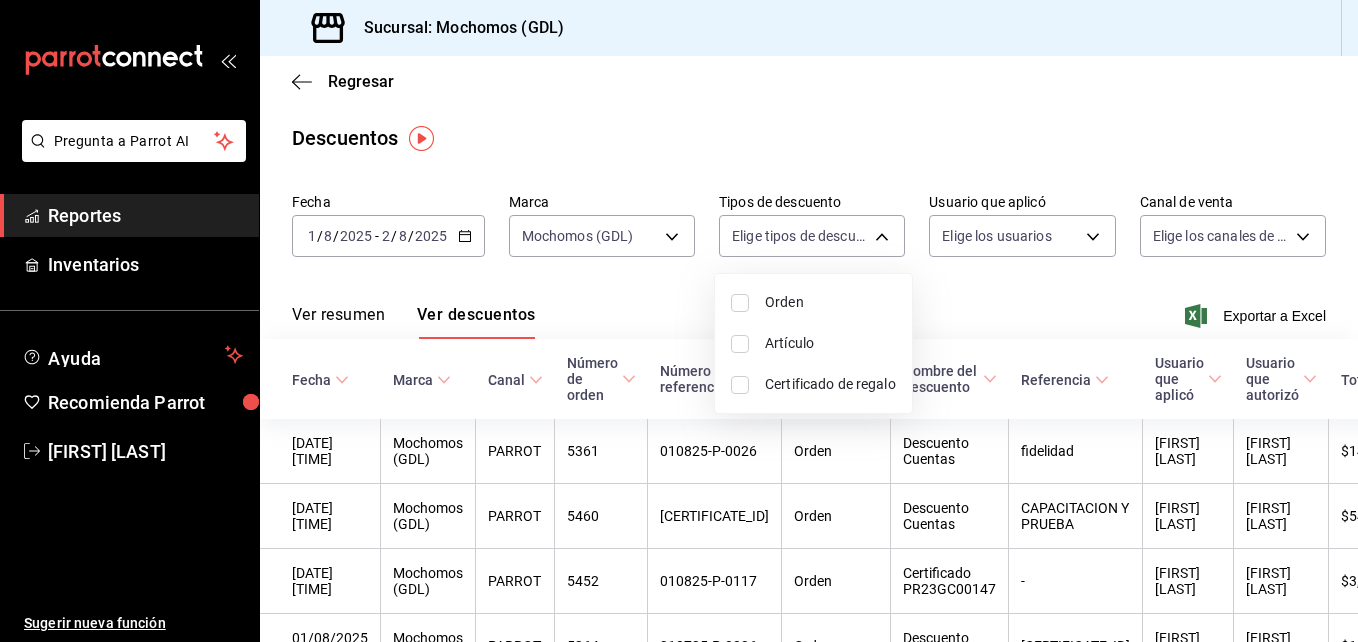 click on "Orden" at bounding box center (813, 302) 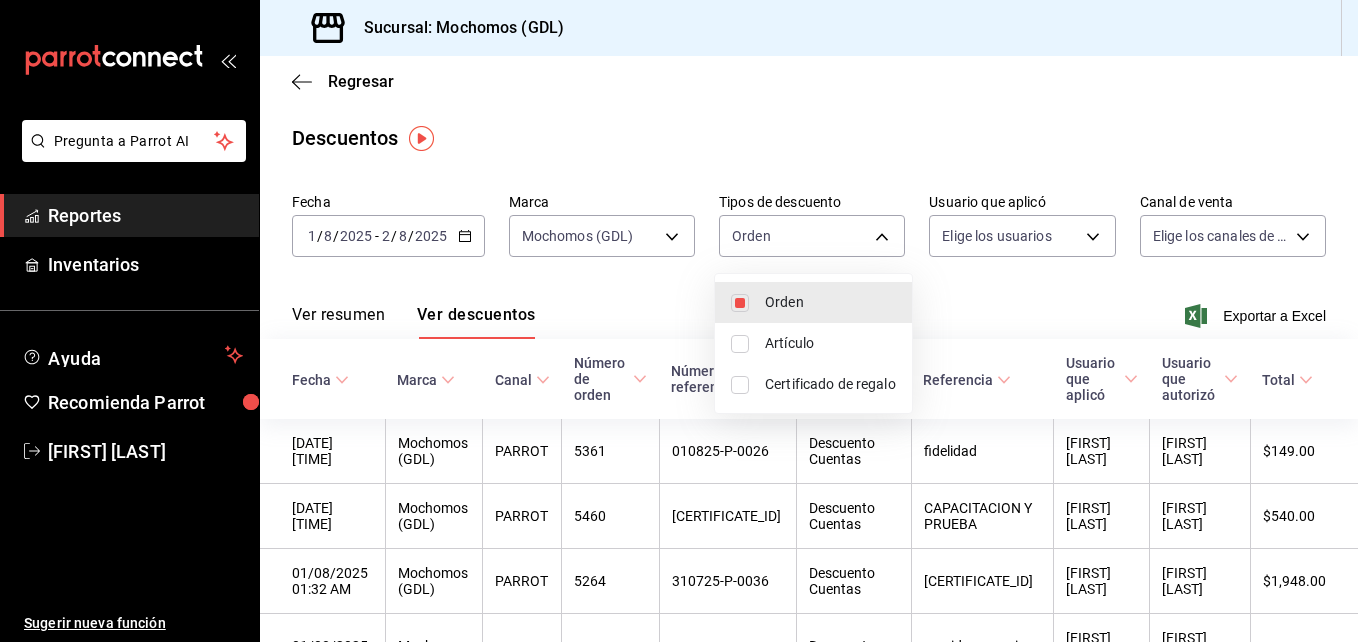 click at bounding box center [740, 344] 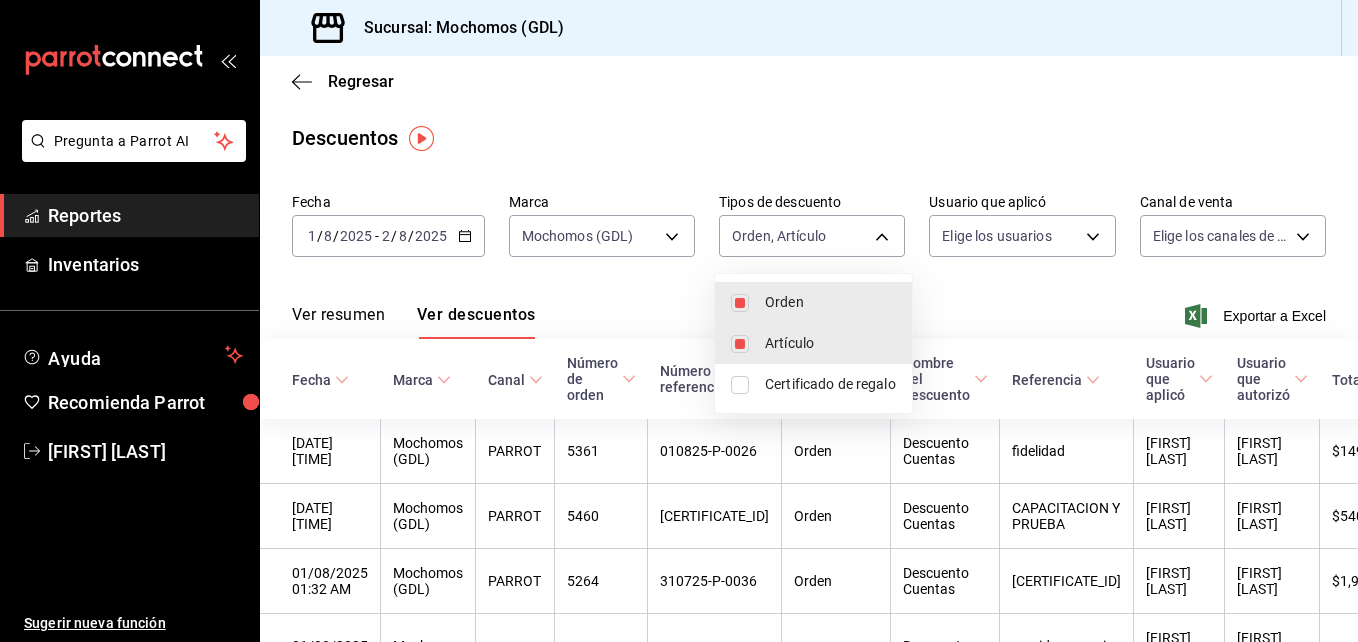 click at bounding box center [740, 385] 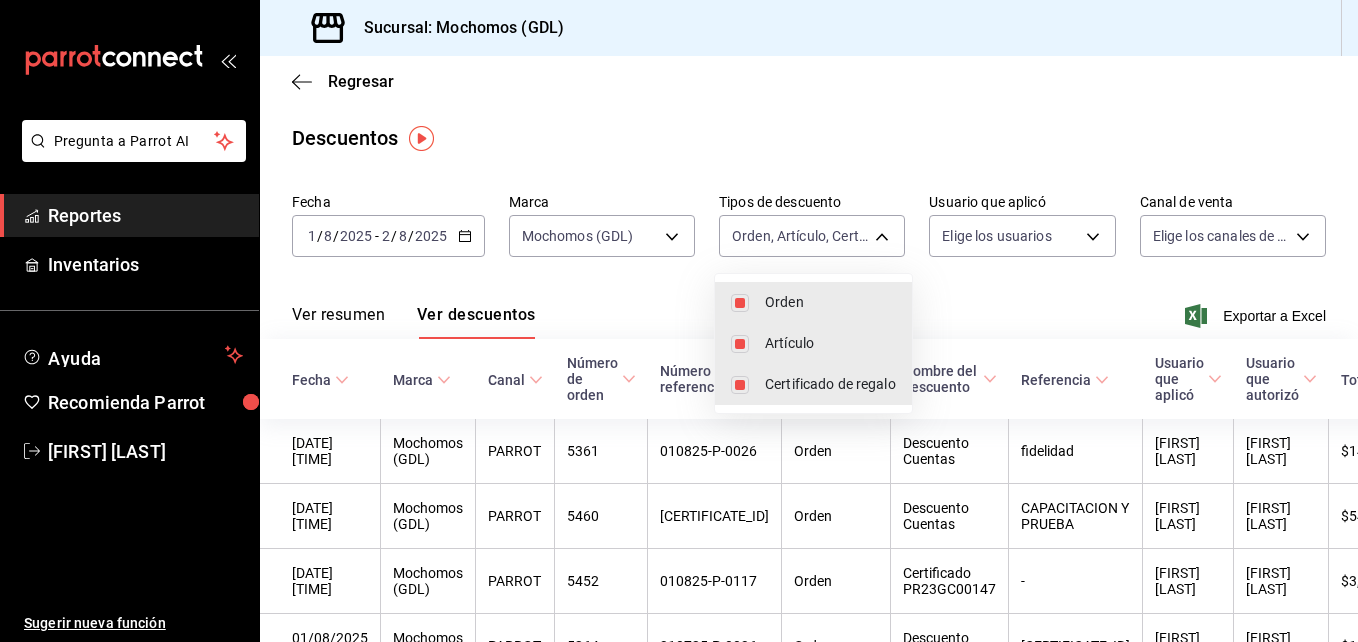 click at bounding box center [679, 321] 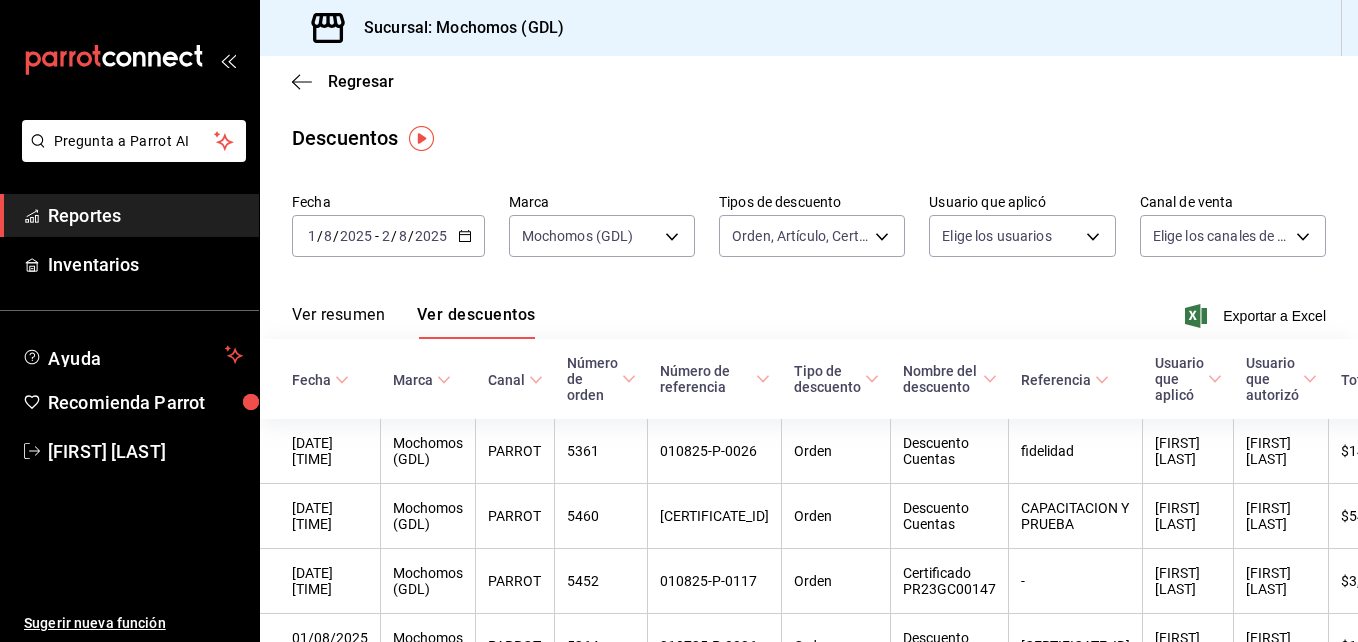 click on "Pregunta a Parrot AI Reportes   Inventarios   Ayuda Recomienda Parrot   [FIRST] [LAST]   Sugerir nueva función   Sucursal: Mochomos (GDL) Regresar Descuentos Fecha 2025-08-01 1 / 8 / 2025 - 2025-08-02 2 / 8 / 2025 Marca Mochomos (GDL) 36c25d4a-7cb0-456c-a434-e981d54830bc Tipos de descuento Orden, Artículo, Certificado de regalo ORDER,ORDER_ITEM,CARD_REWARD Usuario que aplicó Elige los usuarios Canal de venta Elige los canales de venta Ver resumen Ver descuentos Exportar a Excel Fecha Marca Canal Número de orden Número de referencia Tipo de descuento Nombre del descuento Referencia Usuario que aplicó Usuario que autorizó Total 02/08/2025 01:51 AM Mochomos (GDL) PARROT 5361 010825-P-0026 Orden Descuento Cuentas fidelidad [FIRST] [LAST] [FIRST] [LAST] $149.00 02/08/2025 01:14 AM Mochomos (GDL) PARROT 5460 010825-P-0125 Orden Descuento Cuentas CAPACITACION Y PRUEBA [FIRST] [LAST] [FIRST] [LAST] $540.00 02/08/2025 12:13 AM Mochomos (GDL) PARROT 5452 010825-P-0117 Orden Certificado PR23GC00147 - [FIRST] [LAST] 5264" at bounding box center (679, 321) 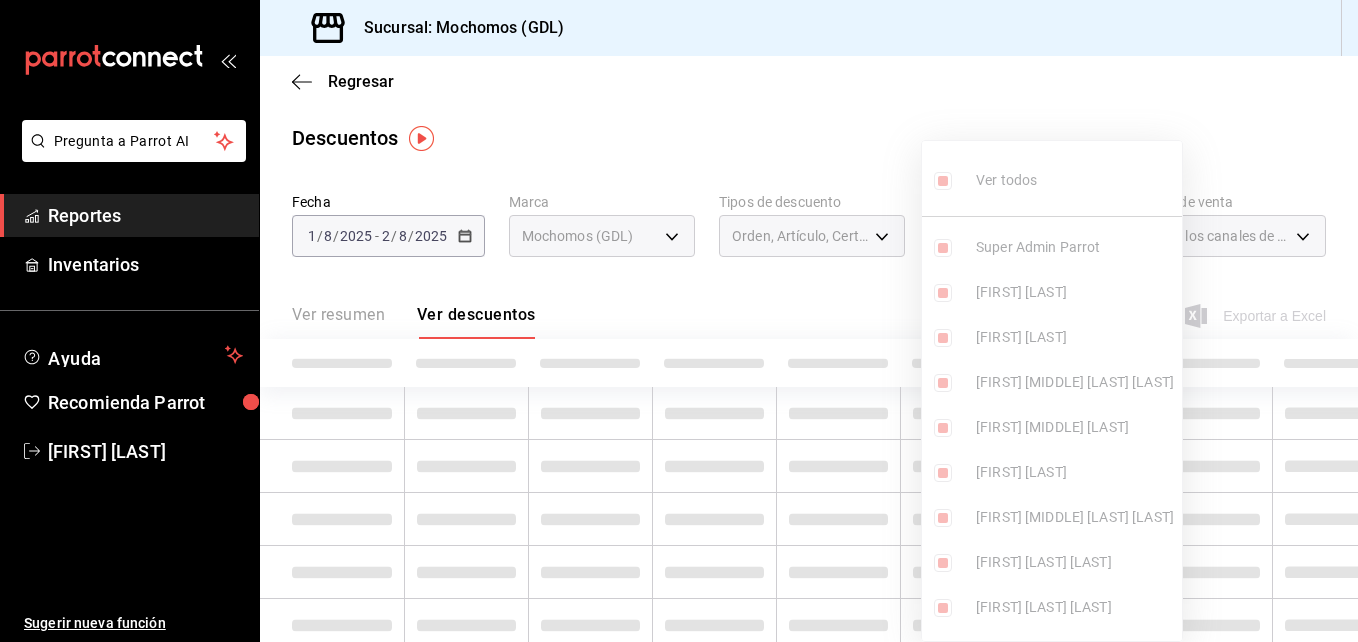 click at bounding box center (679, 321) 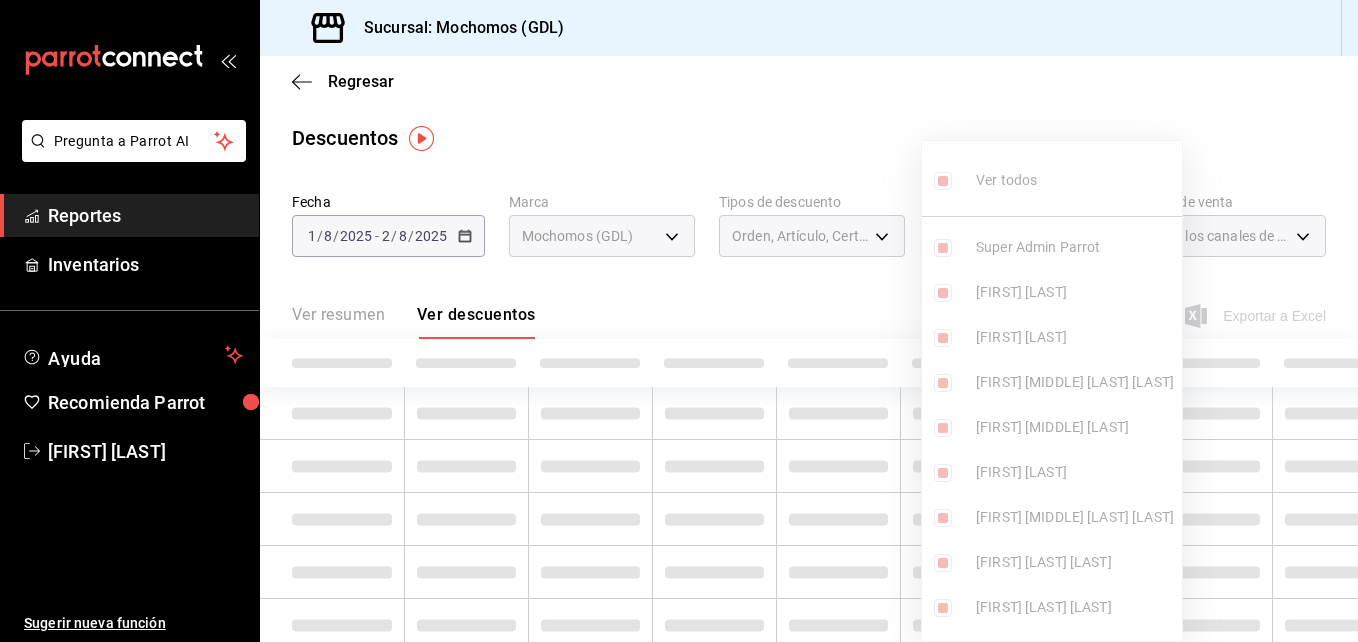 click at bounding box center (679, 321) 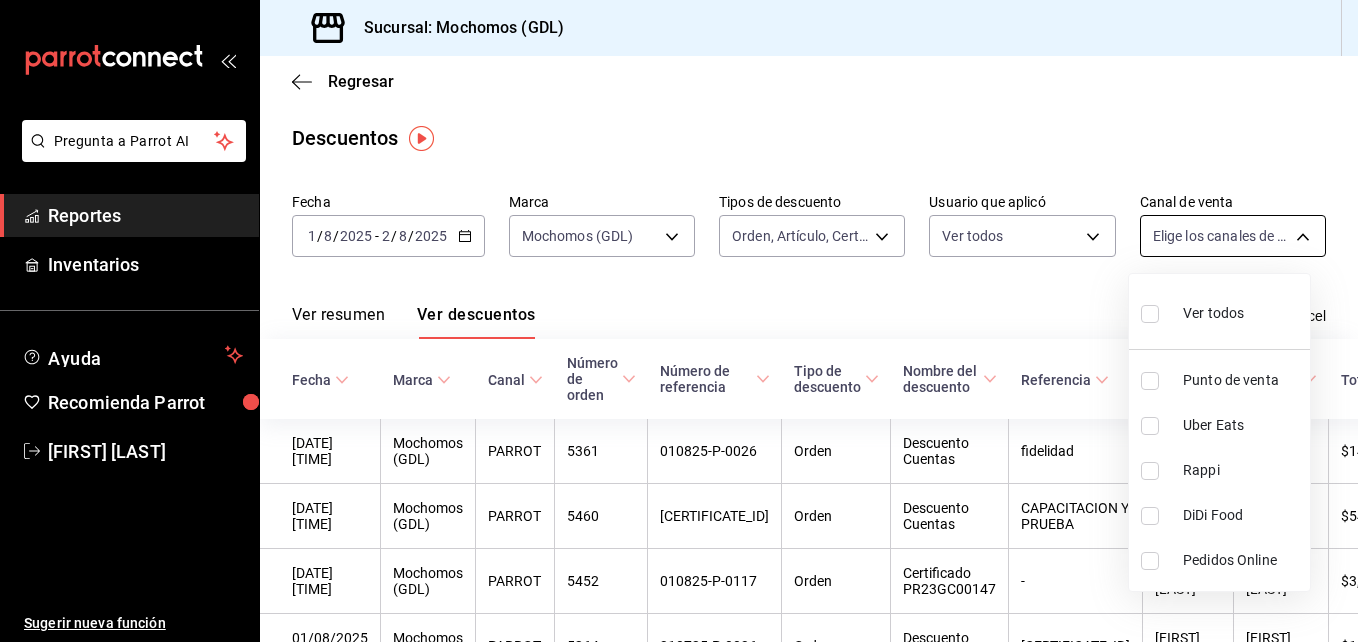 click on "Pregunta a Parrot AI Reportes   Inventarios   Ayuda Recomienda Parrot   [FIRST] [LAST]   Sugerir nueva función   Sucursal: Mochomos ([CITY]) Regresar Descuentos Fecha 2025-08-01 1 / 8 / 2025 - 2025-08-02 2 / 8 / 2025 Marca Mochomos ([CITY]) 36c25d4a-7cb0-456c-a434-e981d54830bc Tipos de descuento Orden, Artículo, Certificado de regalo ORDER,ORDER_ITEM,CARD_REWARD Usuario que aplicó Ver todos Canal de venta Elige los canales de venta Ver resumen Ver descuentos Exportar a Excel Fecha Marca Canal Número de orden Número de referencia Tipo de descuento Nombre del descuento Referencia Usuario que aplicó Usuario que autorizó Total 02/08/2025 01:51 AM Mochomos ([CITY]) PARROT 5361 010825-P-0026 Orden Descuento Cuentas fidelidad [FIRST] [LAST] [FIRST] [LAST] $149.00 02/08/2025 01:14 AM Mochomos ([CITY]) PARROT 5460 010825-P-0125 Orden Descuento Cuentas CAPACITACION Y PRUEBA [FIRST] [LAST] [FIRST] [LAST] $540.00 02/08/2025 12:13 AM Mochomos ([CITY]) PARROT 5452 010825-P-0117 Orden Certificado PR23GC00147 - [FIRST] [LAST] [FIRST] [LAST]" at bounding box center [679, 321] 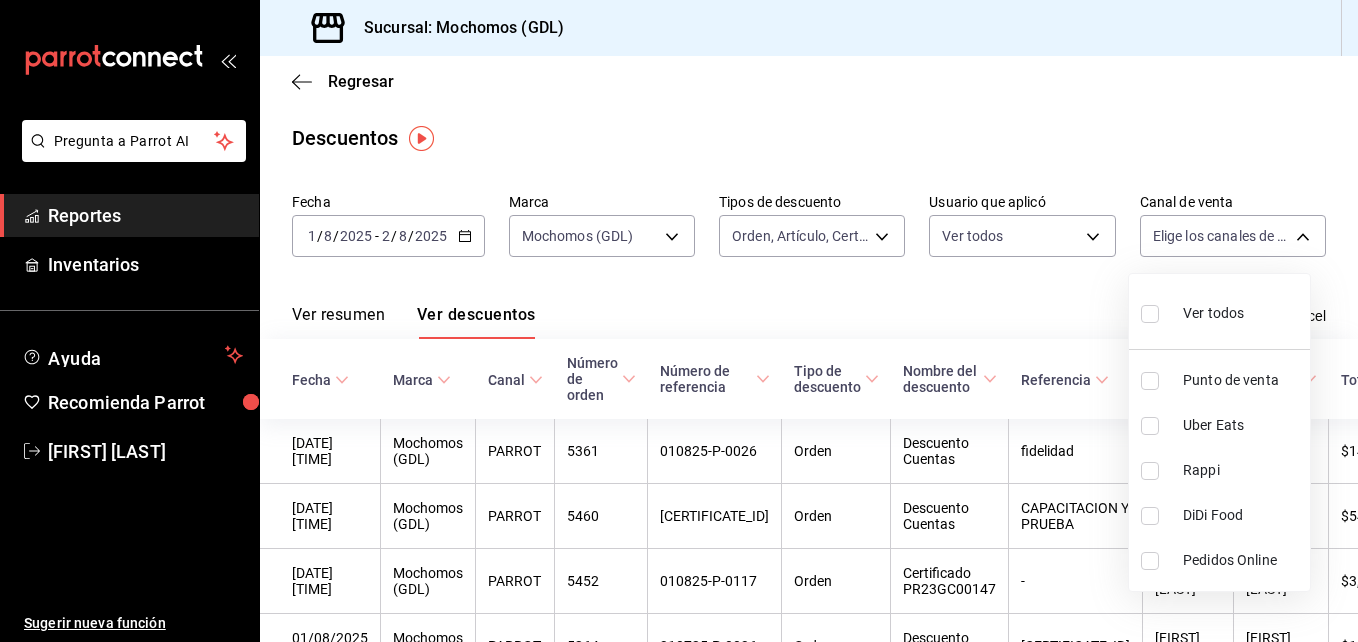 click at bounding box center (1150, 314) 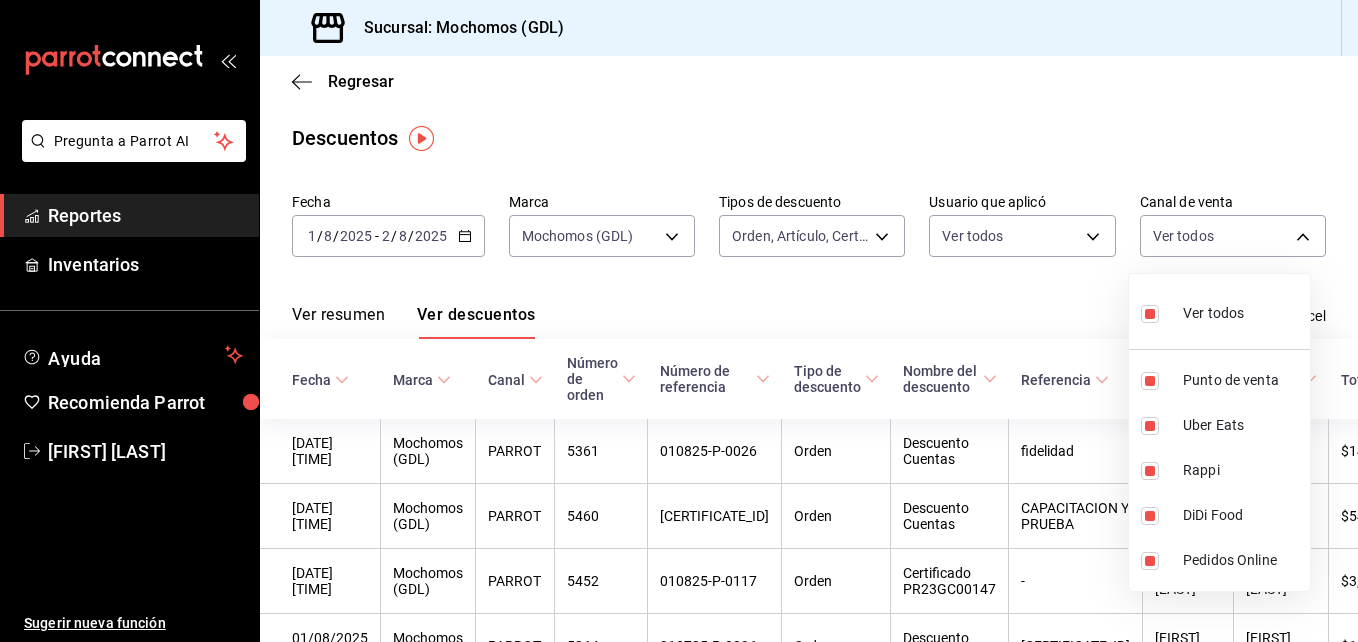 click at bounding box center [679, 321] 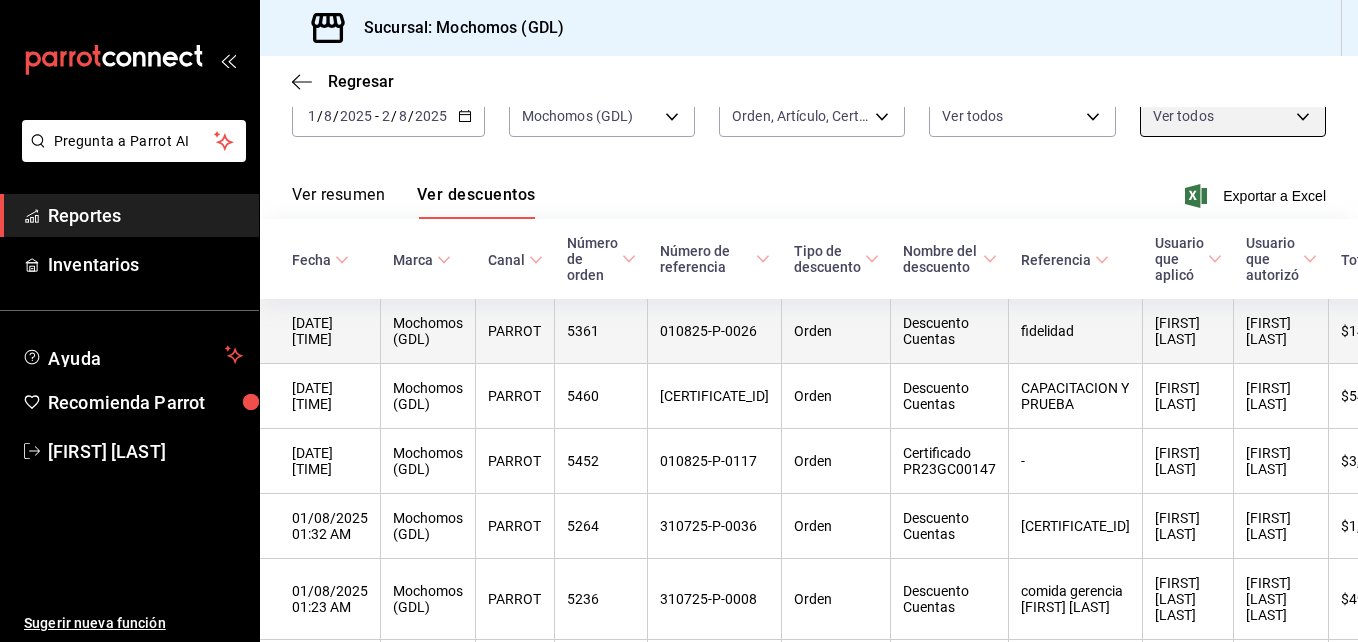 scroll, scrollTop: 116, scrollLeft: 0, axis: vertical 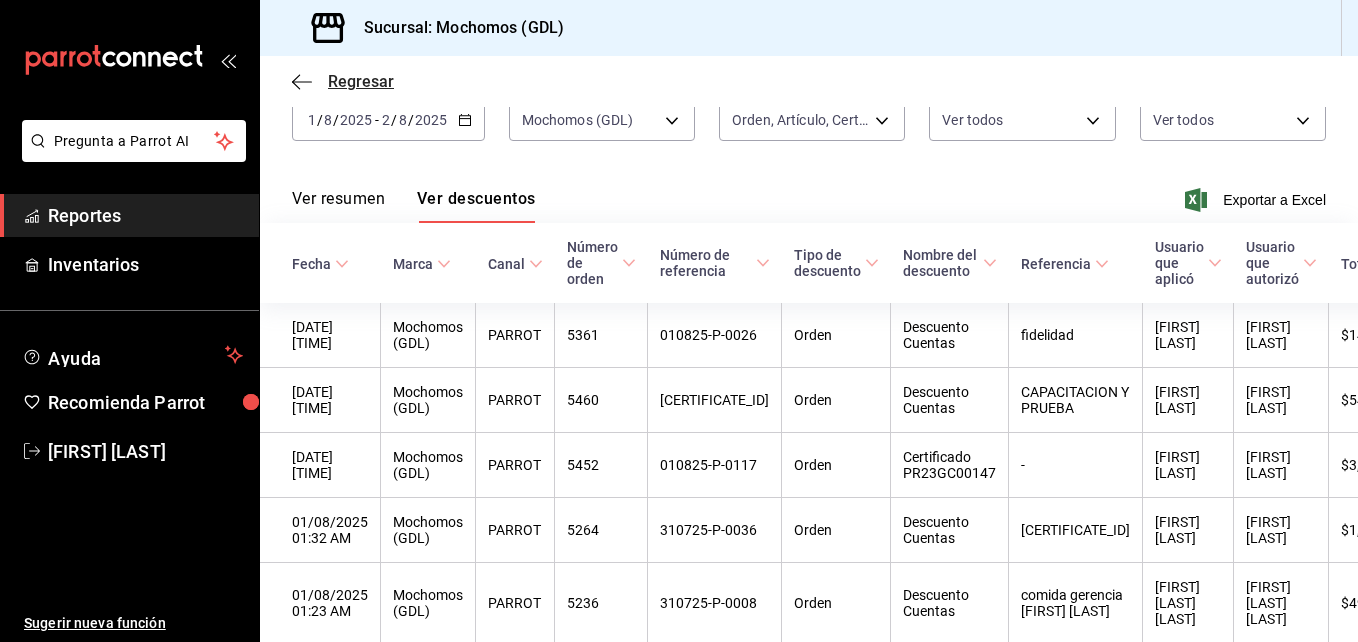 click 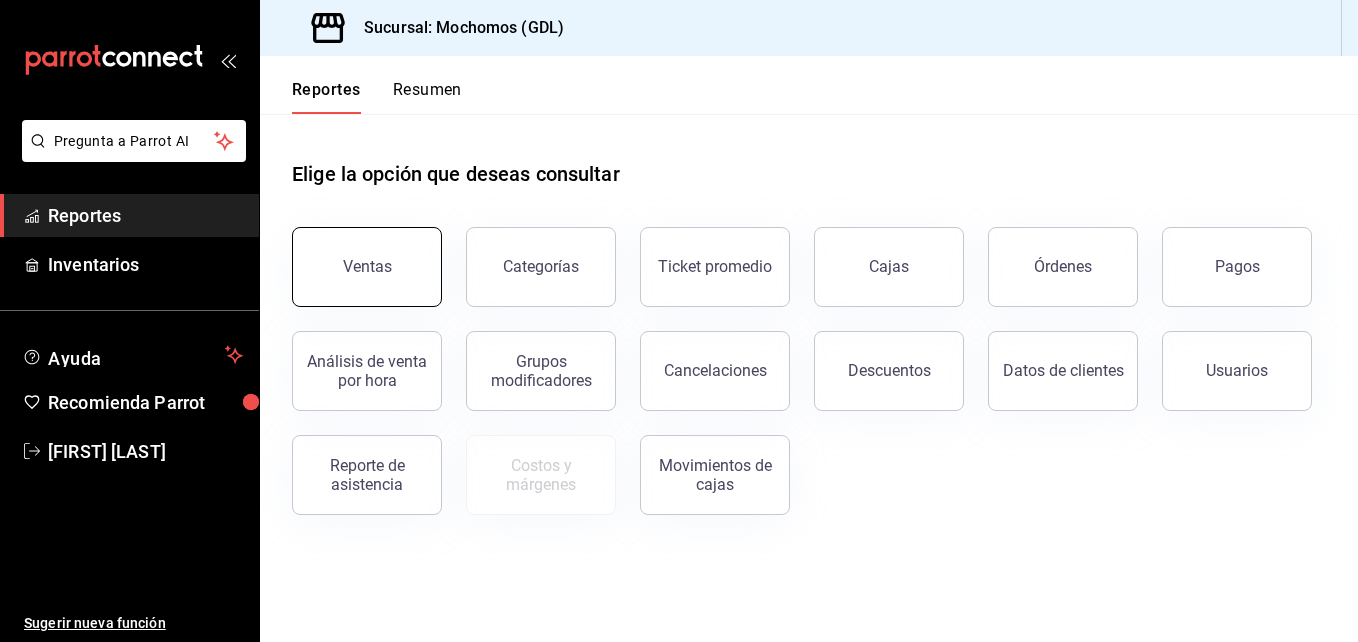 click on "Ventas" at bounding box center (367, 267) 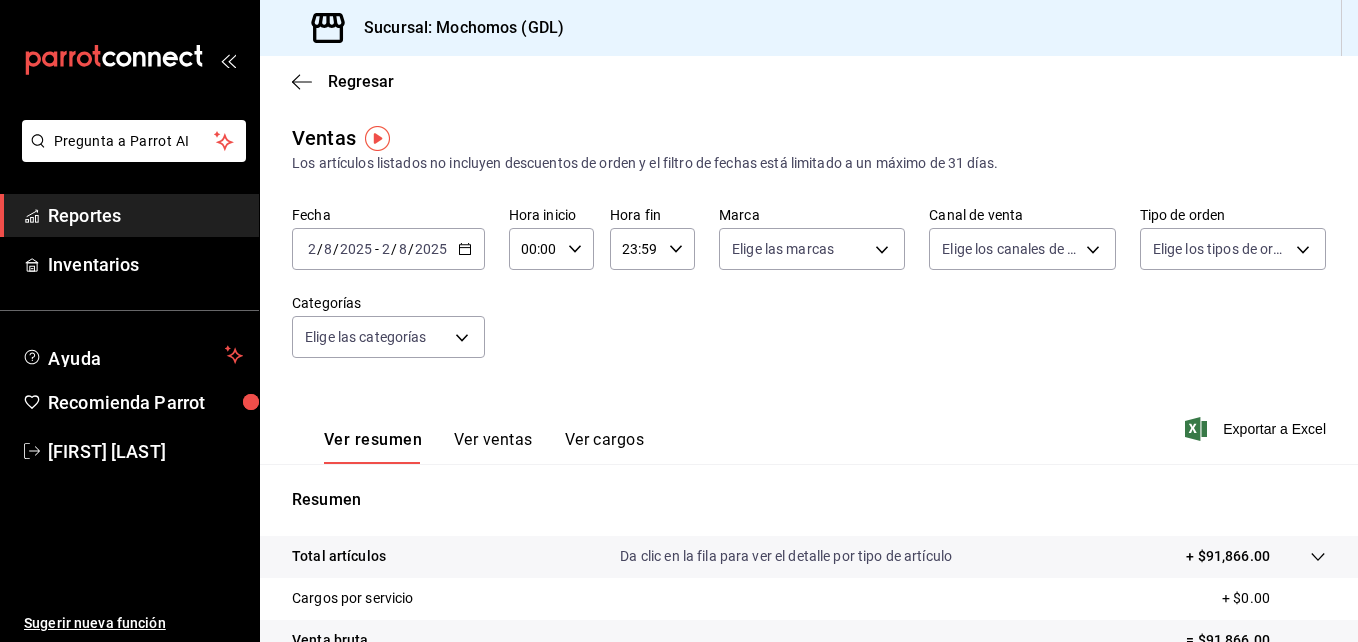 click on "2025-08-02 2 / 8 / 2025 - 2025-08-02 2 / 8 / 2025" at bounding box center [388, 249] 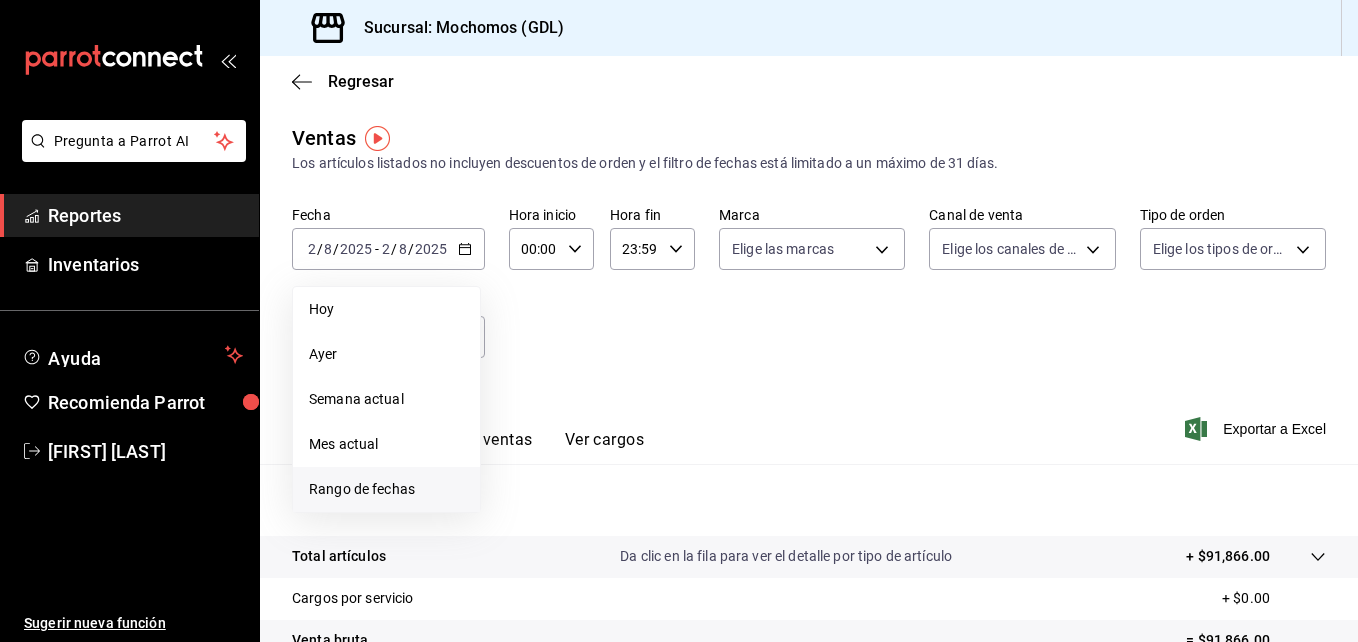 click on "Rango de fechas" at bounding box center [386, 489] 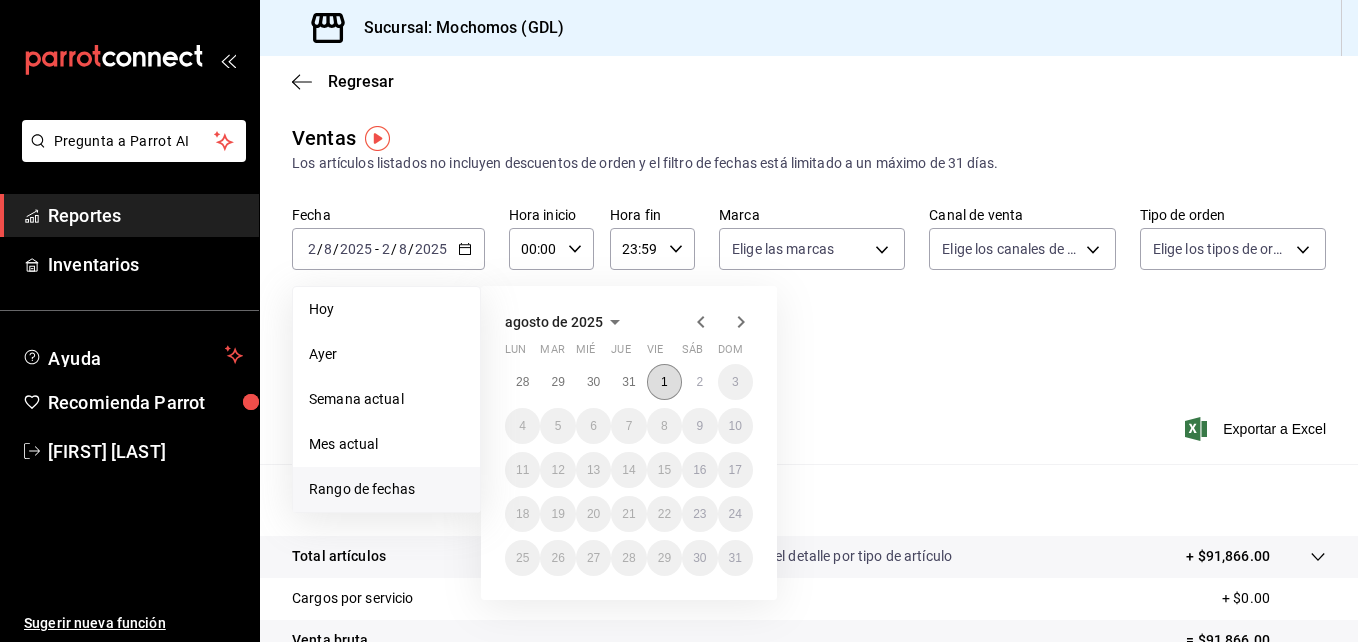 click on "1" at bounding box center [664, 382] 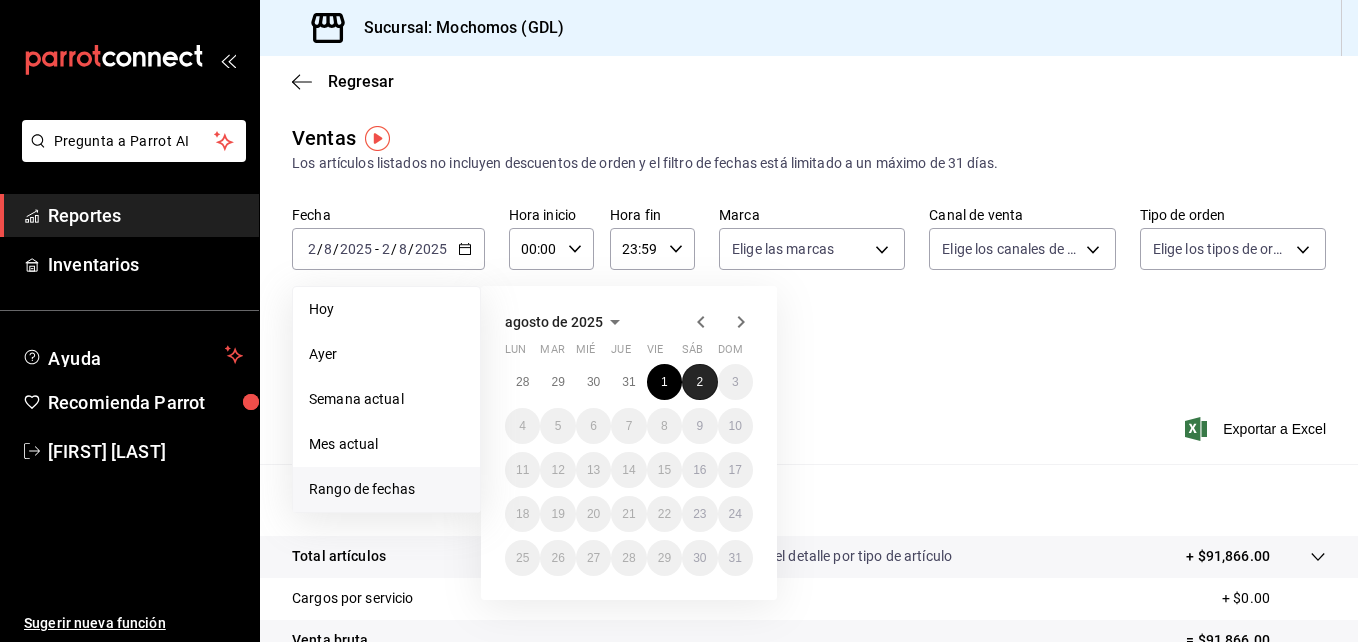 click on "2" at bounding box center (699, 382) 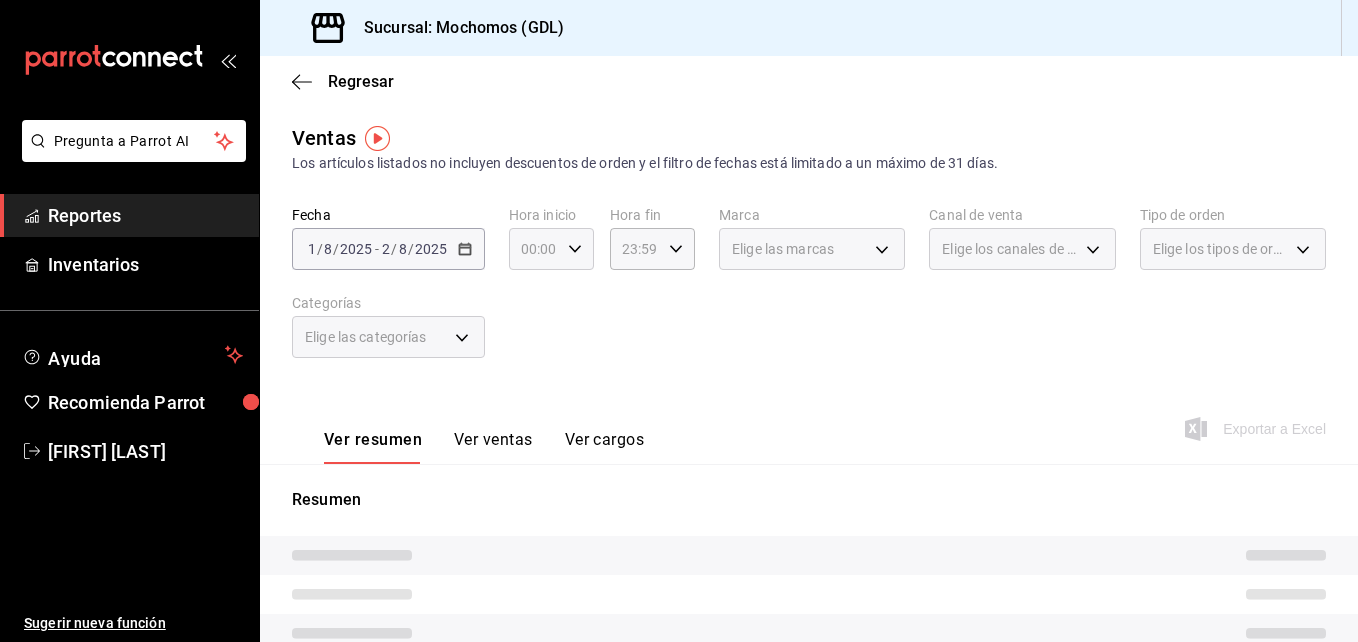 click 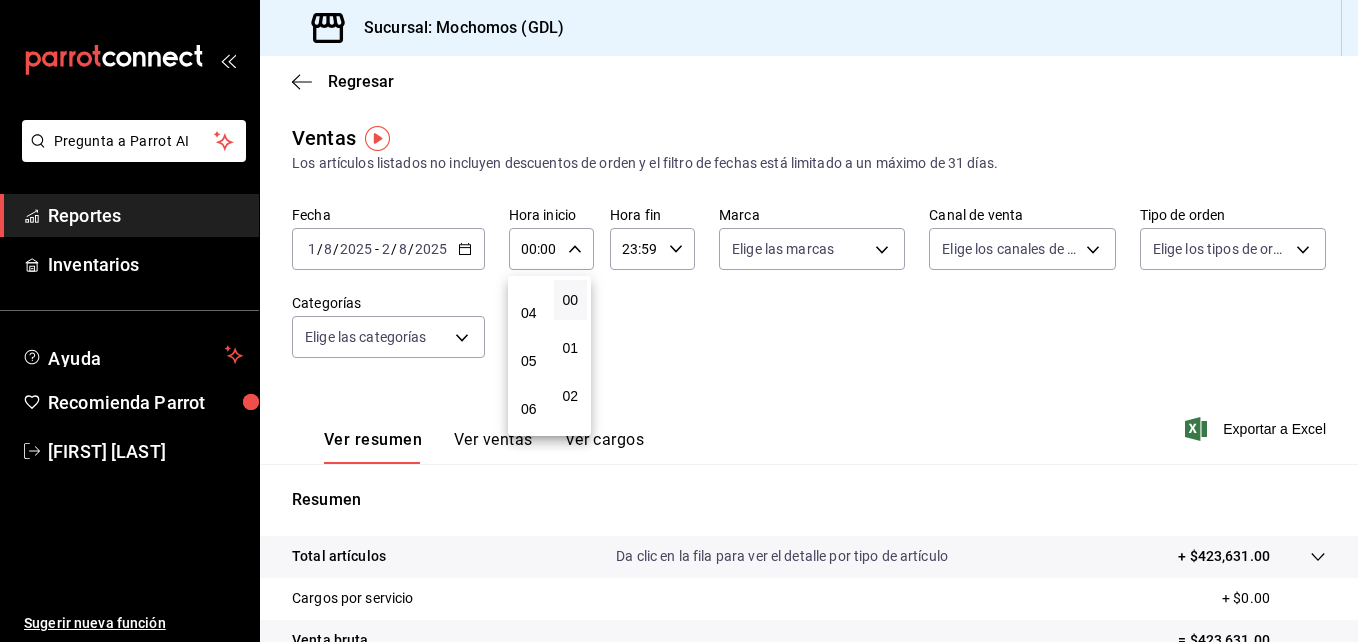 scroll, scrollTop: 180, scrollLeft: 0, axis: vertical 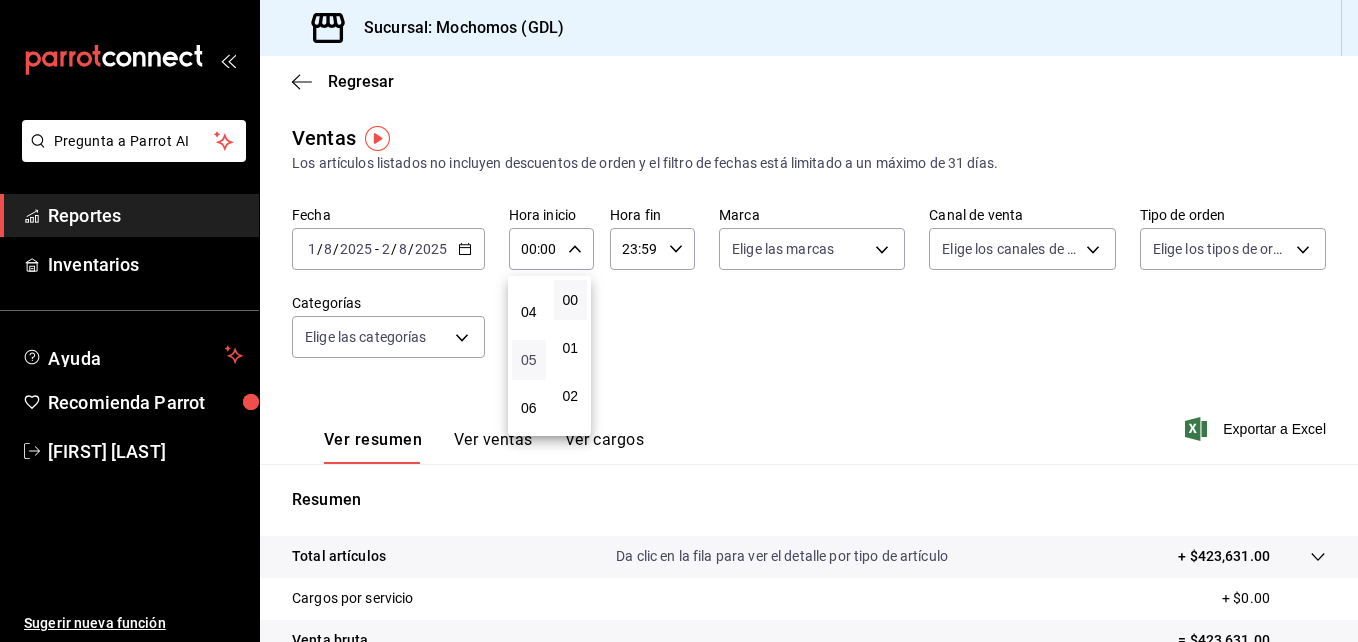 click on "05" at bounding box center (529, 360) 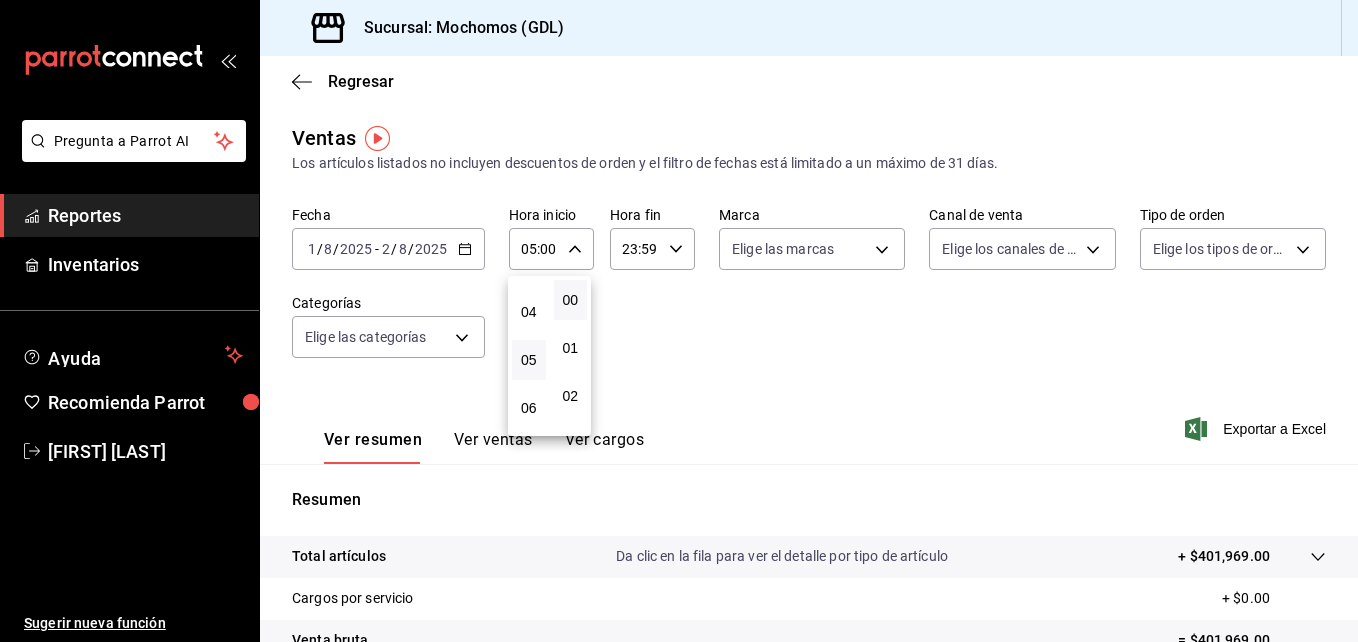 click at bounding box center (679, 321) 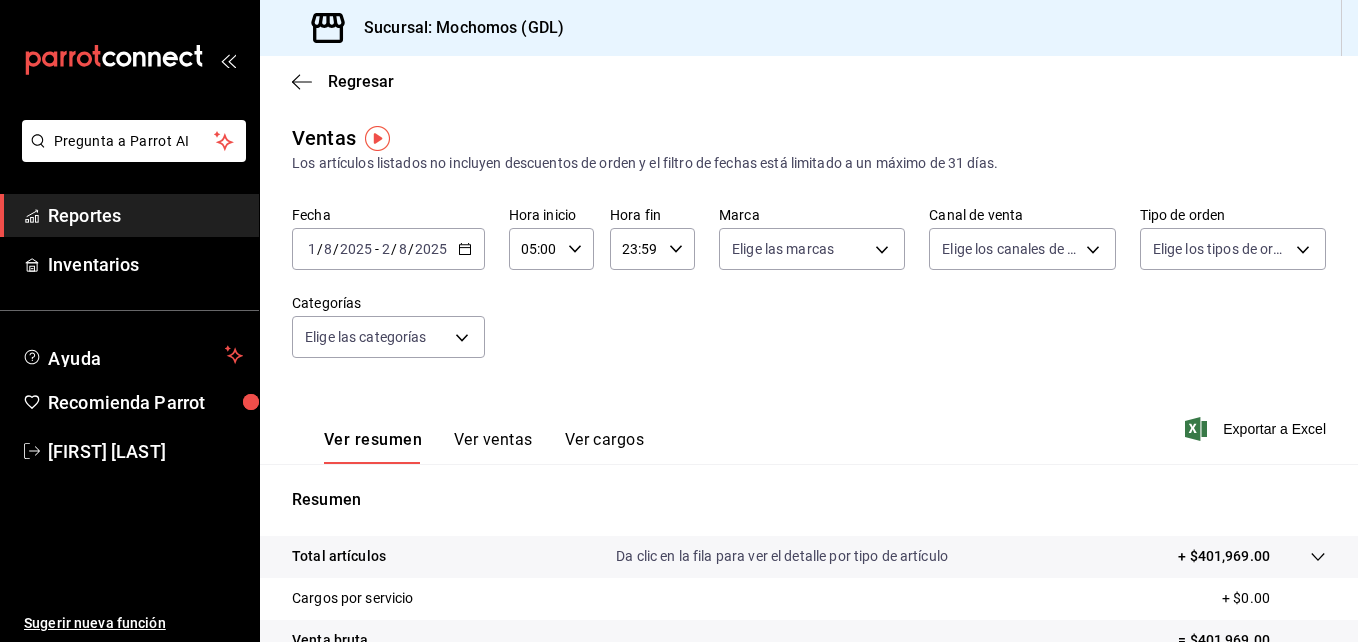 click 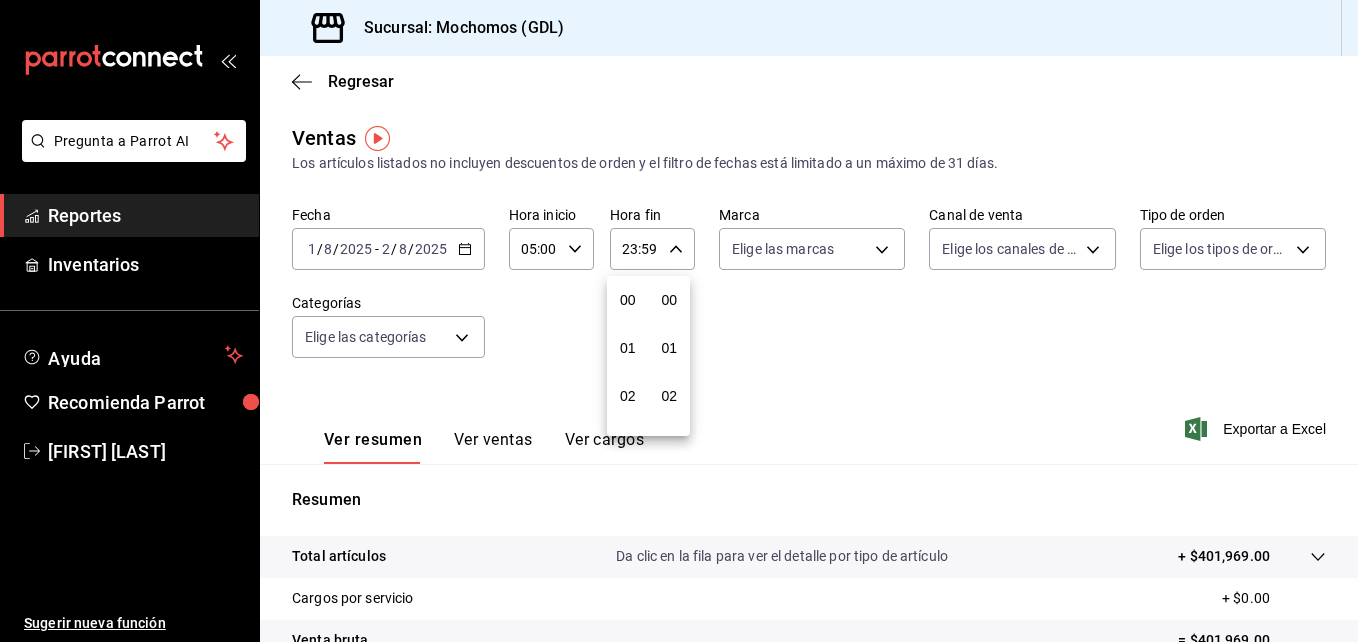 scroll, scrollTop: 992, scrollLeft: 0, axis: vertical 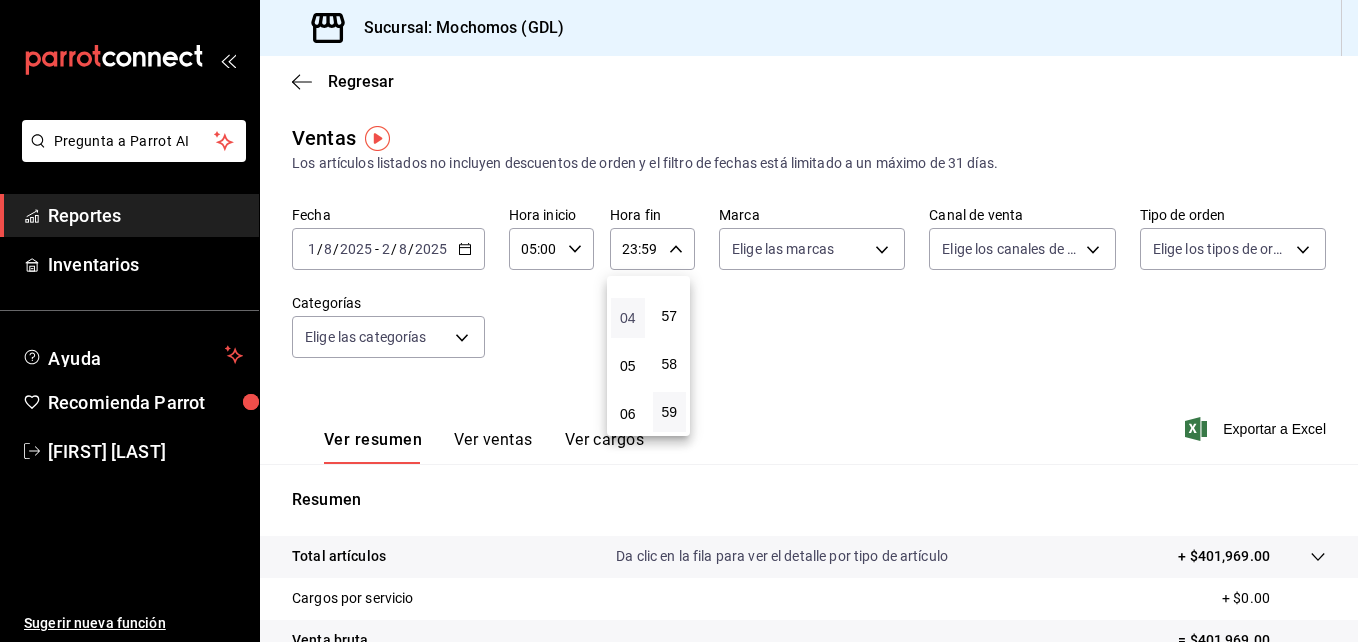 click on "04" at bounding box center [628, 318] 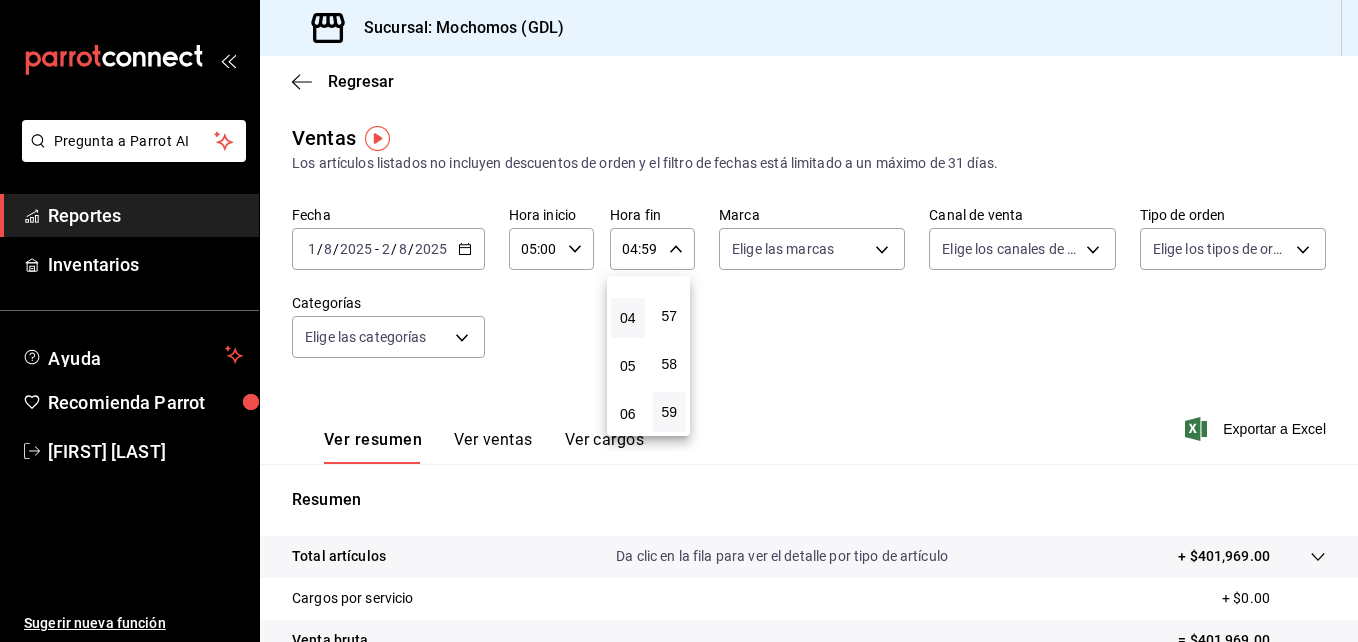 click at bounding box center [679, 321] 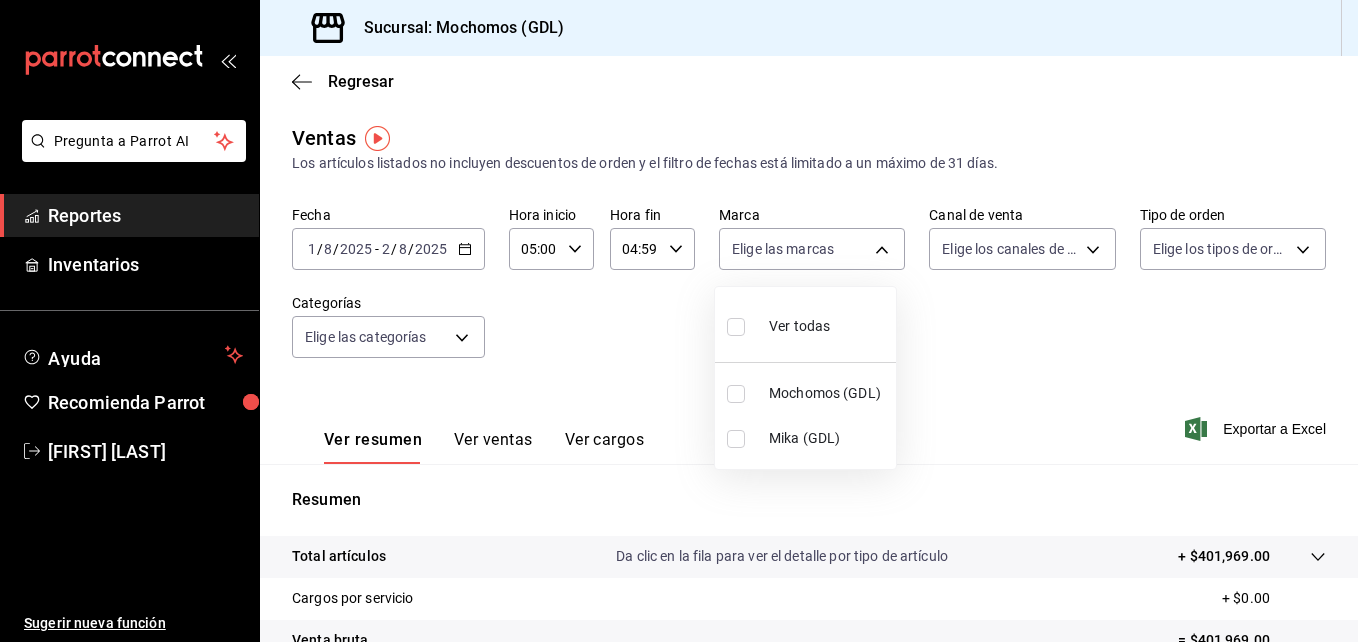 click on "Pregunta a Parrot AI Reportes   Inventarios   Ayuda Recomienda Parrot   [FIRST] [LAST]   Sugerir nueva función   Sucursal: [CITY] Regresar Ventas Los artículos listados no incluyen descuentos de orden y el filtro de fechas está limitado a un máximo de 31 días. Fecha 2025-08-01 1 / 8 / 2025 - 2025-08-02 2 / 8 / 2025 Hora inicio 05:00 Hora inicio Hora fin 04:59 Hora fin Marca Elige las marcas Canal de venta Elige los canales de venta Tipo de orden Elige los tipos de orden Categorías Elige las categorías Ver resumen Ver ventas Ver cargos Exportar a Excel Resumen Total artículos Da clic en la fila para ver el detalle por tipo de artículo + $401,969.00 Cargos por servicio + $0.00 Venta bruta = $401,969.00 Descuentos totales - $689.00 Certificados de regalo - $4,532.00 Venta total = $396,748.00 Impuestos - $54,723.86 Venta neta = $342,024.14 Pregunta a Parrot AI Reportes   Inventarios   Ayuda Recomienda Parrot   [FIRST] [LAST]   Sugerir nueva función   GANA 1 MES GRATIS EN TU SUSCRIPCIÓN AQUÍ" at bounding box center [679, 321] 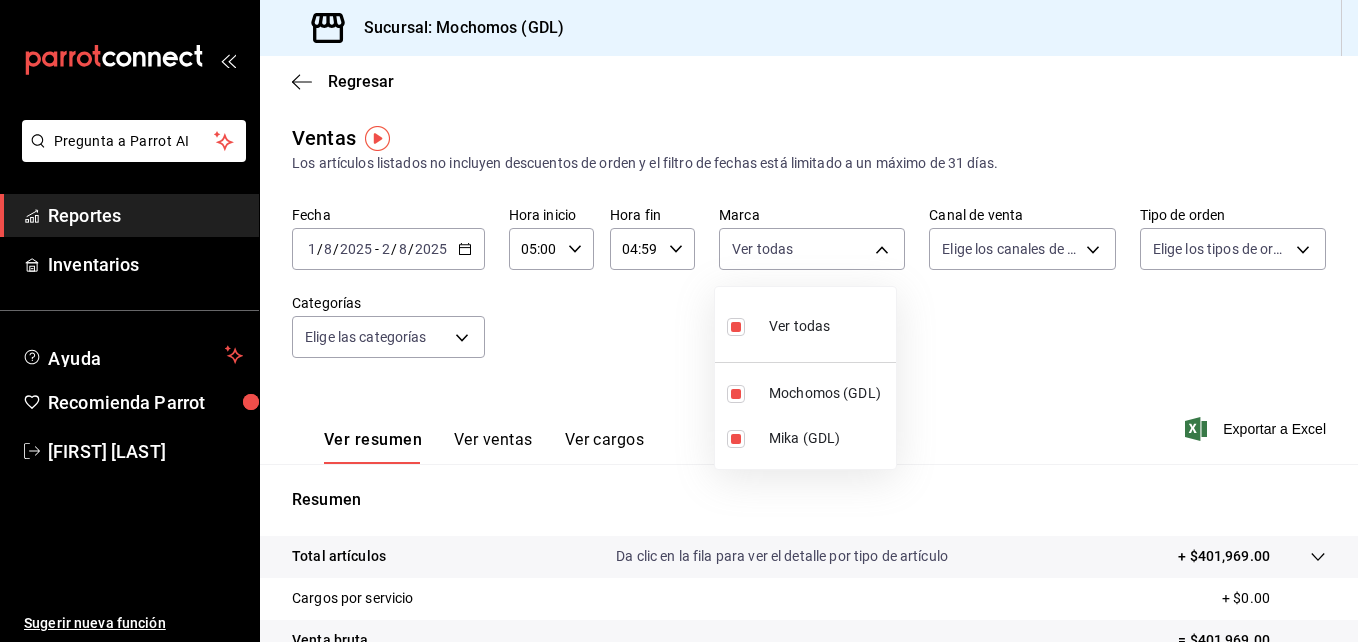 click at bounding box center [679, 321] 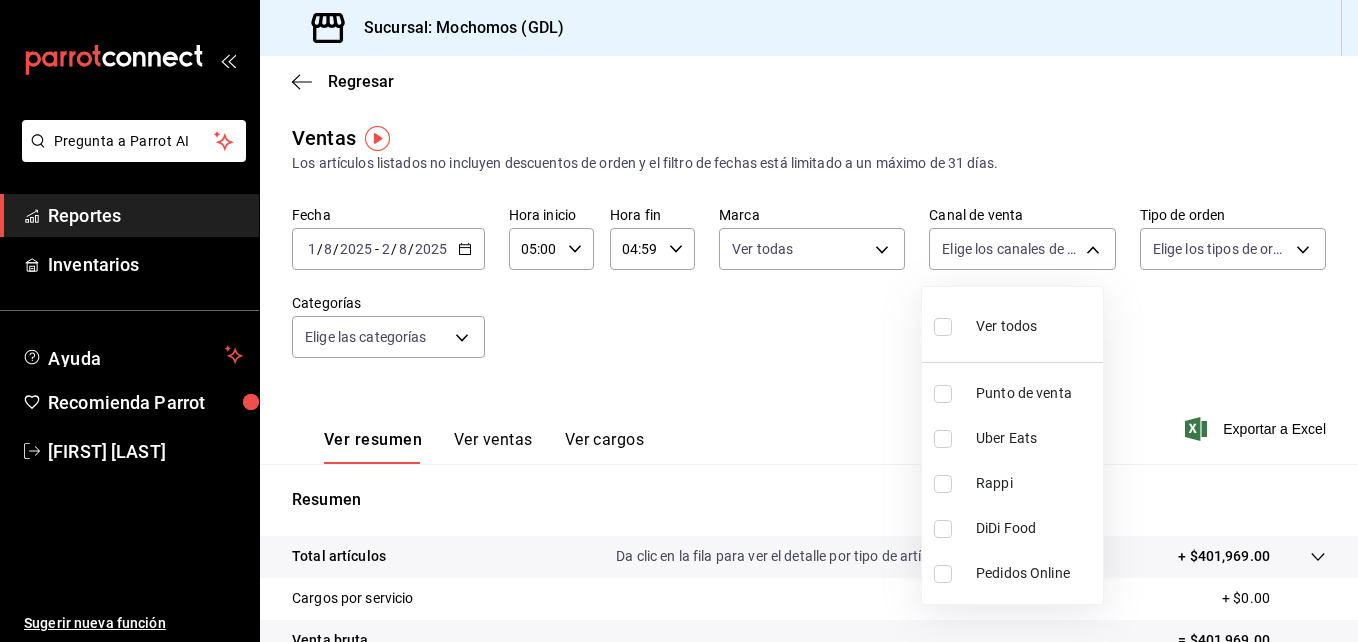click on "Pregunta a Parrot AI Reportes   Inventarios   Ayuda Recomienda Parrot   [FIRST] [LAST]   Sugerir nueva función   Sucursal: Mochomos (GDL) Regresar Ventas Los artículos listados no incluyen descuentos de orden y el filtro de fechas está limitado a un máximo de 31 días. Fecha 2025-08-01 1 / 8 / 2025 - 2025-08-02 2 / 8 / 2025 Hora inicio 05:00 Hora inicio Hora fin 04:59 Hora fin Marca Ver todas 36c25d4a-7cb0-456c-a434-e981d54830bc,9cac9703-0c5a-4d8b-addd-5b6b571d65b9 Canal de venta Elige los canales de venta Tipo de orden Elige los tipos de orden Categorías Elige las categorías Ver resumen Ver ventas Ver cargos Exportar a Excel Resumen Total artículos Da clic en la fila para ver el detalle por tipo de artículo + $401,969.00 Cargos por servicio + $0.00 Venta bruta = $401,969.00 Descuentos totales - $689.00 Certificados de regalo - $4,532.00 Venta total = $396,748.00 Impuestos - $54,723.86 Venta neta = $342,024.14 Pregunta a Parrot AI Reportes   Inventarios   Ayuda Recomienda Parrot   [FIRST] [LAST]" at bounding box center [679, 321] 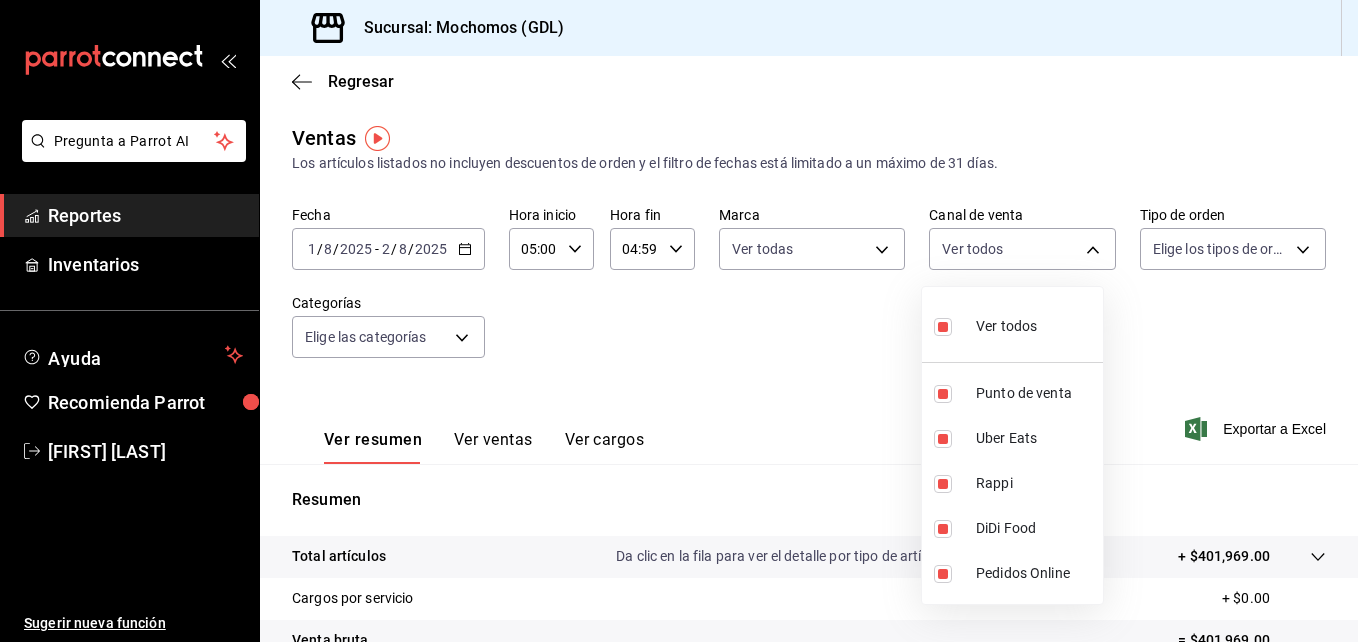 click at bounding box center [679, 321] 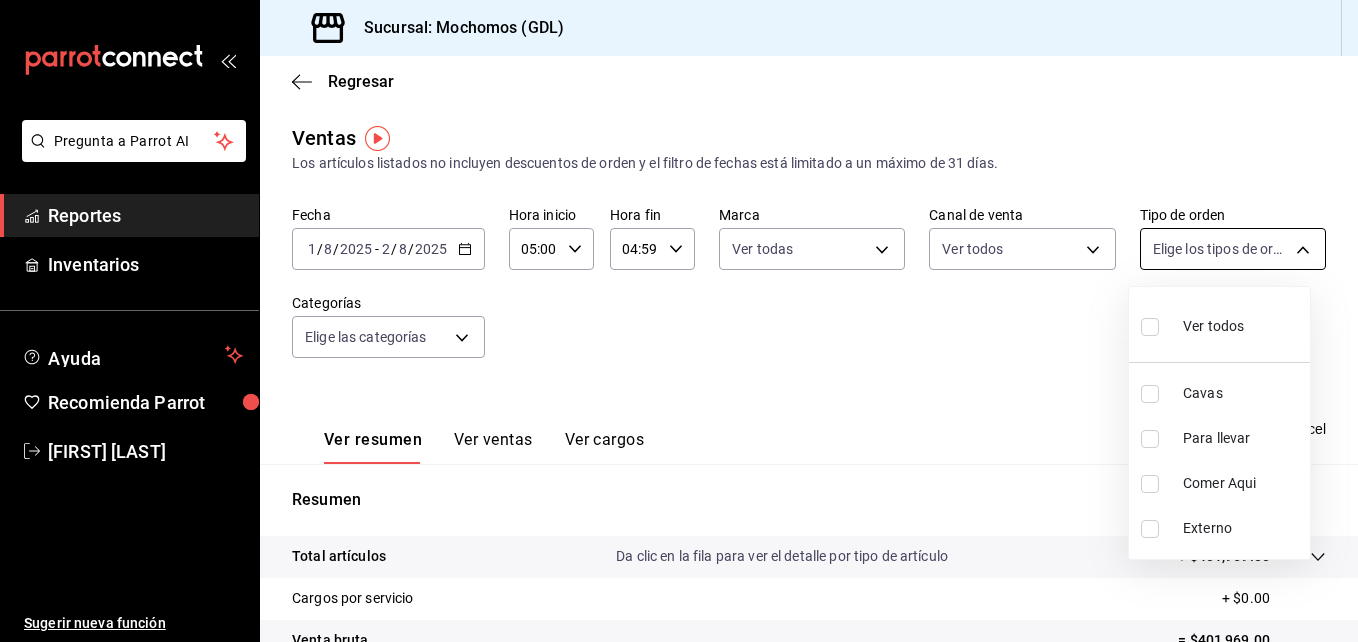 click on "Pregunta a Parrot AI Reportes   Inventarios   Ayuda Recomienda Parrot   [FIRST] [LAST]   Sugerir nueva función   Sucursal: Mochomos ([CITY]) Regresar Ventas Los artículos listados no incluyen descuentos de orden y el filtro de fechas está limitado a un máximo de 31 días. Fecha 2025-08-01 1 / 8 / 2025 - 2025-08-02 2 / 8 / 2025 Hora inicio 05:00 Hora inicio Hora fin 04:59 Hora fin Marca Ver todas 36c25d4a-7cb0-456c-a434-e981d54830bc,9cac9703-0c5a-4d8b-addd-5b6b571d65b9 Canal de venta Ver todos PARROT,UBER_EATS,RAPPI,DIDI_FOOD,ONLINE Tipo de orden Elige los tipos de orden Categorías Elige las categorías Ver resumen Ver ventas Ver cargos Exportar a Excel Resumen Total artículos Da clic en la fila para ver el detalle por tipo de artículo + $401,969.00 Cargos por servicio + $0.00 Venta bruta = $401,969.00 Descuentos totales - $689.00 Certificados de regalo - $4,532.00 Venta total = $396,748.00 Impuestos - $54,723.86 Venta neta = $342,024.14 Pregunta a Parrot AI Reportes   Inventarios   Ayuda Recomienda Parrot" at bounding box center [679, 321] 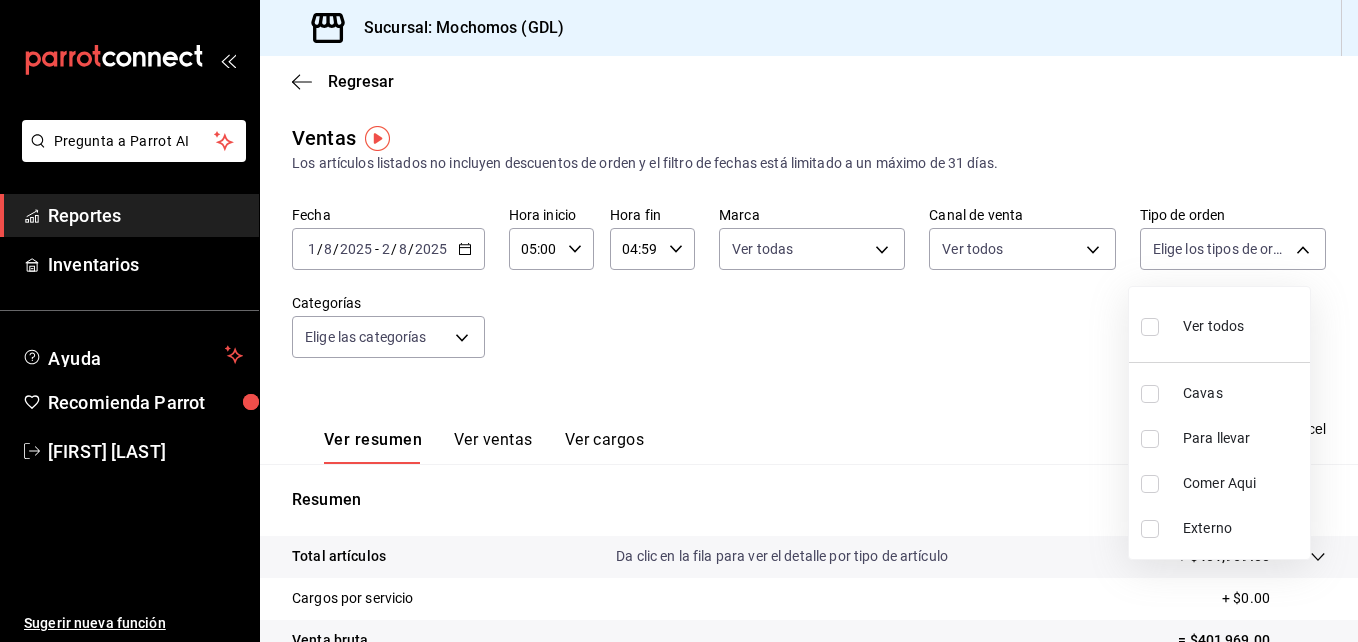 click at bounding box center [1150, 327] 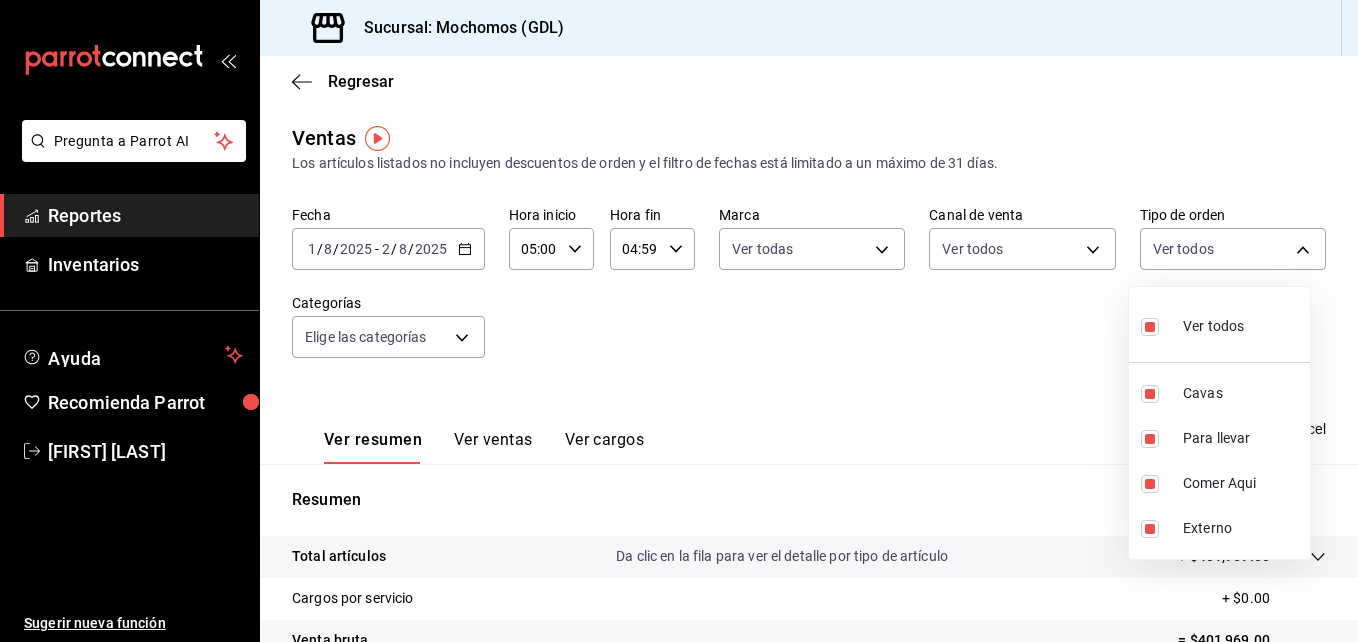 click at bounding box center [679, 321] 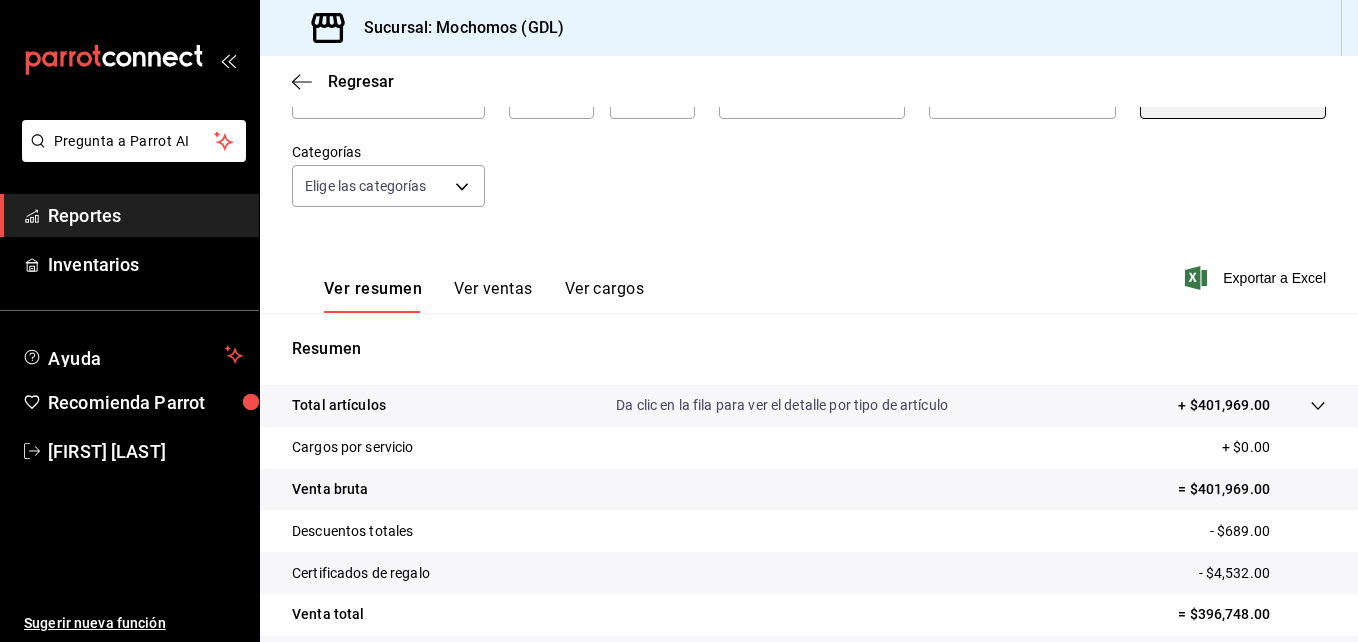 scroll, scrollTop: 145, scrollLeft: 0, axis: vertical 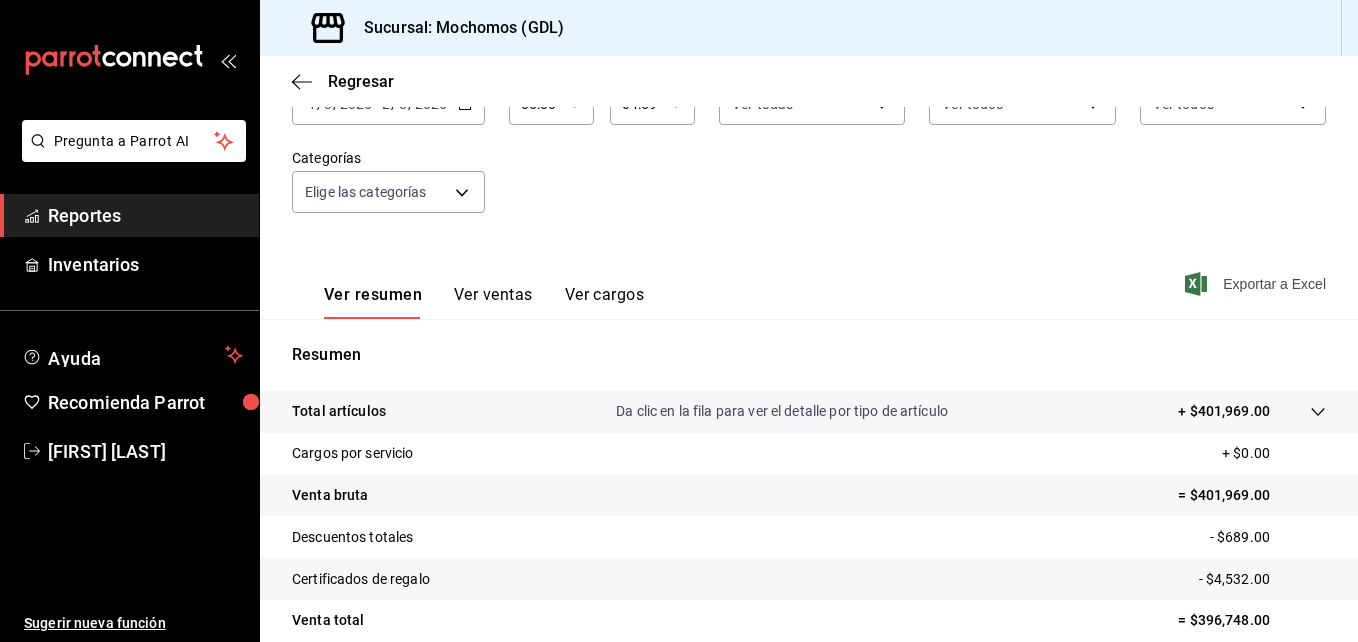click on "Exportar a Excel" at bounding box center (1257, 284) 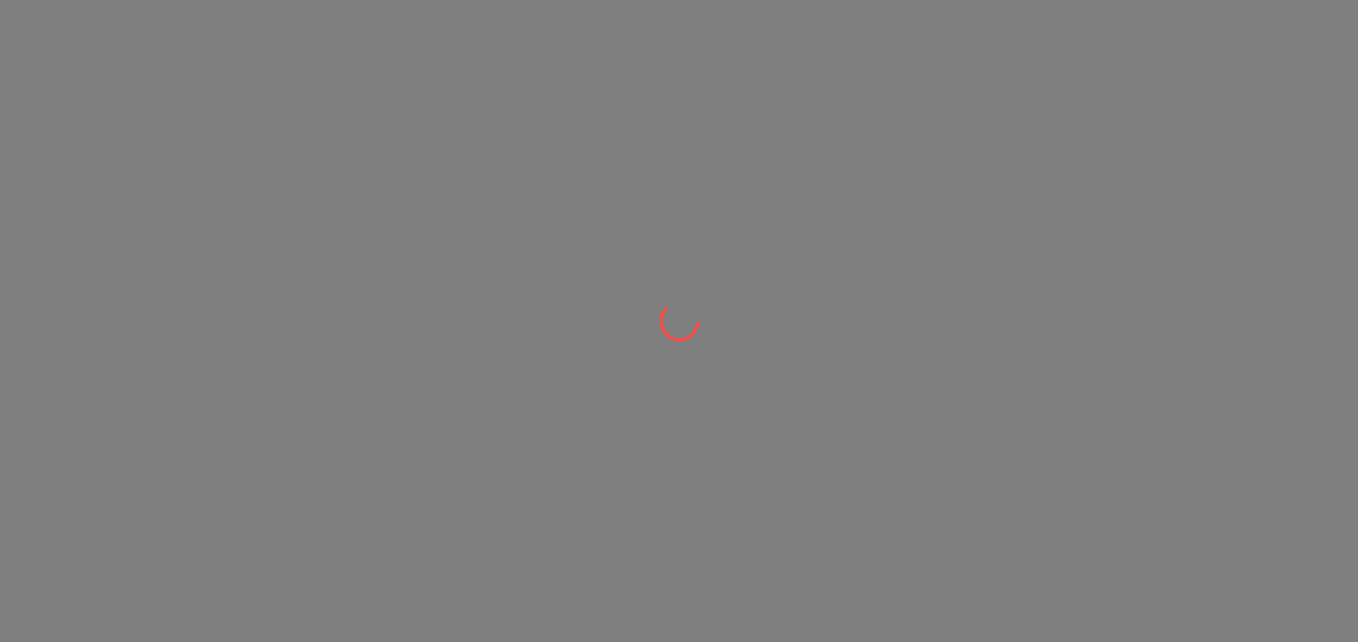 scroll, scrollTop: 0, scrollLeft: 0, axis: both 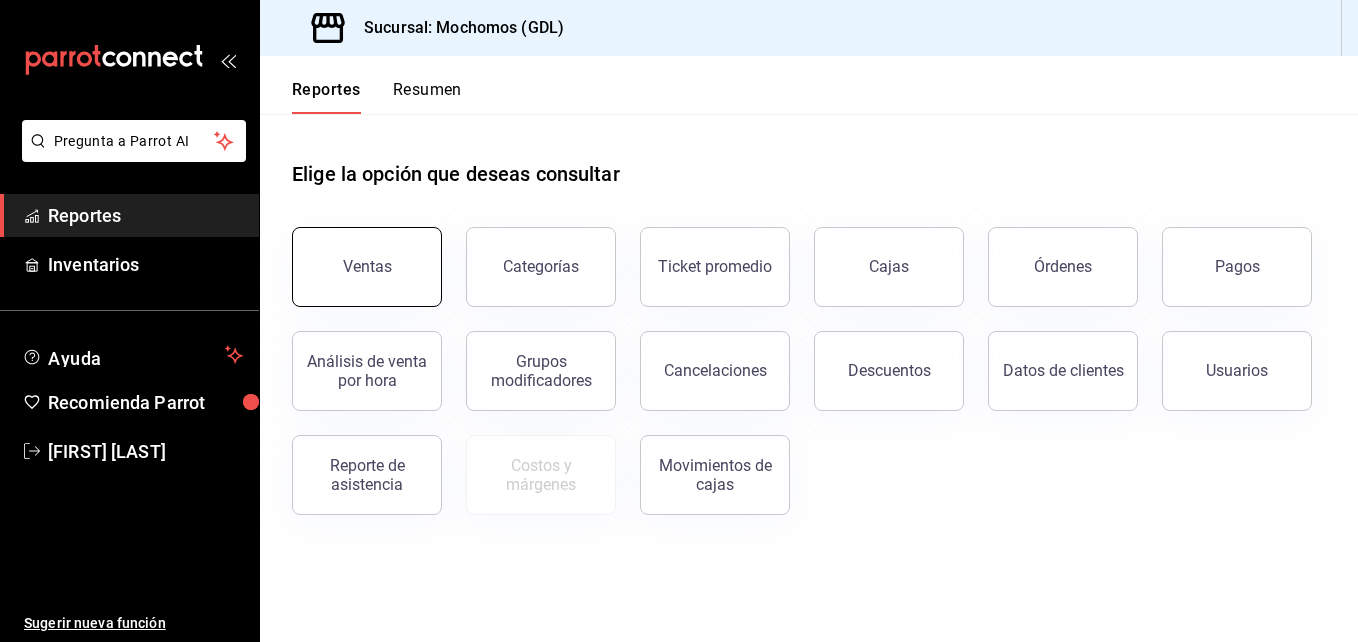 click on "Ventas" at bounding box center (367, 267) 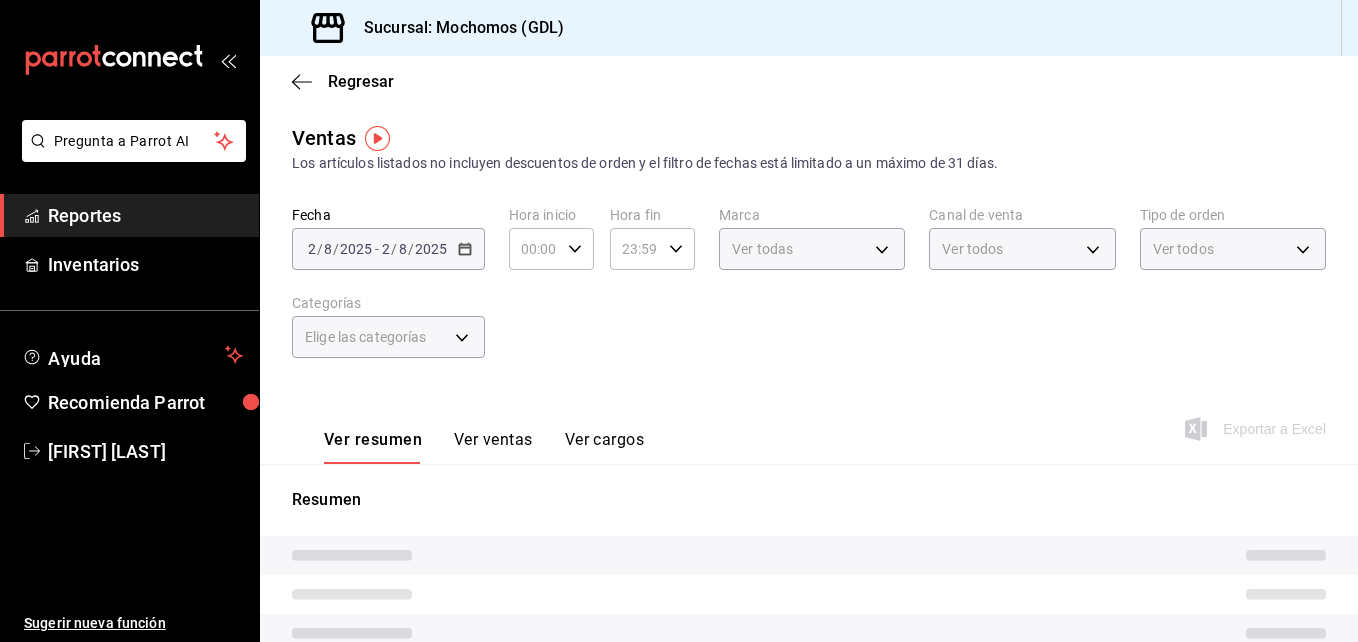 type on "05:00" 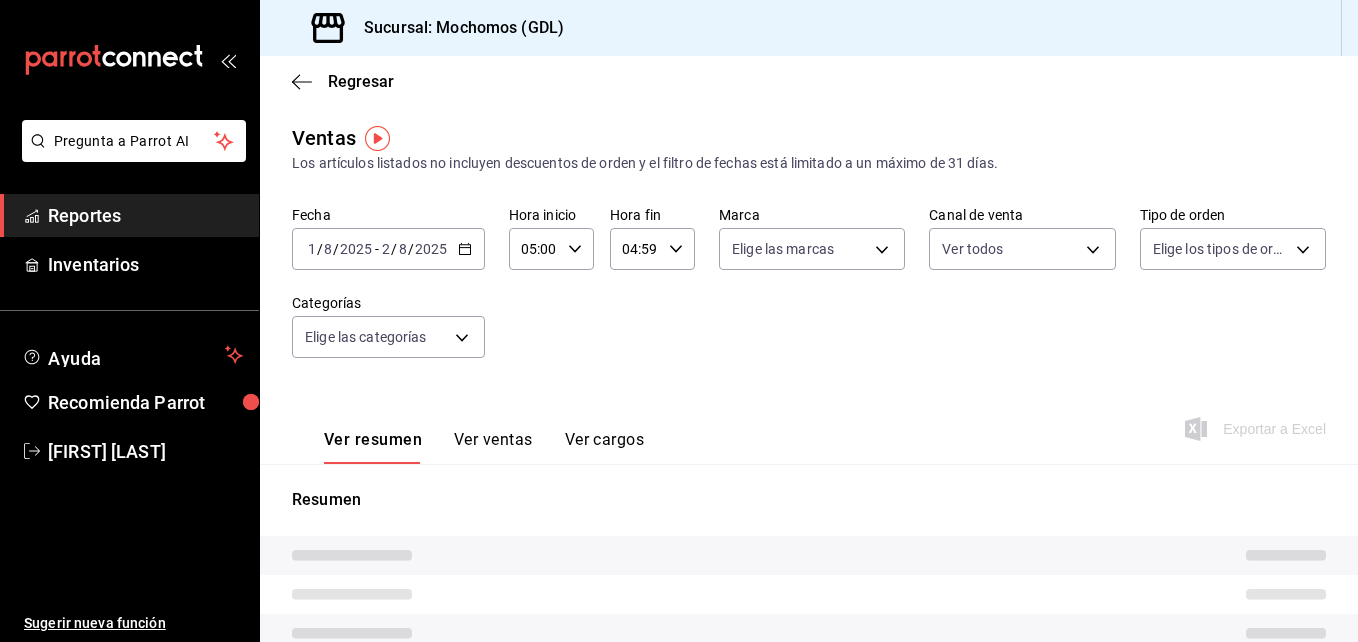type on "PARROT,UBER_EATS,RAPPI,DIDI_FOOD,ONLINE" 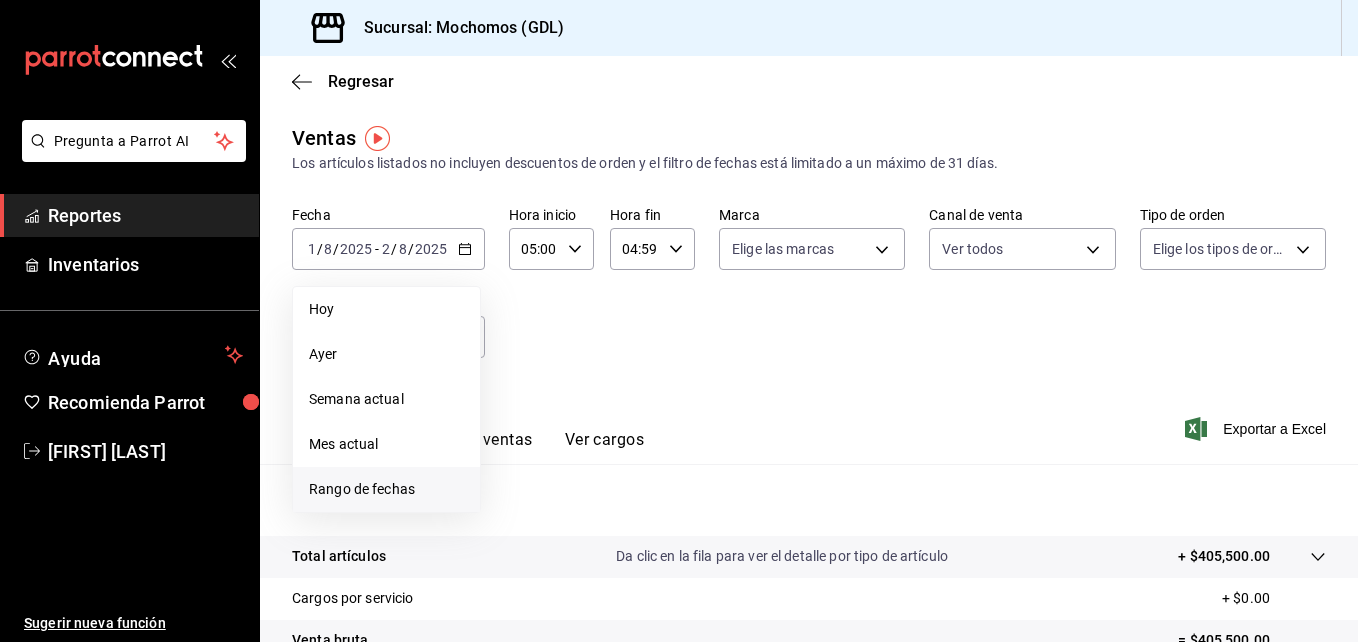 click on "Rango de fechas" at bounding box center (386, 489) 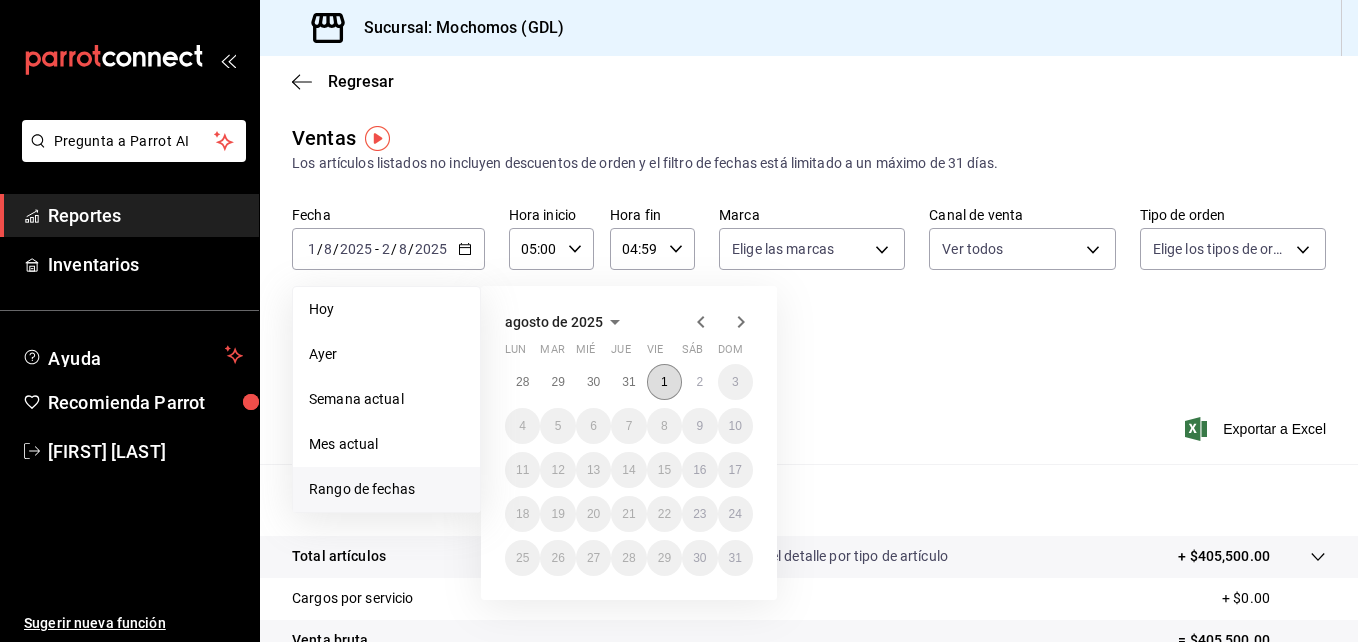 click on "1" at bounding box center [664, 382] 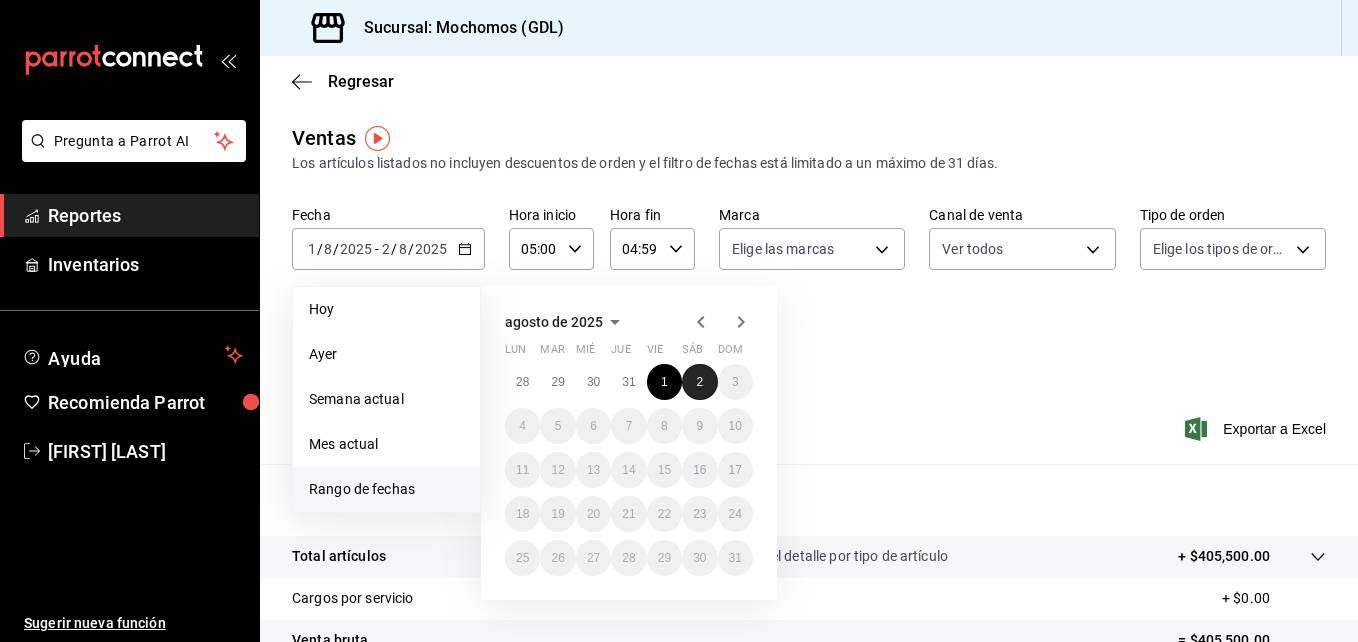 click on "2" at bounding box center (699, 382) 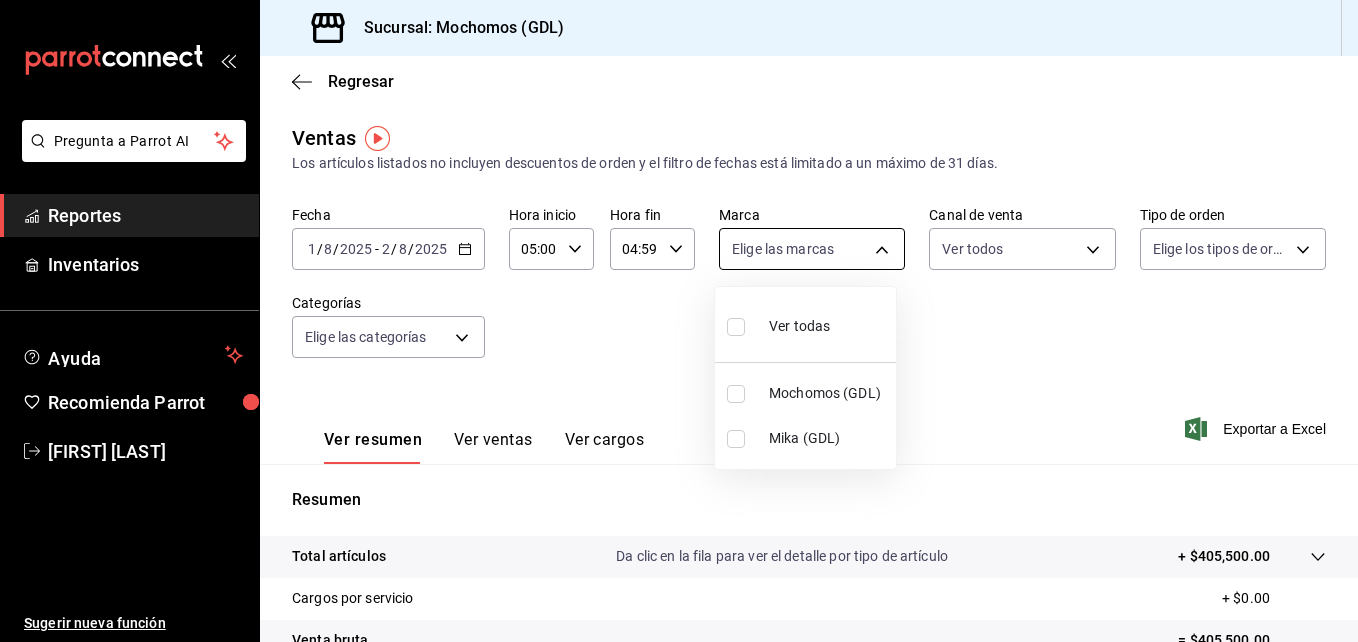 click on "Pregunta a Parrot AI Reportes   Inventarios   Ayuda Recomienda Parrot   [FIRST] [LAST]   Sugerir nueva función   Sucursal: Mochomos ([CITY]) Regresar Ventas Los artículos listados no incluyen descuentos de orden y el filtro de fechas está limitado a un máximo de 31 días. Fecha 2025-08-01 1 / 8 / 2025 - 2025-08-02 2 / 8 / 2025 Hora inicio 05:00 Hora inicio Hora fin 04:59 Hora fin Marca Elige las marcas Canal de venta Ver todos PARROT,UBER_EATS,RAPPI,DIDI_FOOD,ONLINE Tipo de orden Elige los tipos de orden Categorías Elige las categorías Ver resumen Ver ventas Ver cargos Exportar a Excel Resumen Total artículos Da clic en la fila para ver el detalle por tipo de artículo + $405,500.00 Cargos por servicio + $0.00 Venta bruta = $405,500.00 Descuentos totales - $689.00 Certificados de regalo - $4,532.00 Venta total = $400,279.00 Impuestos - $55,210.90 Venta neta = $345,068.10 Pregunta a Parrot AI Reportes   Inventarios   Ayuda Recomienda Parrot   [FIRST] [LAST]   Sugerir nueva función   Ver video tutorial" at bounding box center [679, 321] 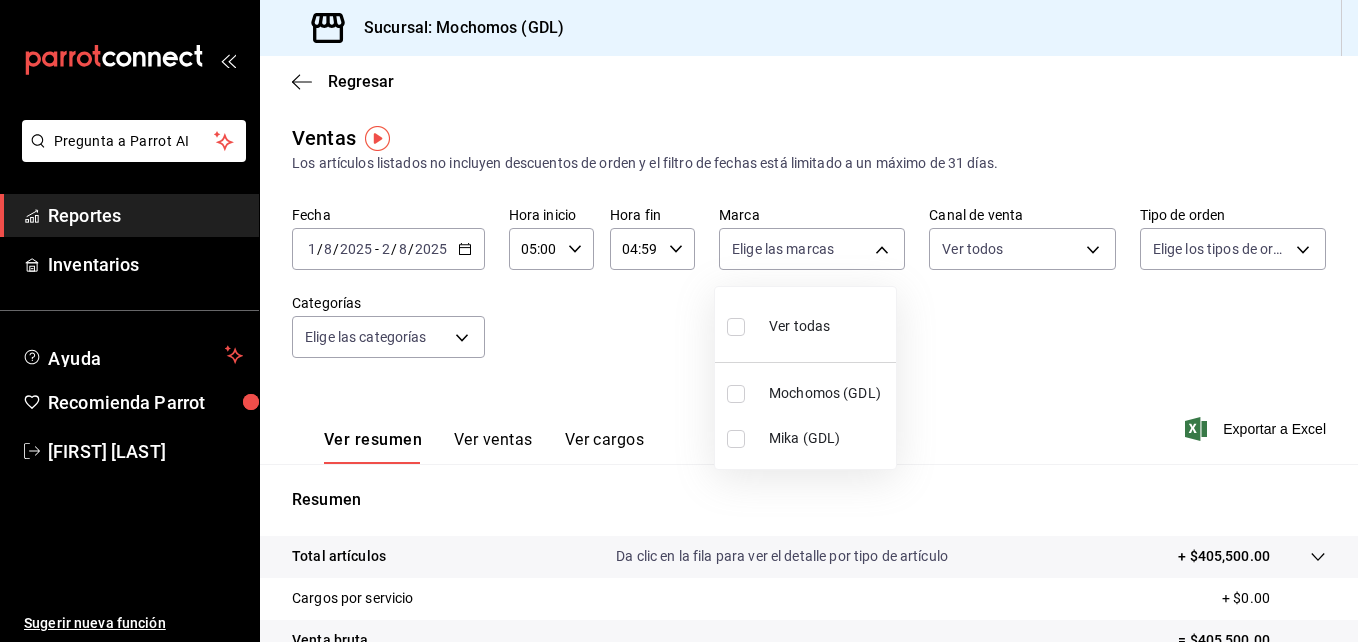 click at bounding box center [736, 394] 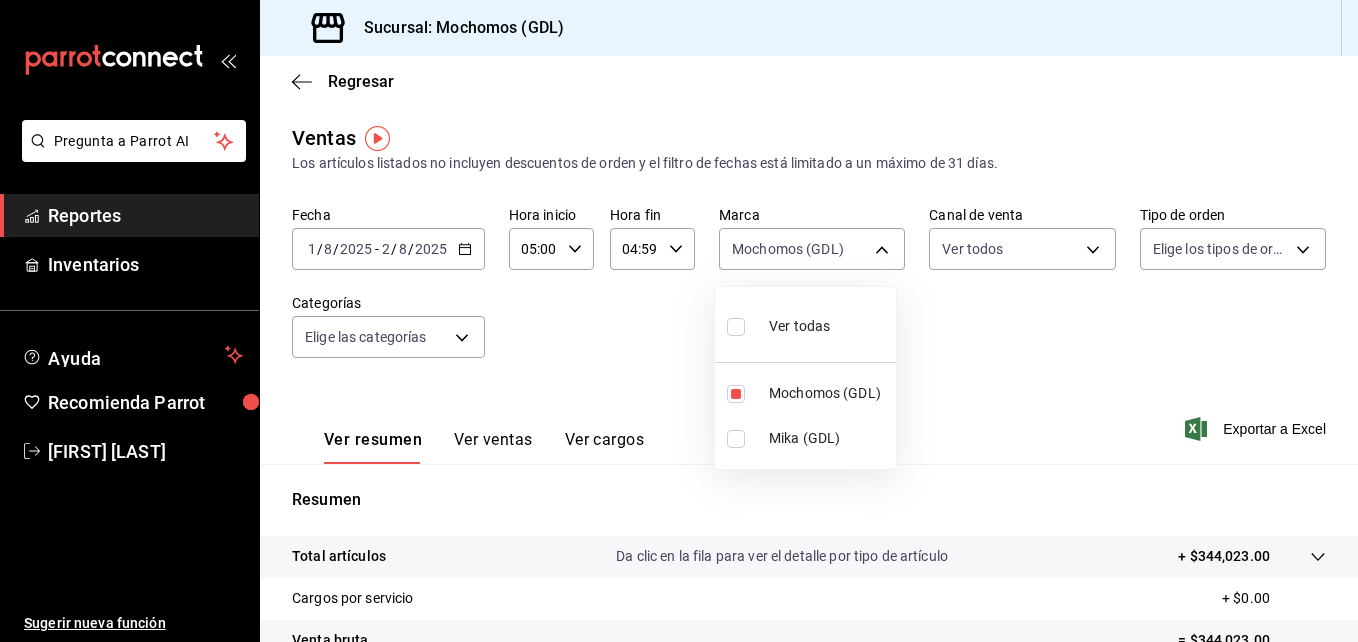 click at bounding box center [679, 321] 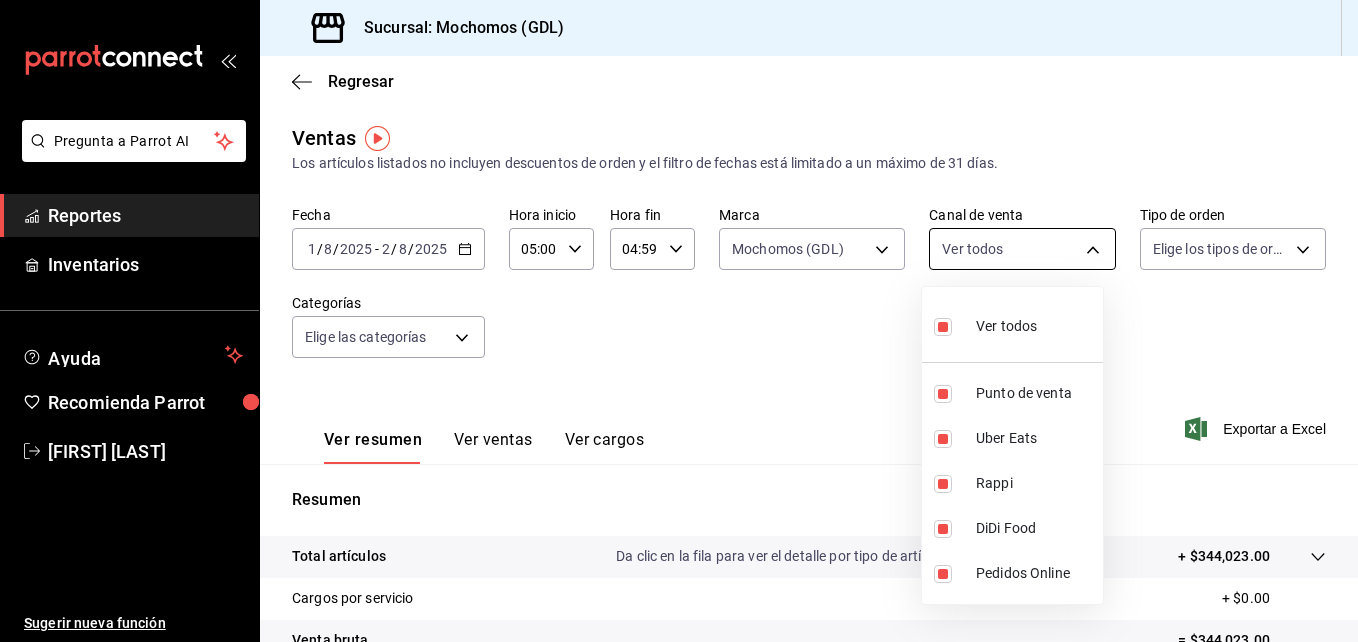 click on "Pregunta a Parrot AI Reportes   Inventarios   Ayuda Recomienda Parrot   [FIRST] [LAST]   Sugerir nueva función   Sucursal: Mochomos ([CITY]) 36c25d4a-7cb0-456c-a434-e981d54830bc Canal de venta Ver todos PARROT,UBER_EATS,RAPPI,DIDI_FOOD,ONLINE Tipo de orden Elige los tipos de orden Categorías Elige las categorías Ver resumen Ver ventas Ver cargos Exportar a Excel Resumen Total artículos Da clic en la fila para ver el detalle por tipo de artículo + $344,023.00 Cargos por servicio + $0.00 Venta bruta = $344,023.00 Descuentos totales - $689.00 Certificados de regalo - $3,000.00 Venta total = $340,334.00 Impuestos - $46,942.62 Venta neta = $293,391.38 Pregunta a Parrot AI Reportes   Inventarios   Ayuda Recomienda Parrot   [FIRST] [LAST]     Ir a video" at bounding box center (679, 321) 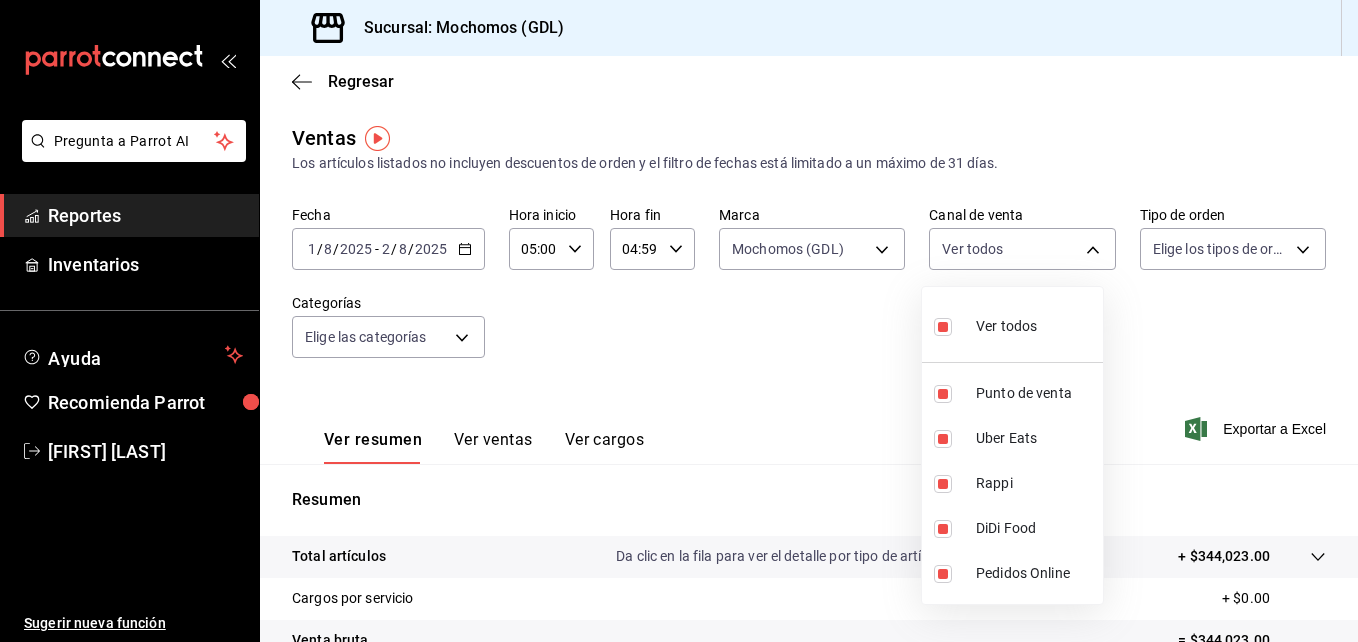 click at bounding box center [679, 321] 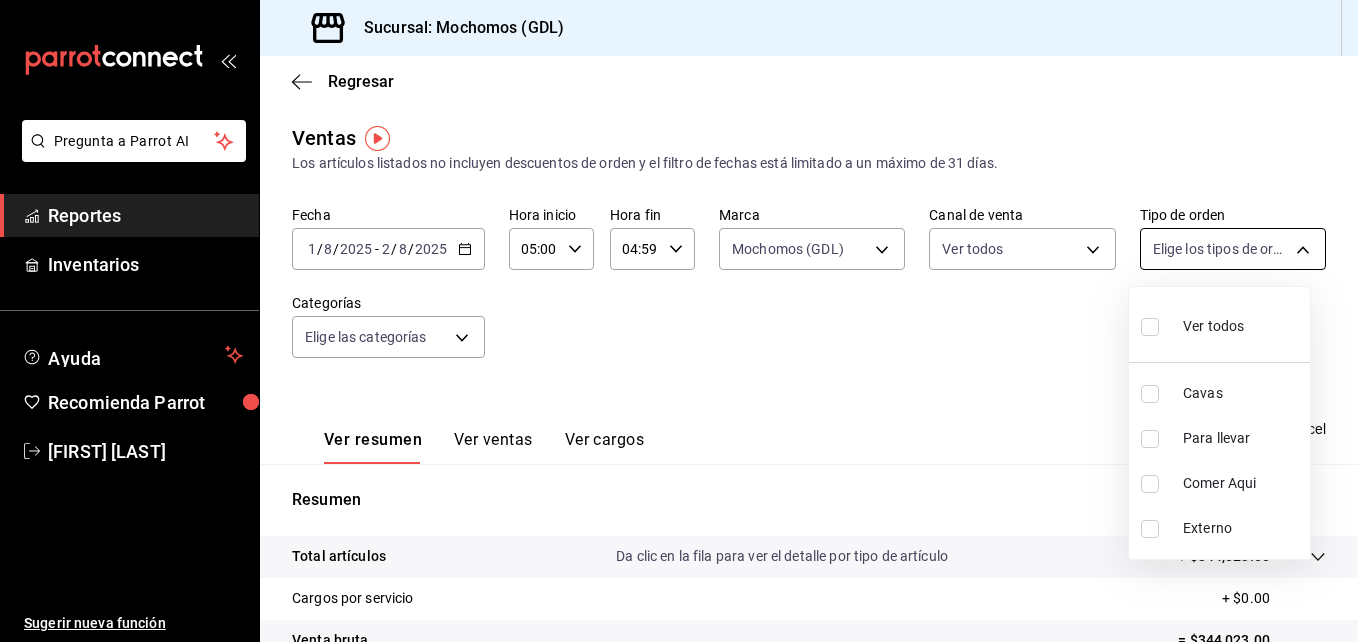 click on "Pregunta a Parrot AI Reportes   Inventarios   Ayuda Recomienda Parrot   [FIRST] [LAST]   Sugerir nueva función   Sucursal: Mochomos ([CITY]) 36c25d4a-7cb0-456c-a434-e981d54830bc Canal de venta Ver todos PARROT,UBER_EATS,RAPPI,DIDI_FOOD,ONLINE Tipo de orden Elige los tipos de orden Categorías Elige las categorías Ver resumen Ver ventas Ver cargos Exportar a Excel Resumen Total artículos Da clic en la fila para ver el detalle por tipo de artículo + $344,023.00 Cargos por servicio + $0.00 Venta bruta = $344,023.00 Descuentos totales - $689.00 Certificados de regalo - $3,000.00 Venta total = $340,334.00 Impuestos - $46,942.62 Venta neta = $293,391.38 Pregunta a Parrot AI Reportes   Inventarios   Ayuda Recomienda Parrot   [FIRST] [LAST]     Ir a video" at bounding box center [679, 321] 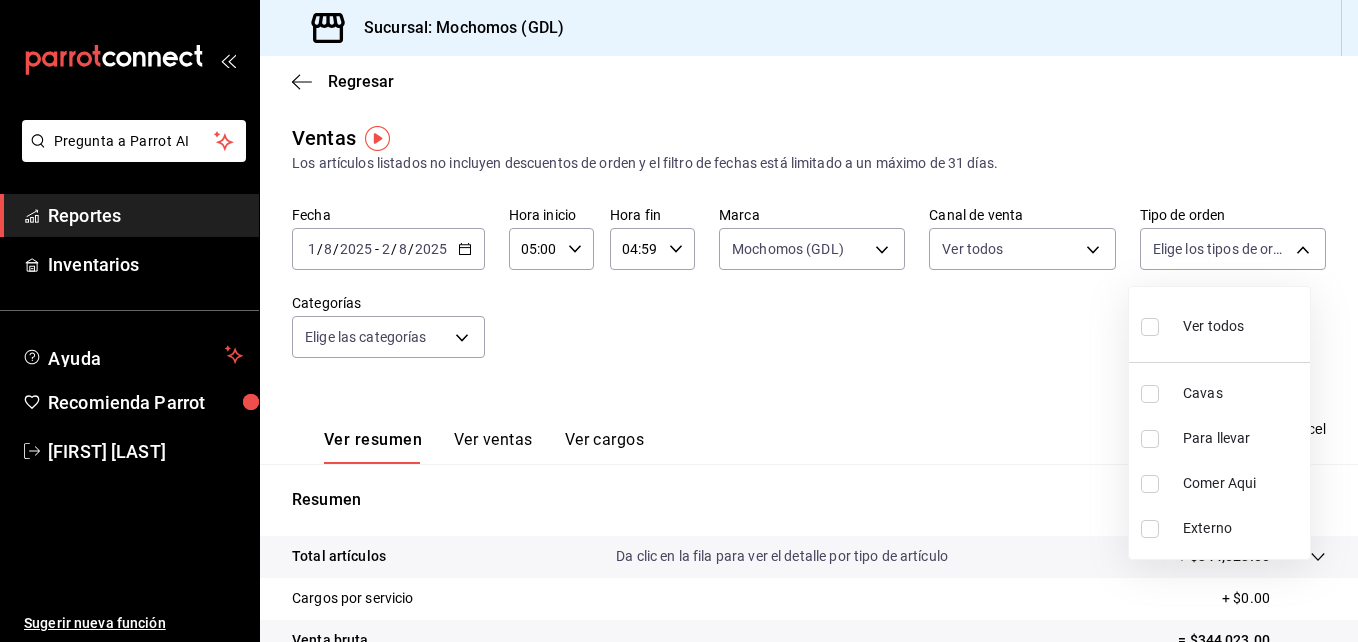click at bounding box center (1150, 327) 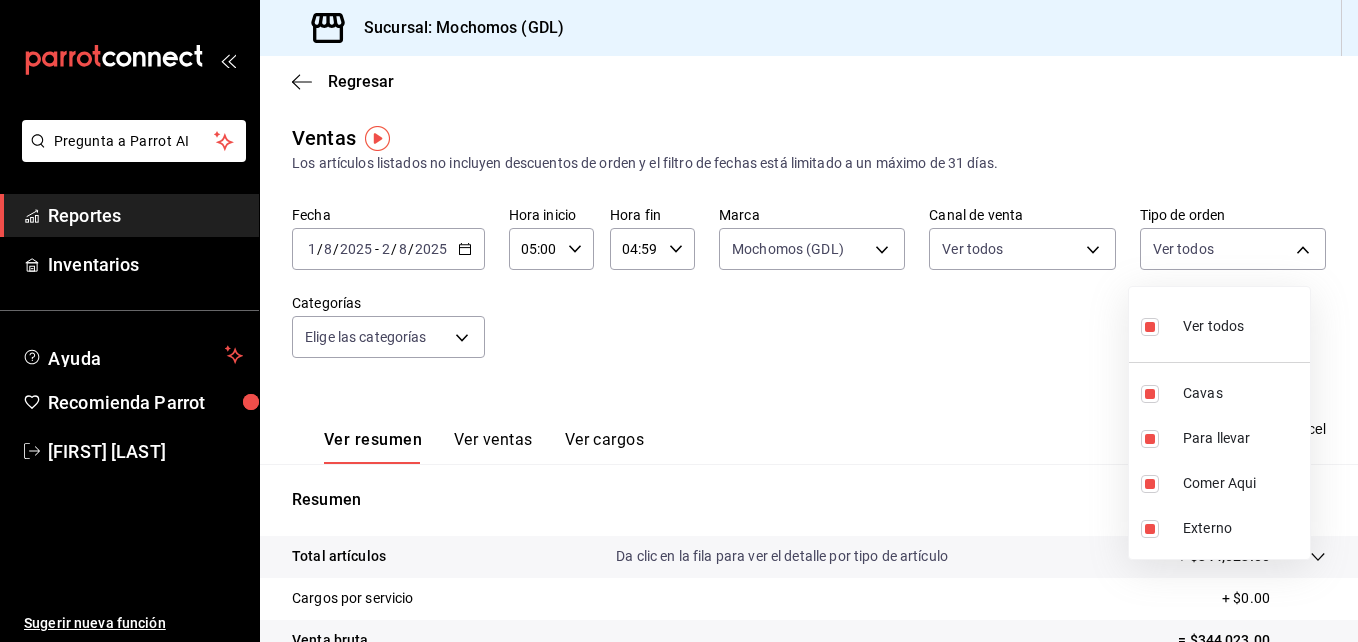 click at bounding box center [679, 321] 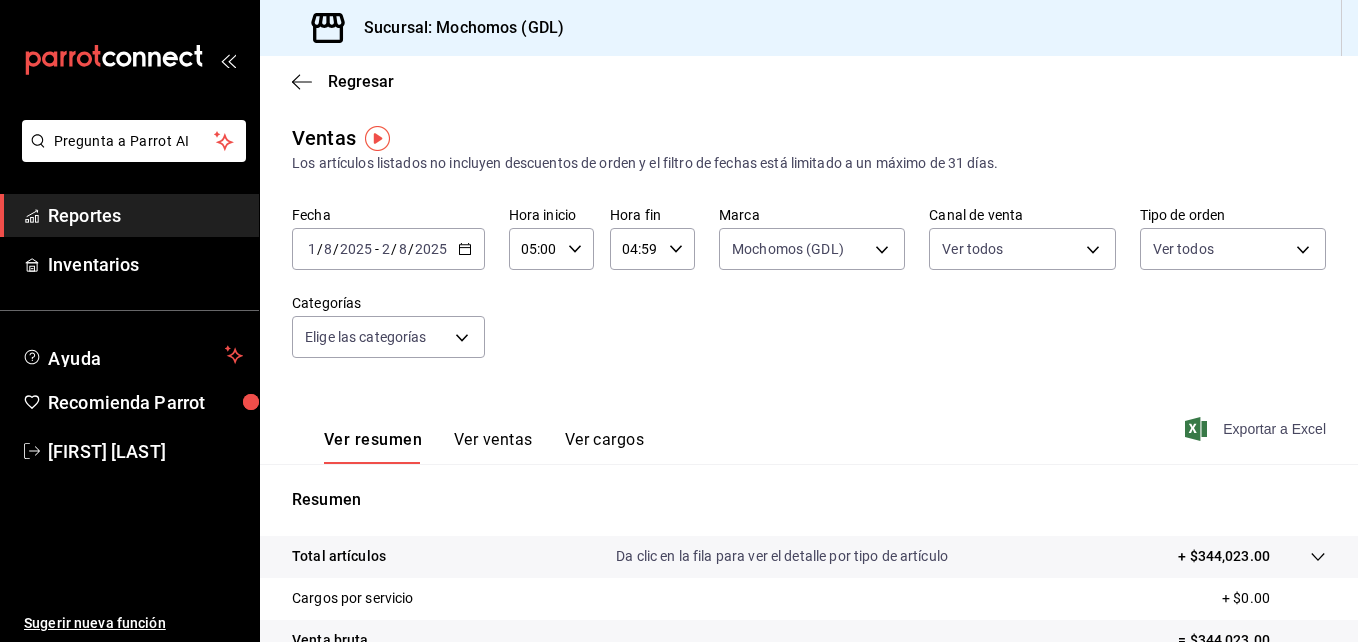 click on "Exportar a Excel" at bounding box center (1257, 429) 